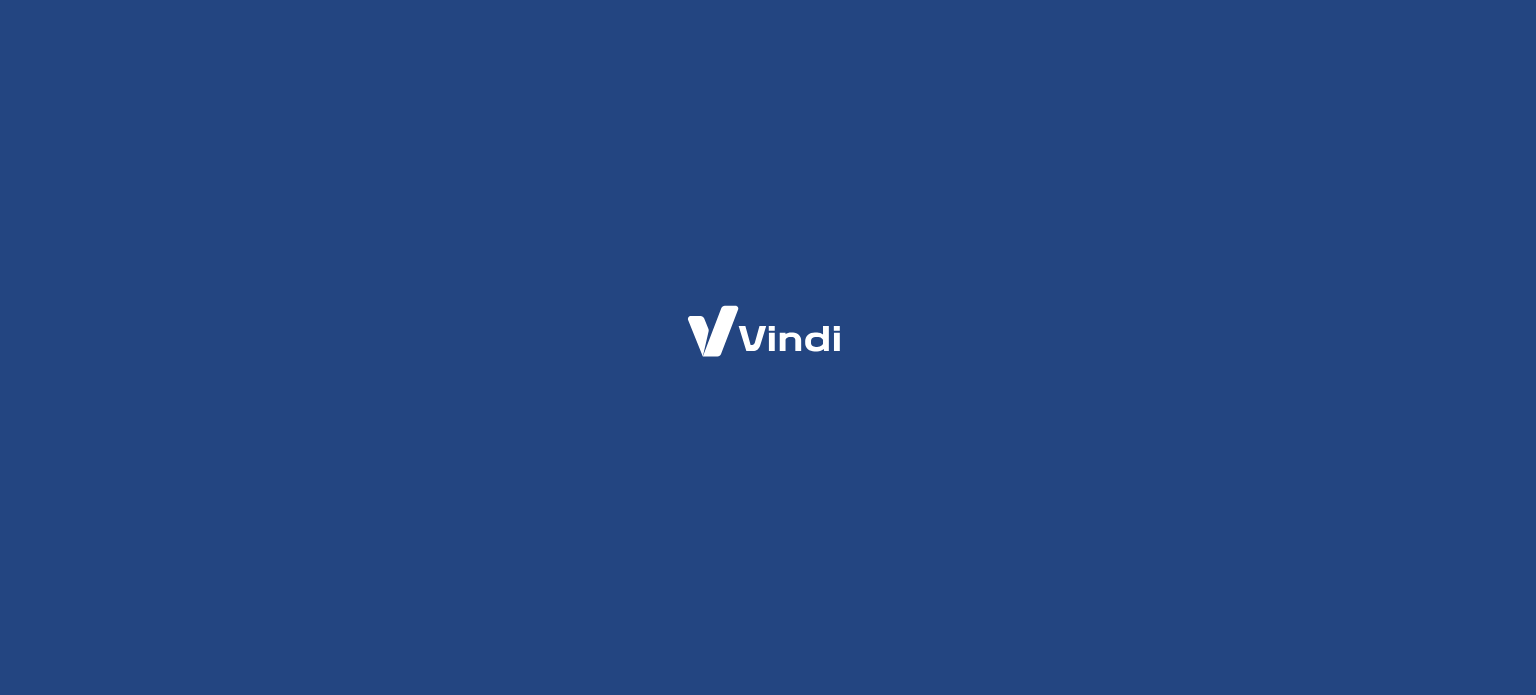 scroll, scrollTop: 0, scrollLeft: 0, axis: both 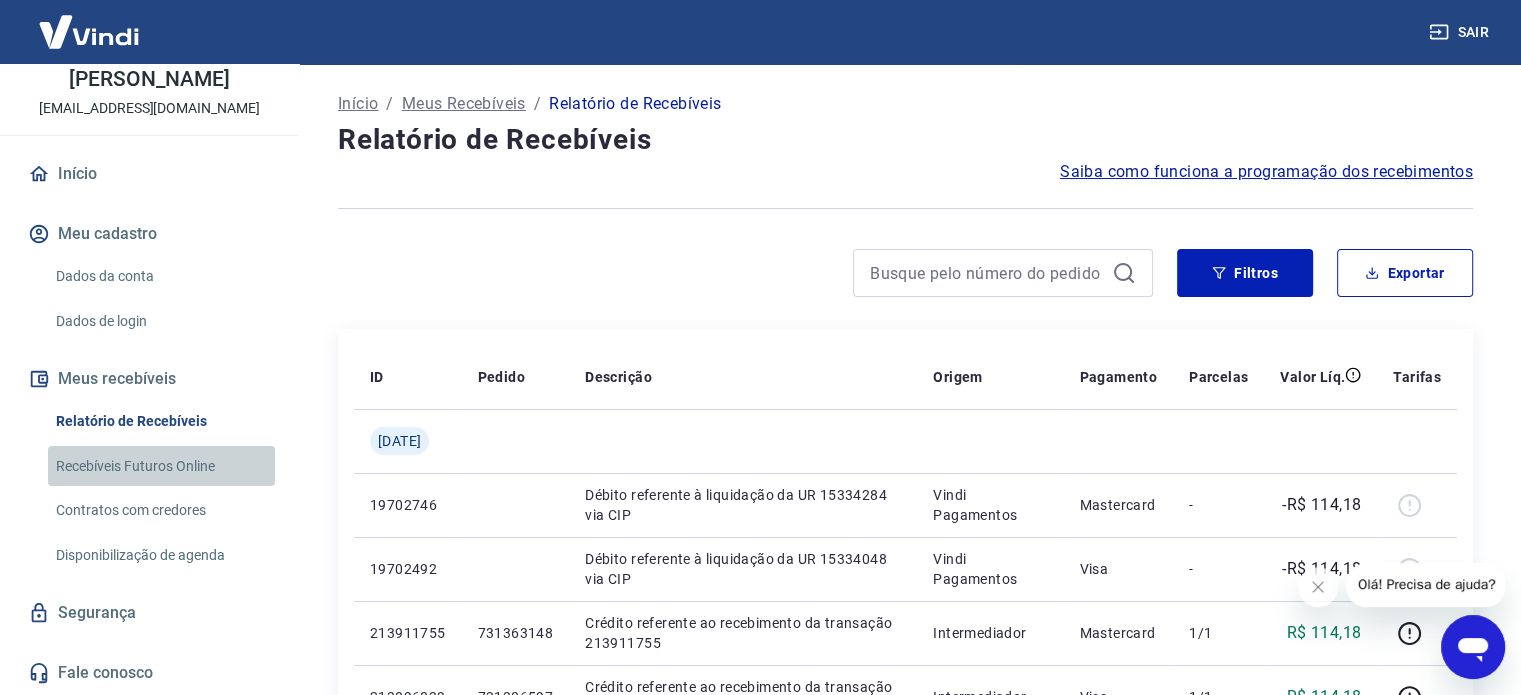 click on "Recebíveis Futuros Online" at bounding box center [161, 466] 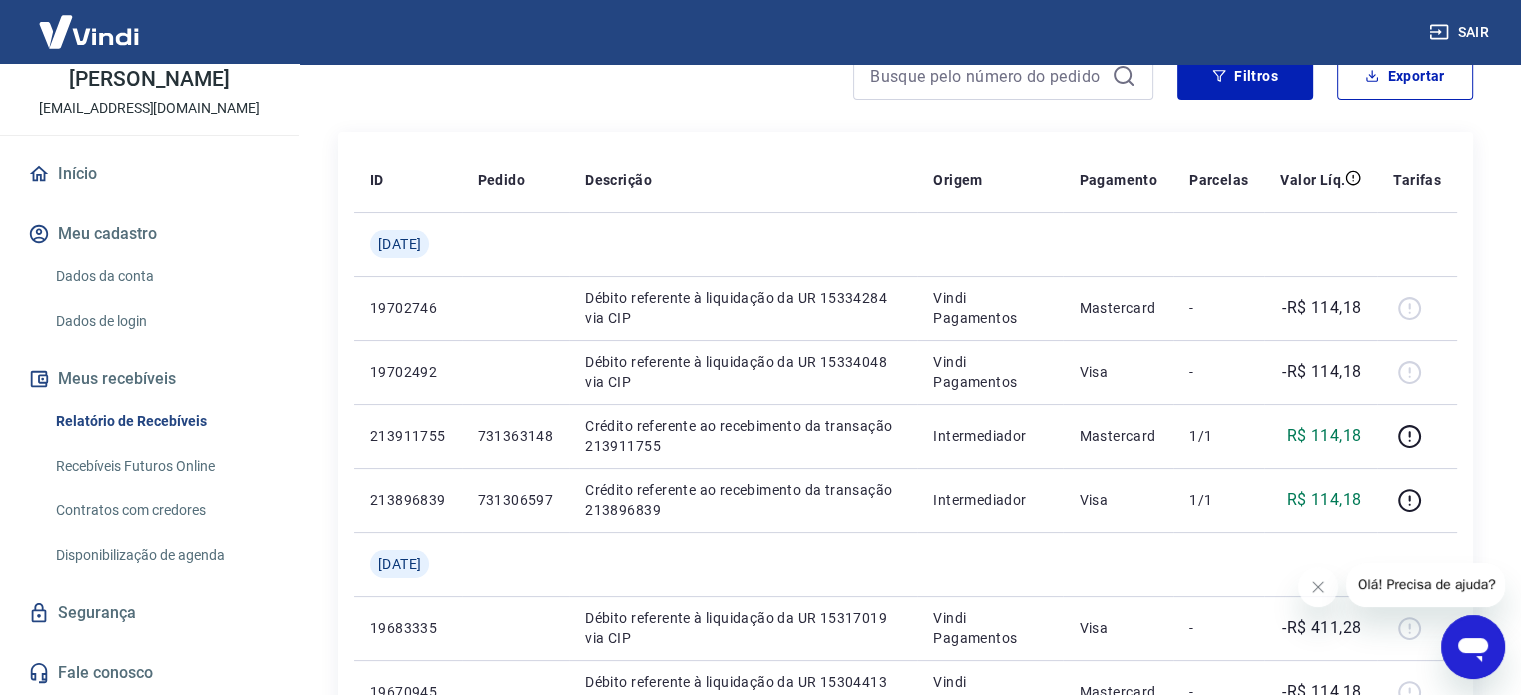 scroll, scrollTop: 200, scrollLeft: 0, axis: vertical 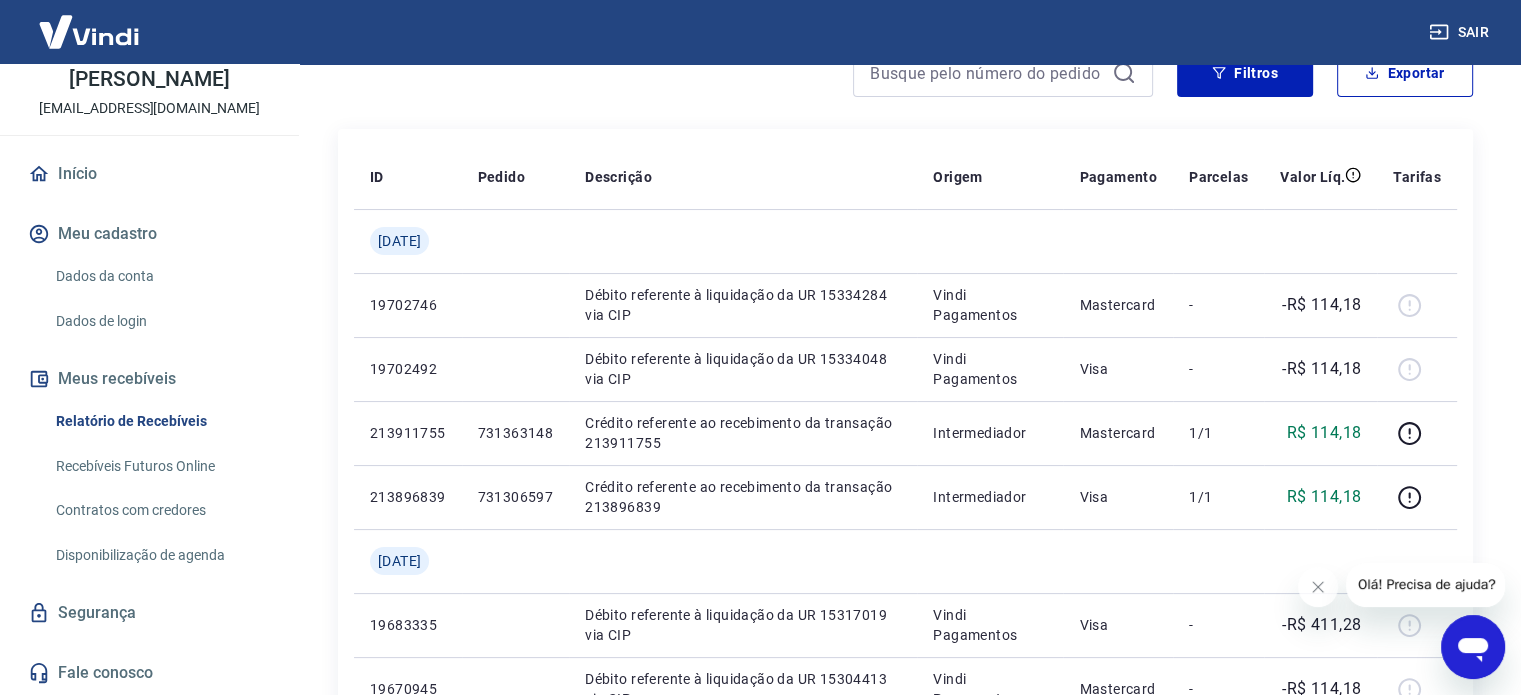 click on "Disponibilização de agenda" at bounding box center [161, 555] 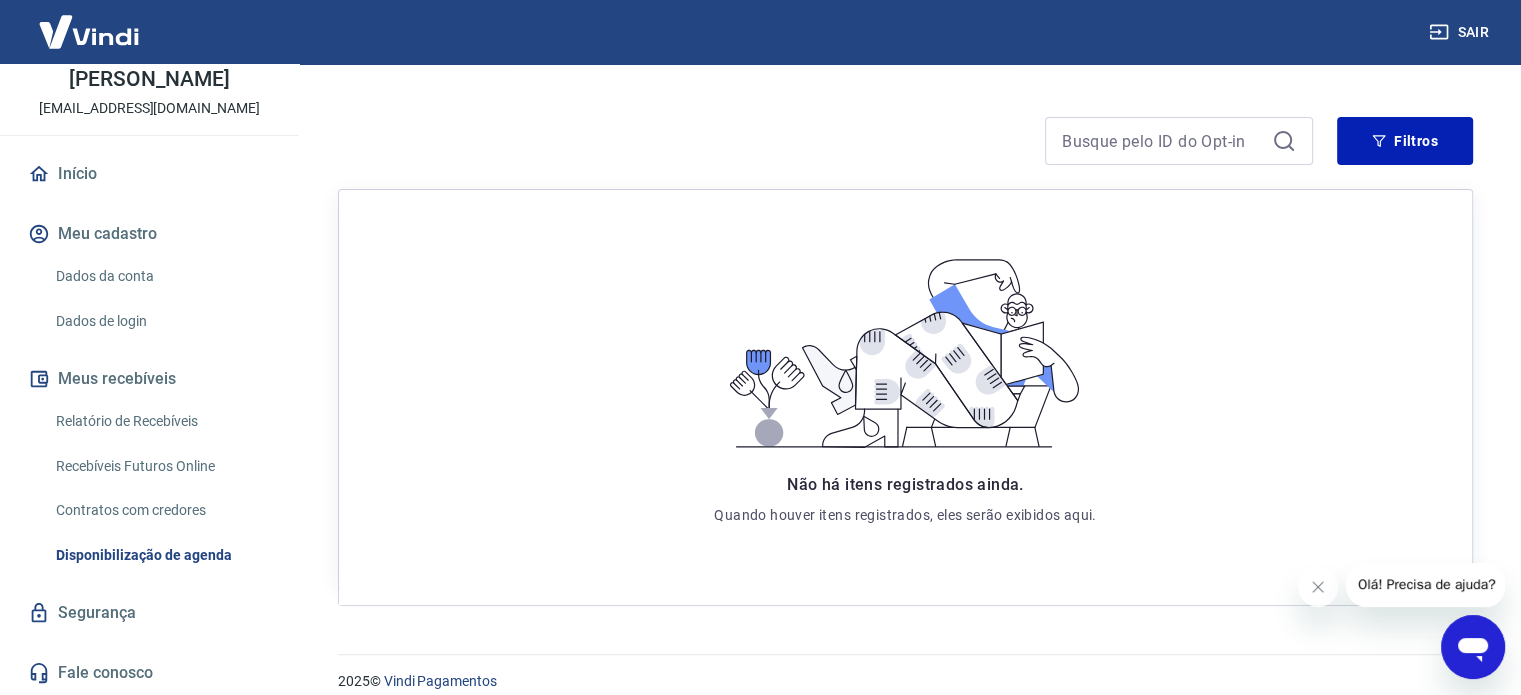scroll, scrollTop: 269, scrollLeft: 0, axis: vertical 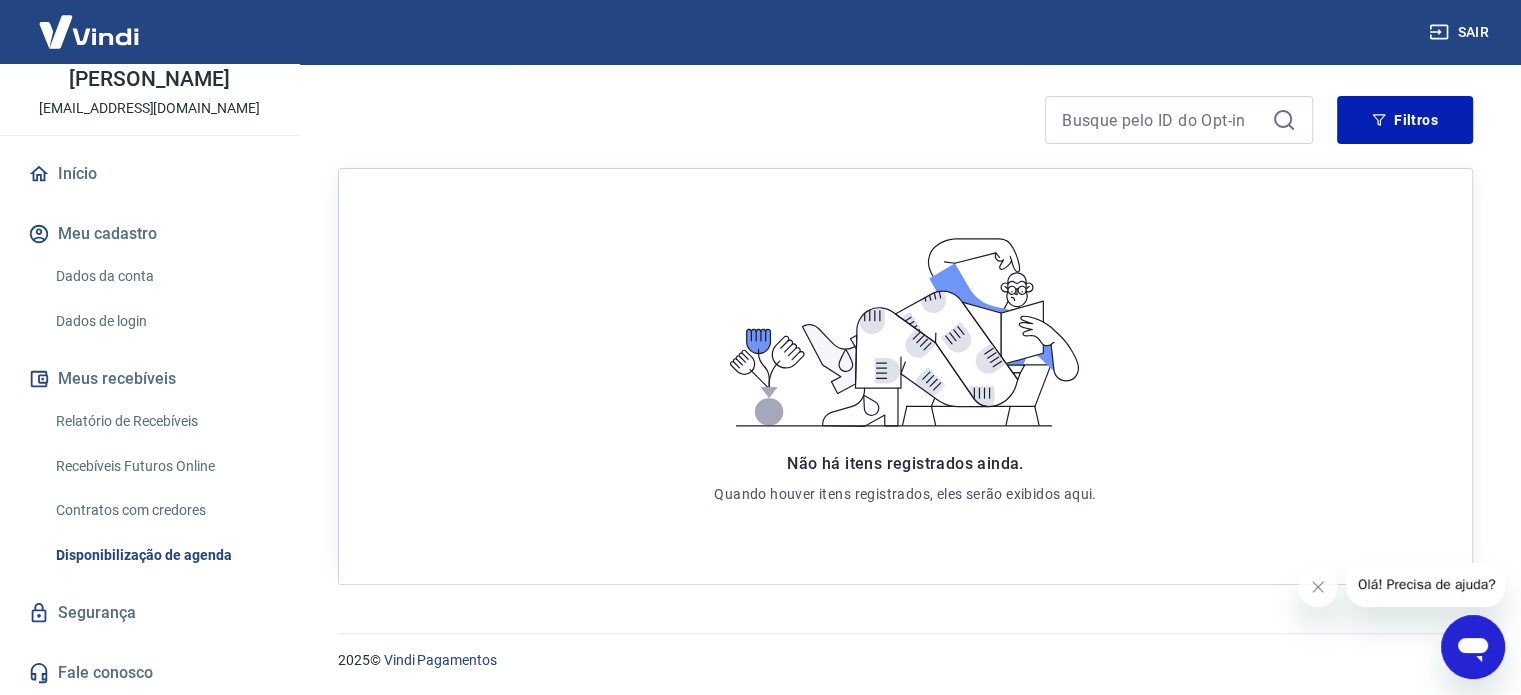 click on "Contratos com credores" at bounding box center (161, 510) 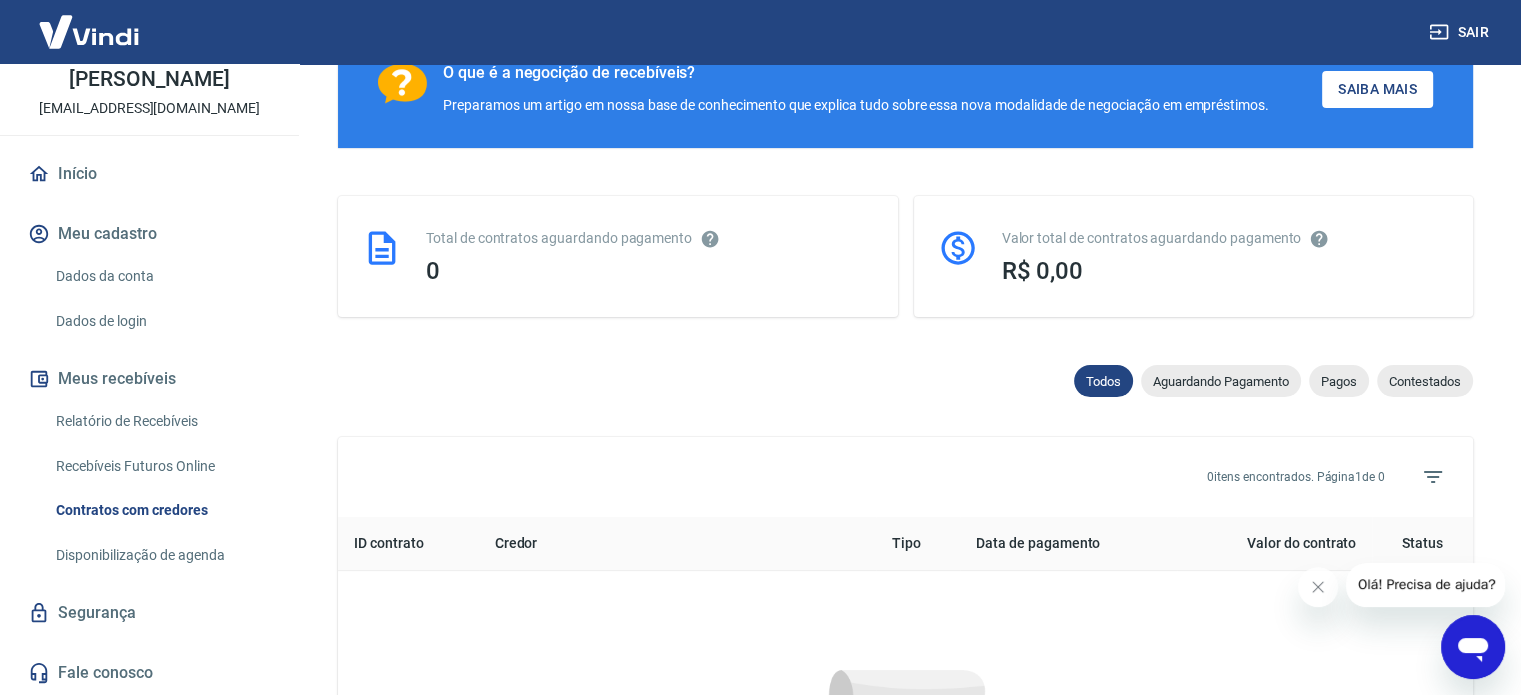 scroll, scrollTop: 933, scrollLeft: 0, axis: vertical 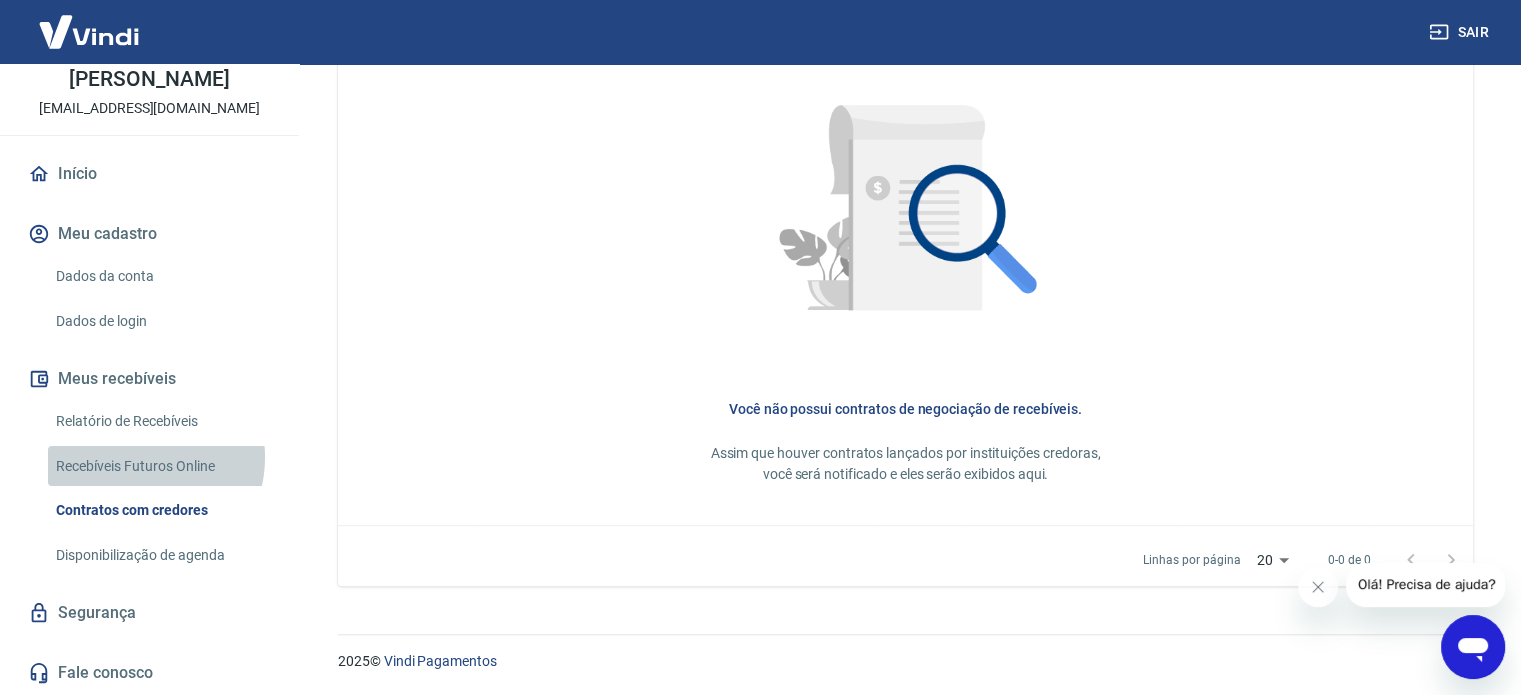 click on "Recebíveis Futuros Online" at bounding box center (161, 466) 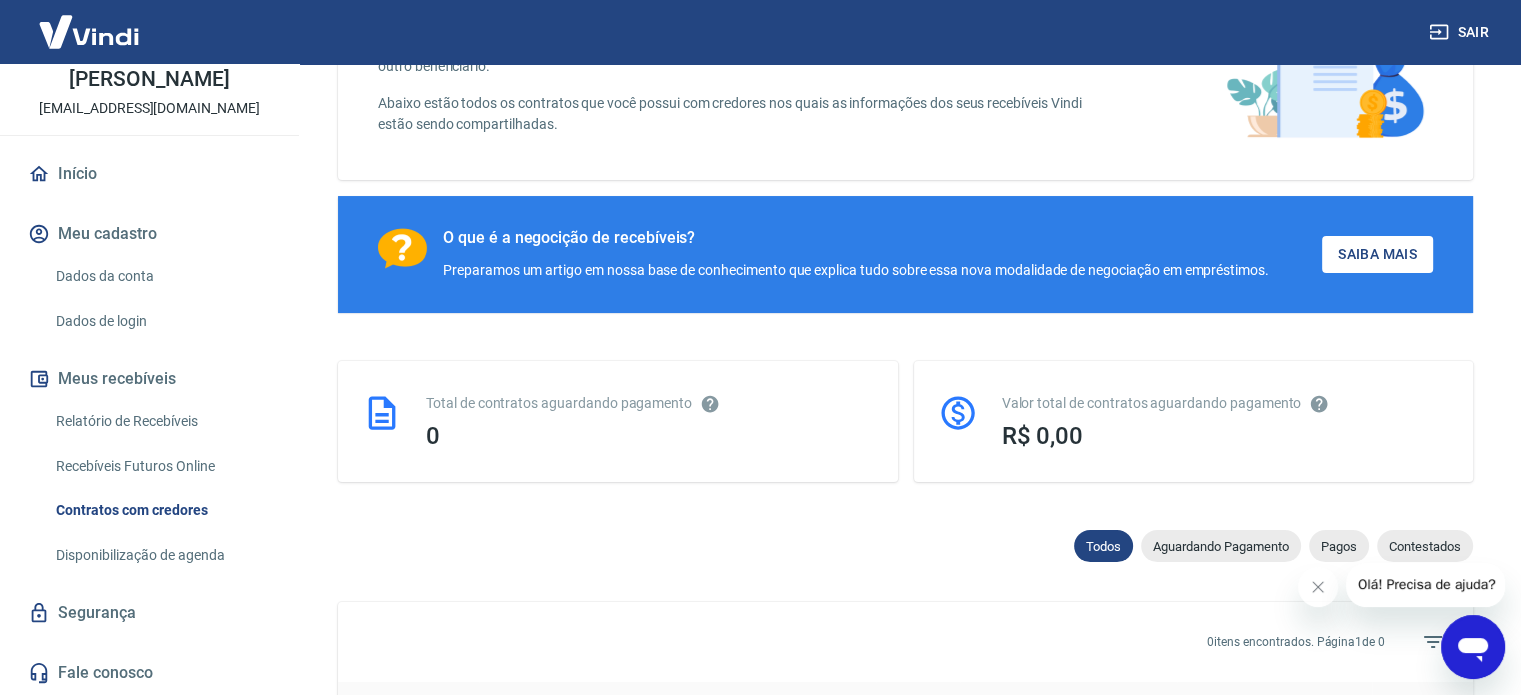 scroll, scrollTop: 133, scrollLeft: 0, axis: vertical 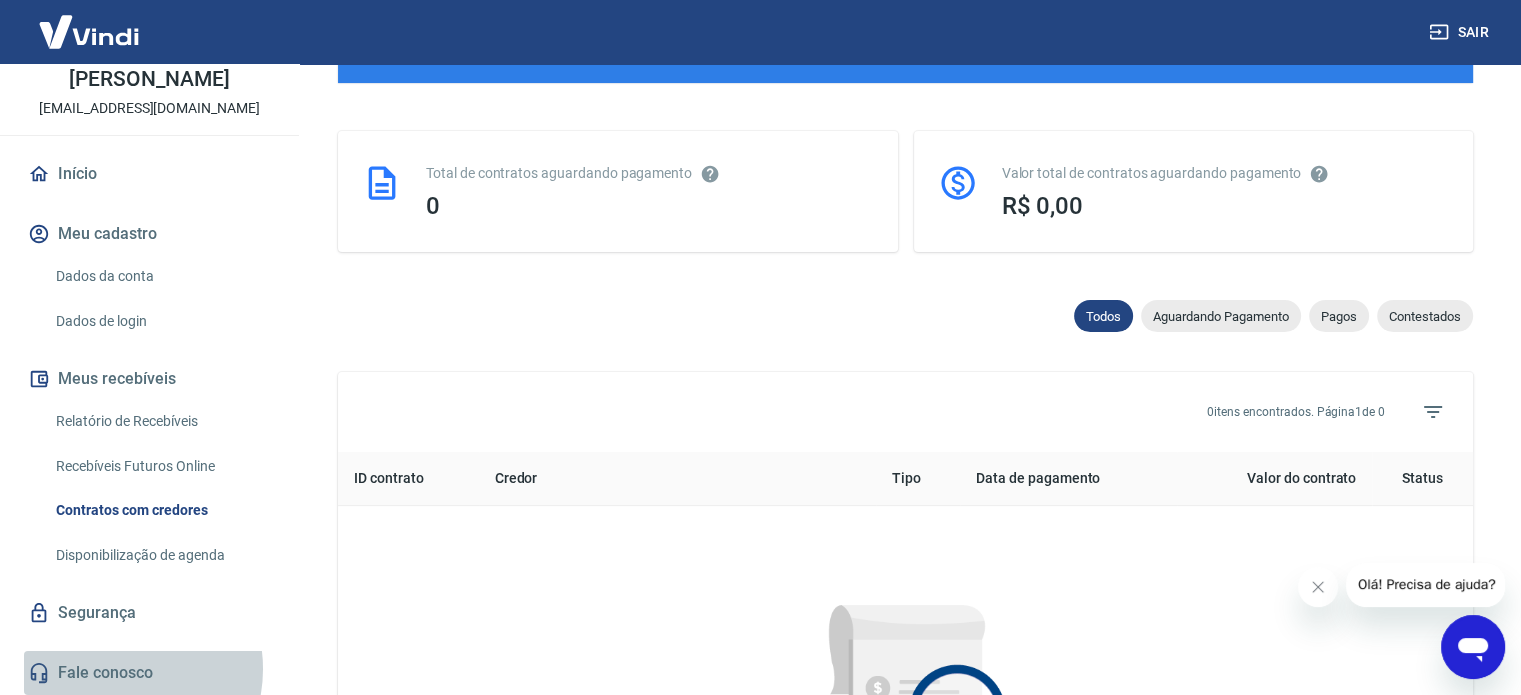 click on "Fale conosco" at bounding box center (149, 673) 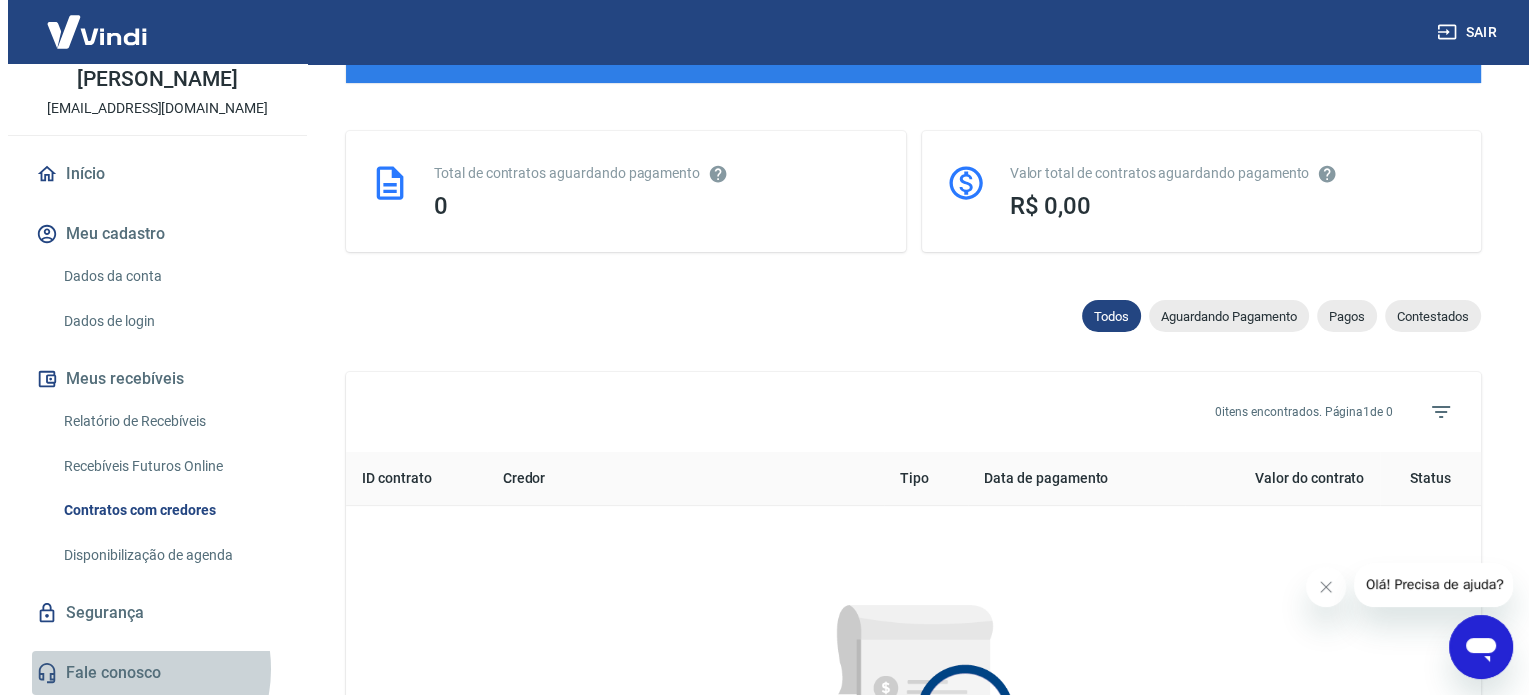 scroll, scrollTop: 0, scrollLeft: 0, axis: both 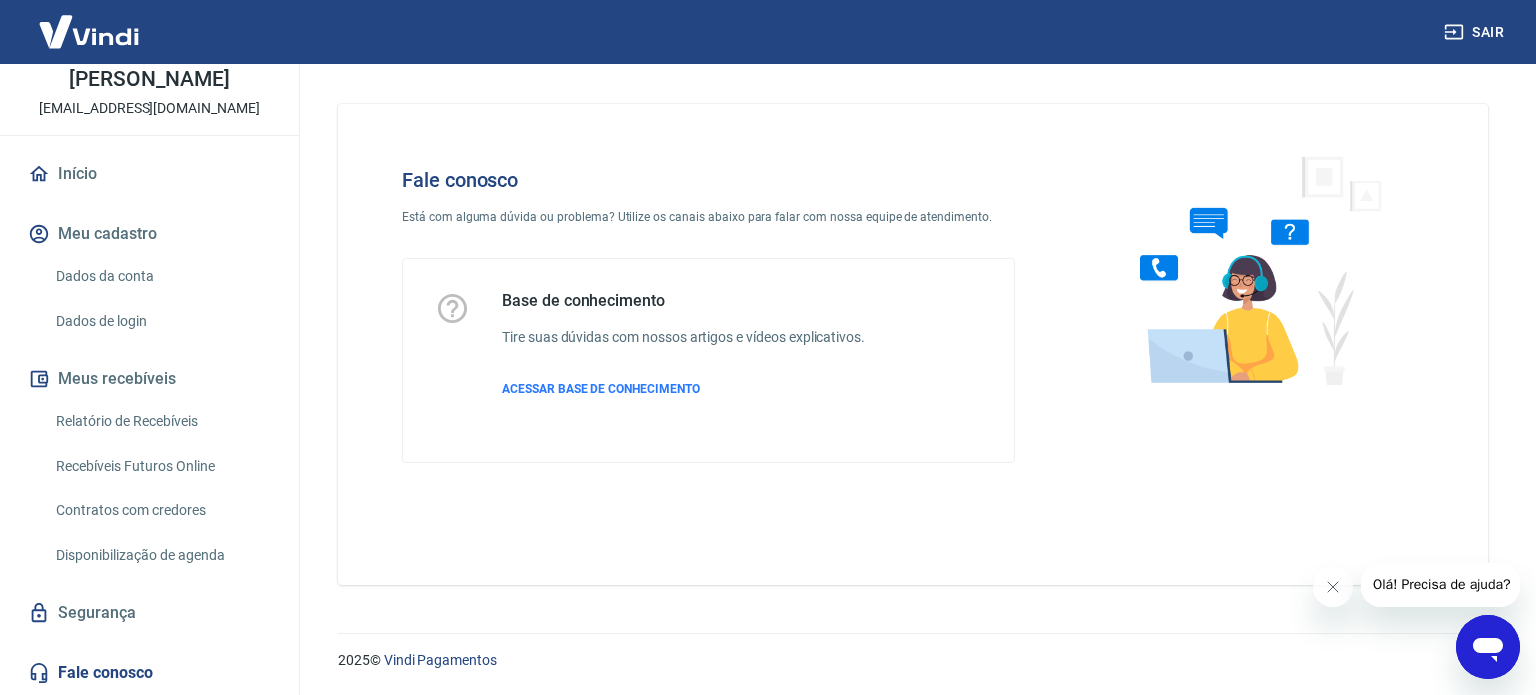 click 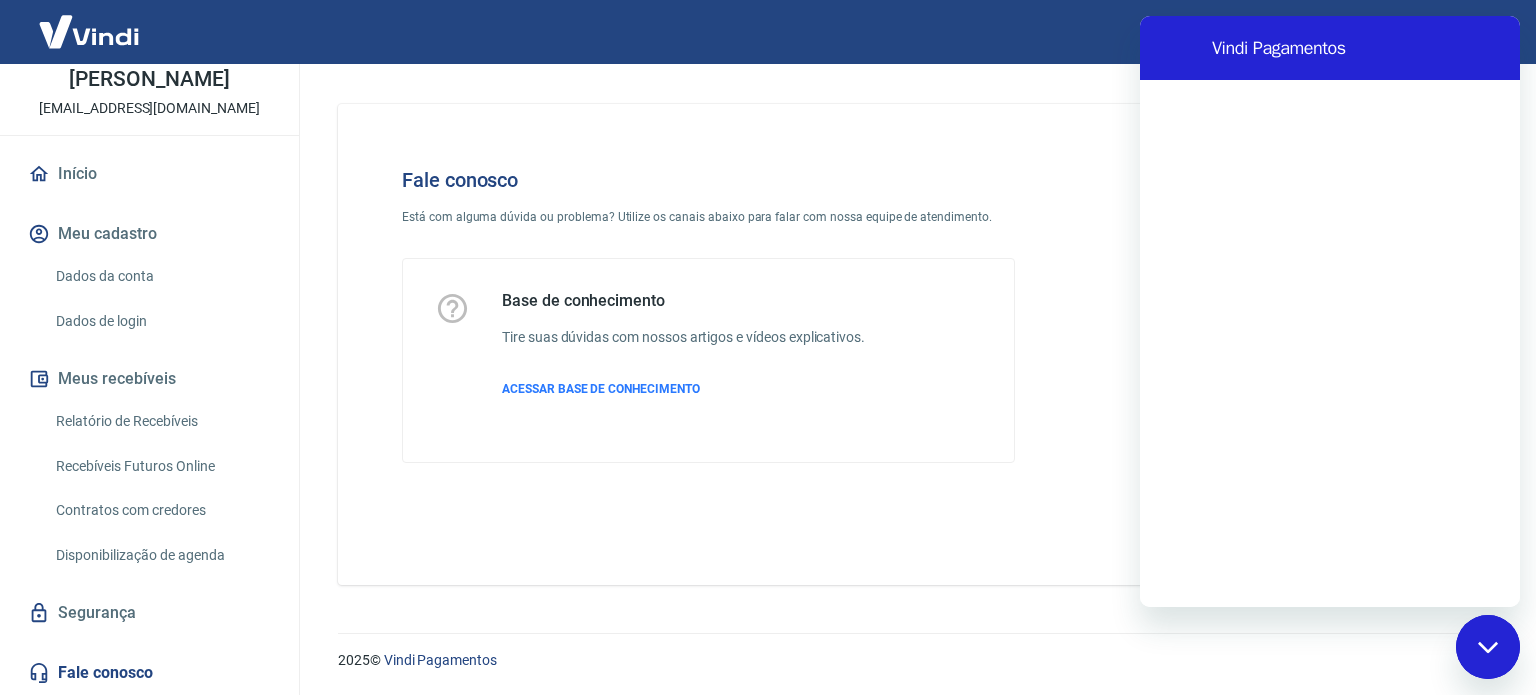 scroll, scrollTop: 0, scrollLeft: 0, axis: both 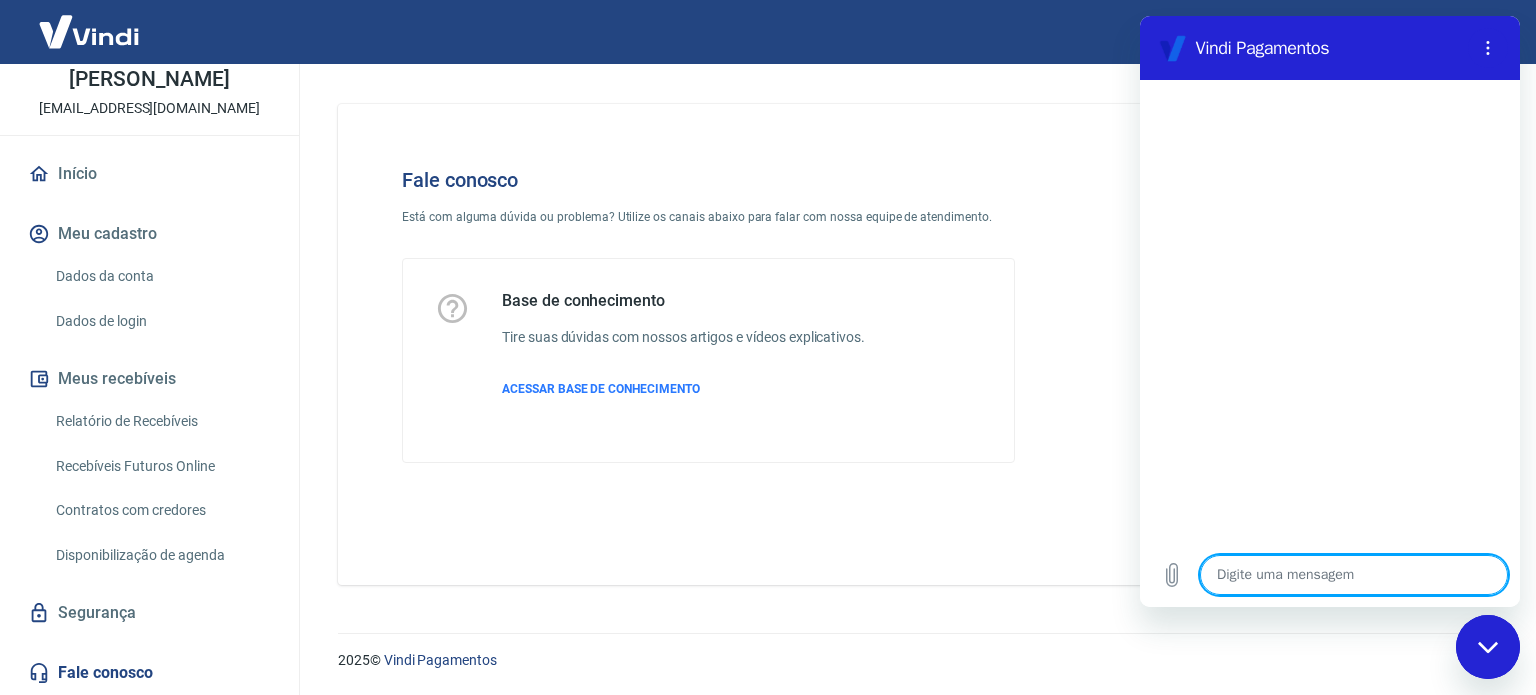 click at bounding box center (1354, 575) 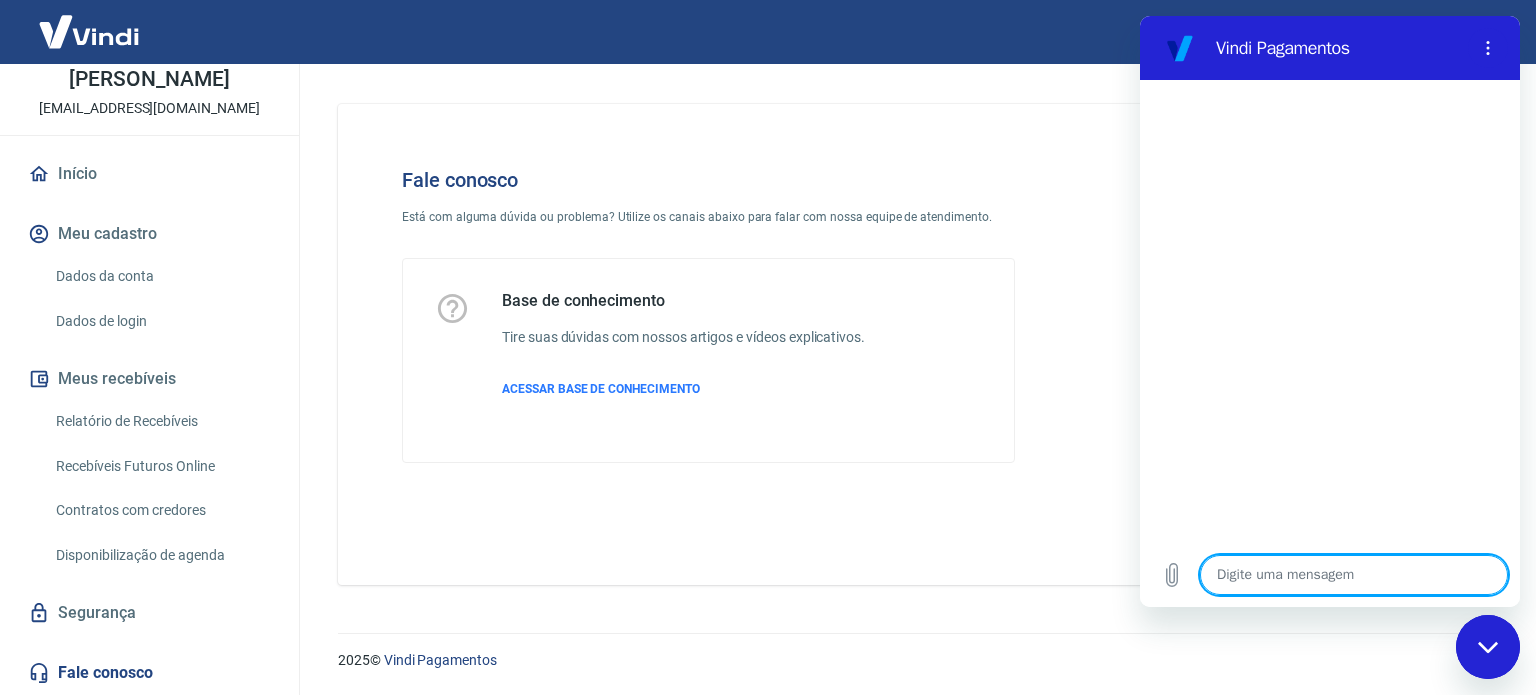type on "B" 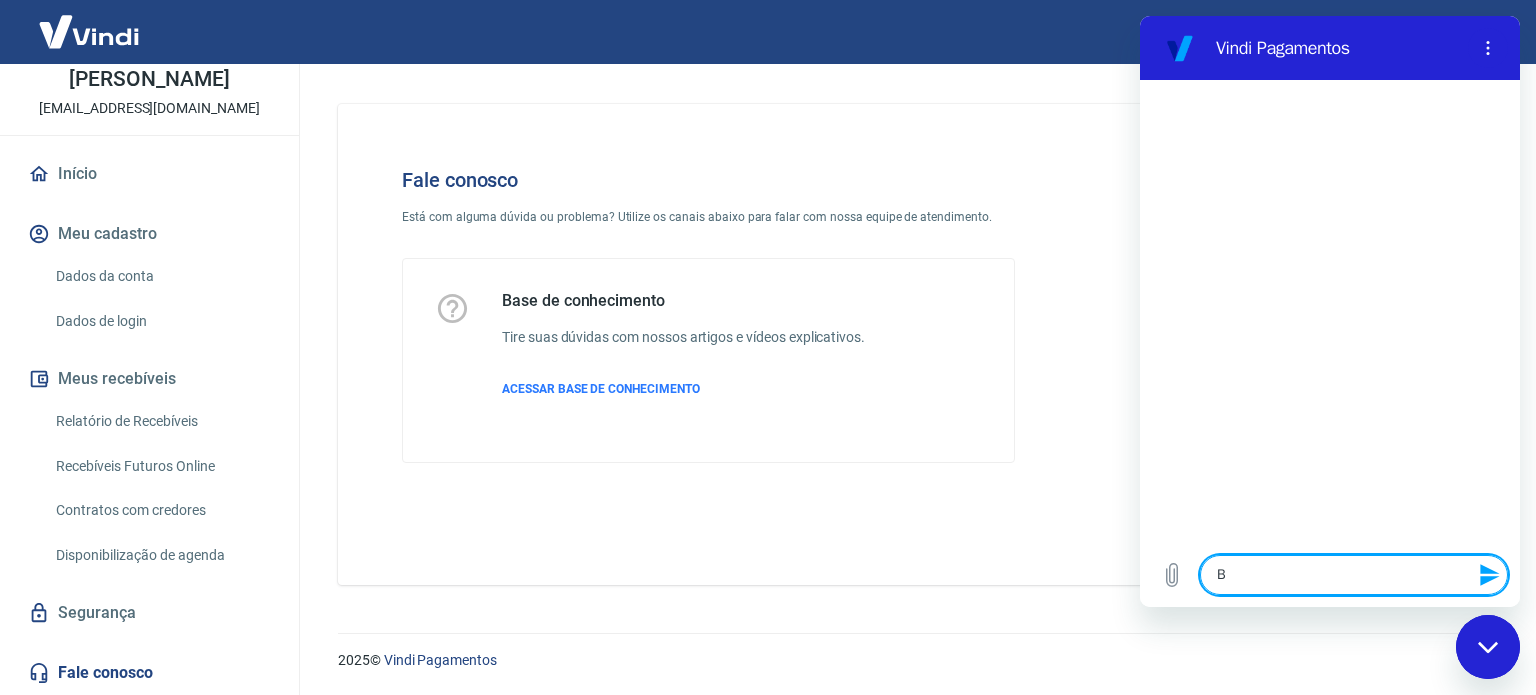 type on "Bo" 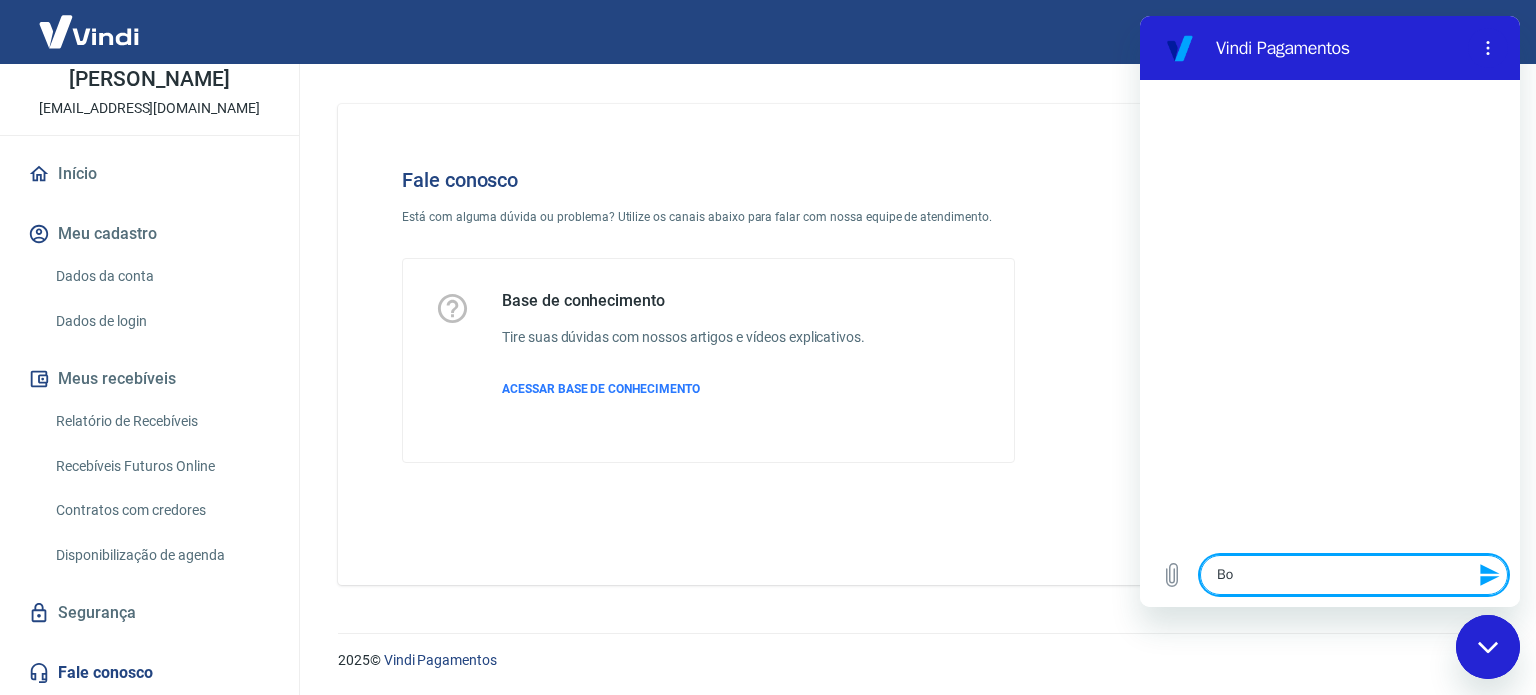 type on "Boa" 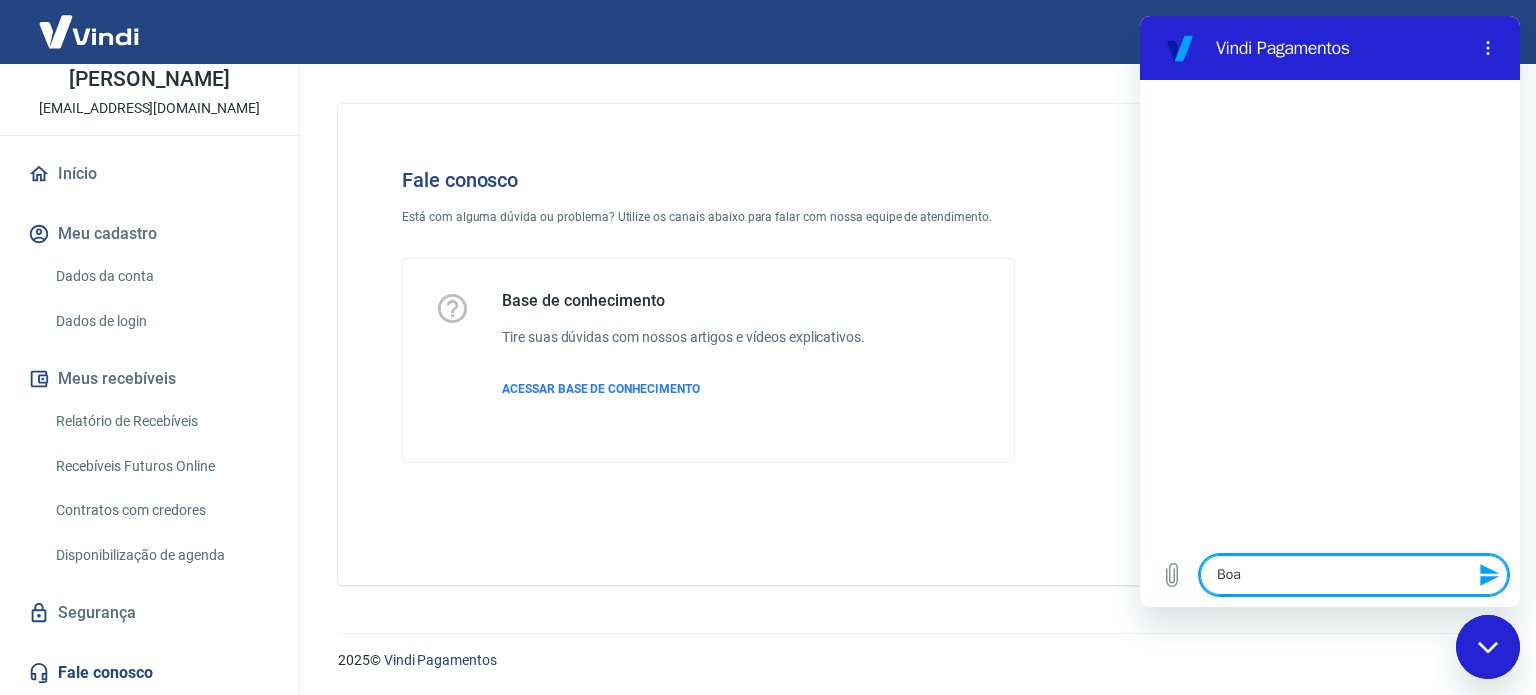 type on "Boa" 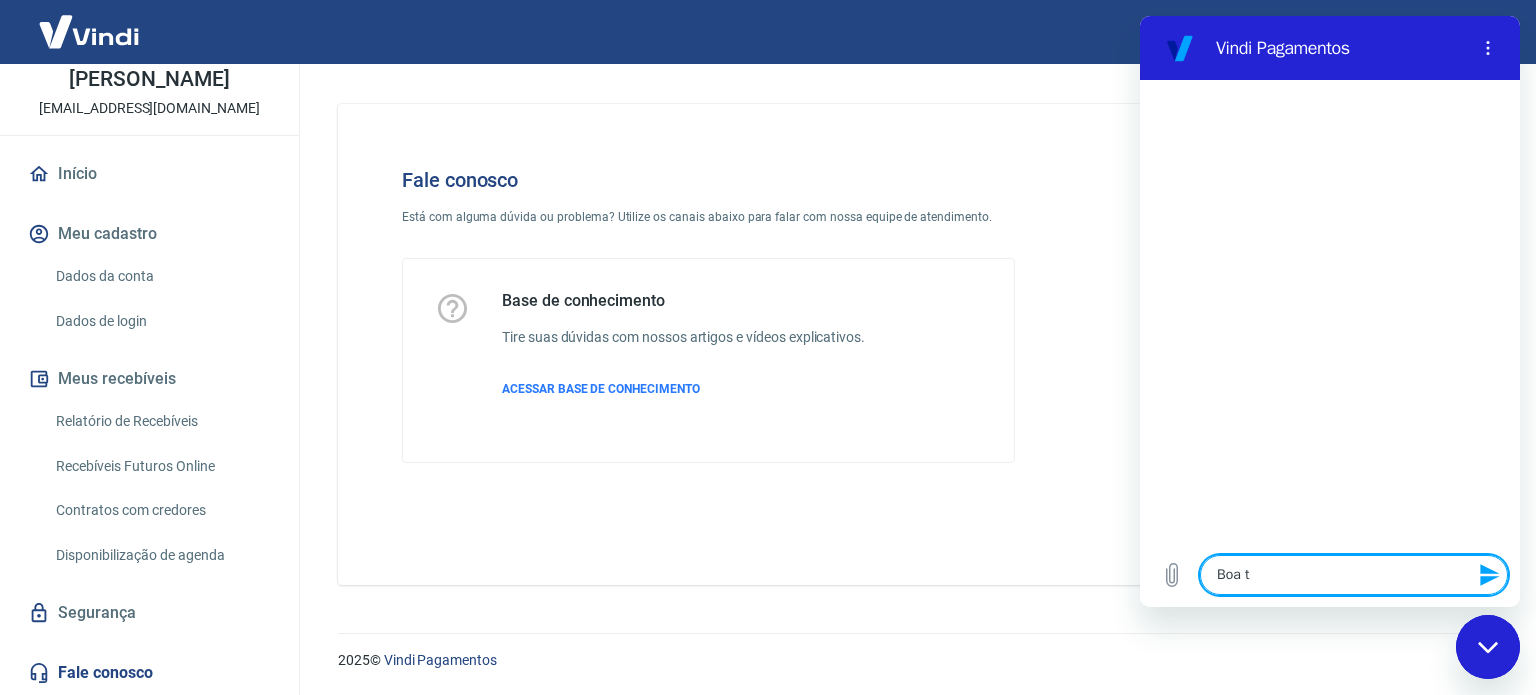 type on "Boa ta" 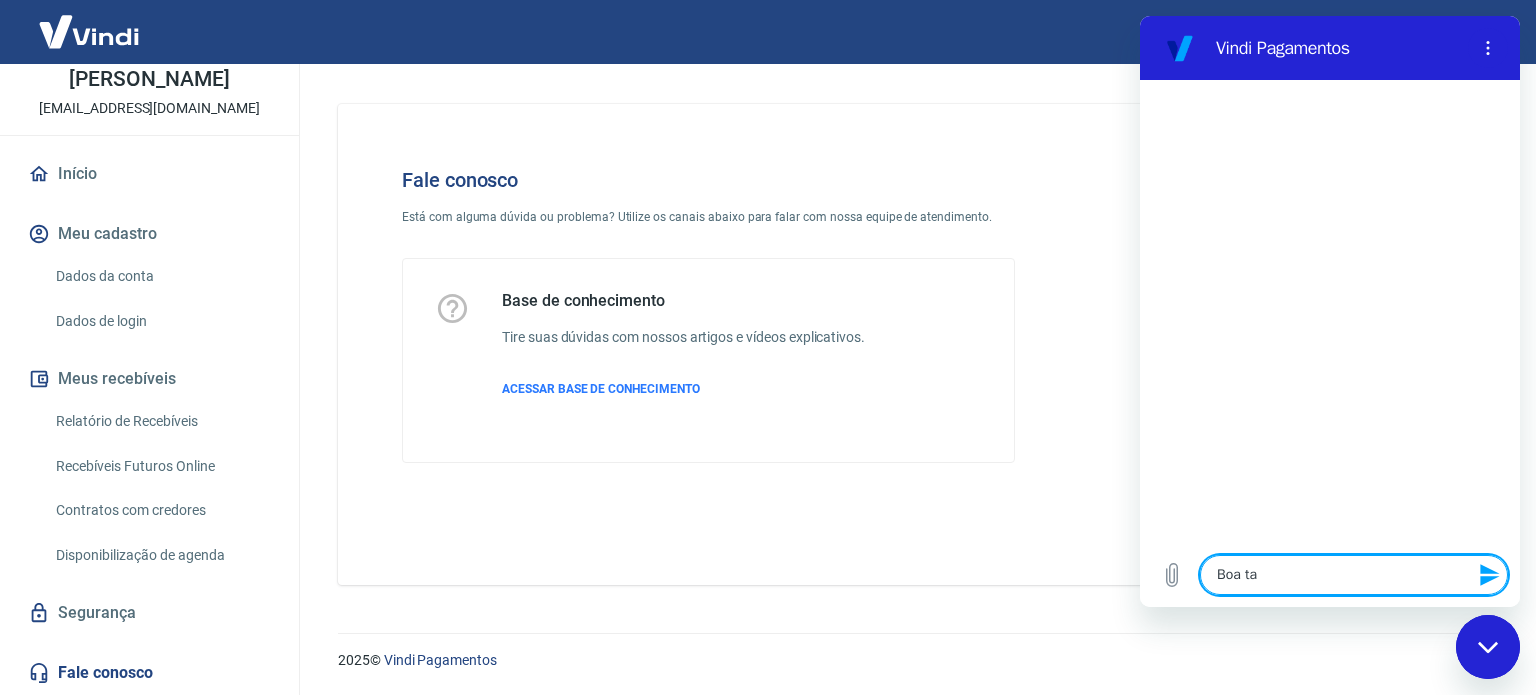 type on "Boa tar" 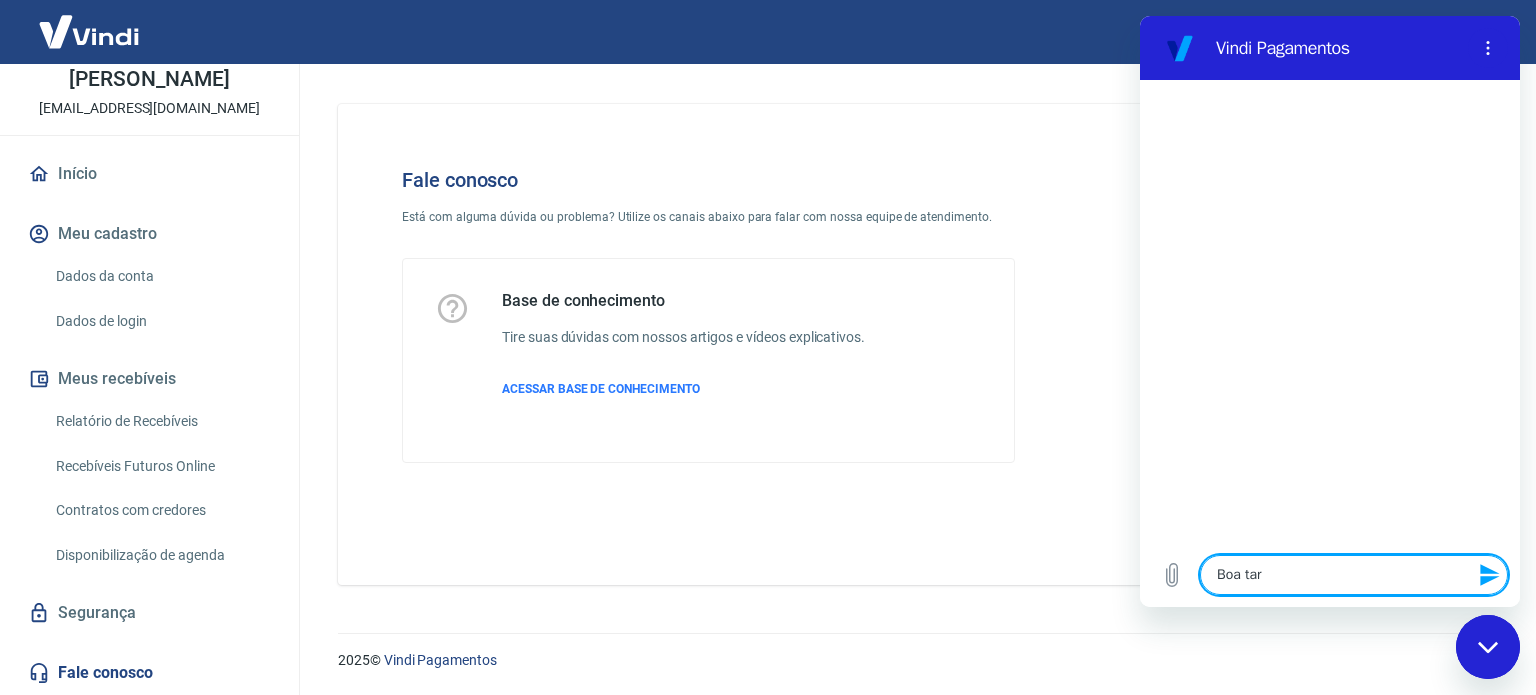 type on "Boa tard" 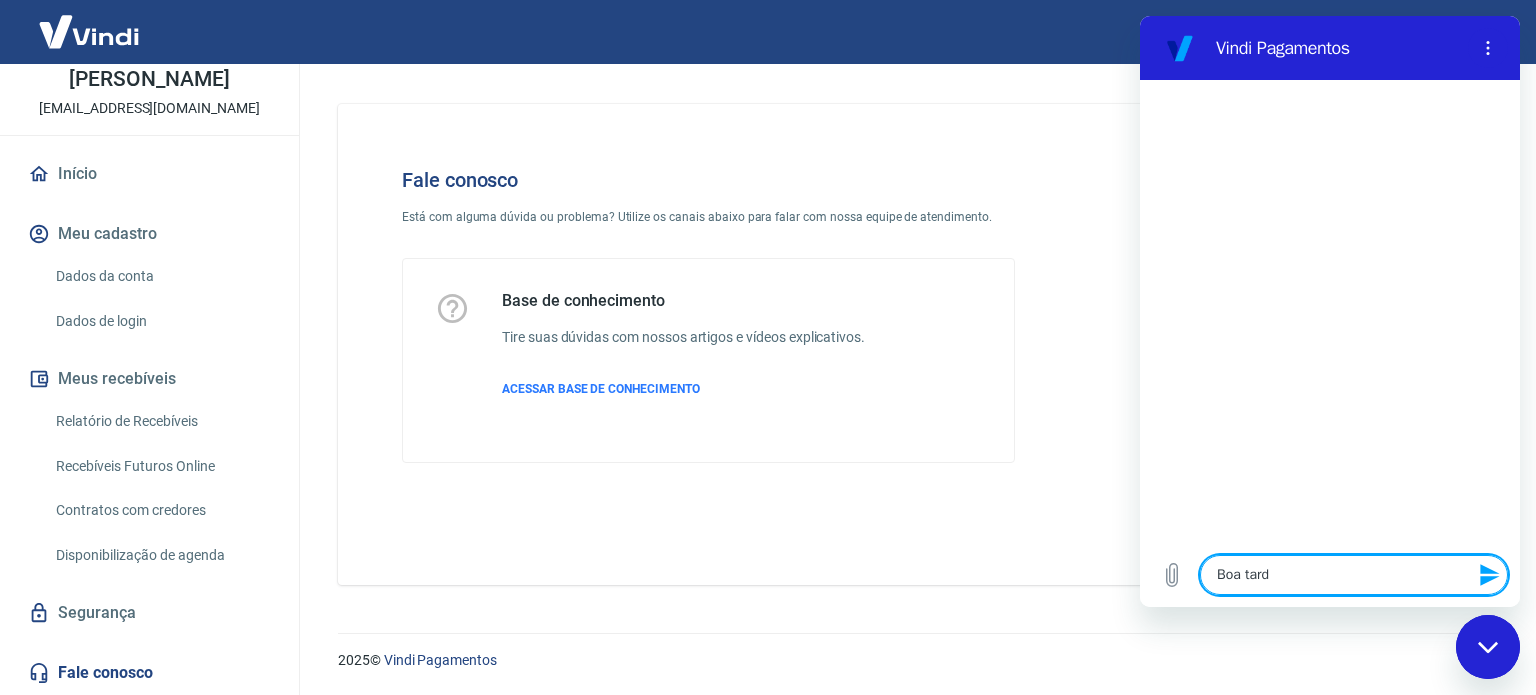 type on "Boa tarde" 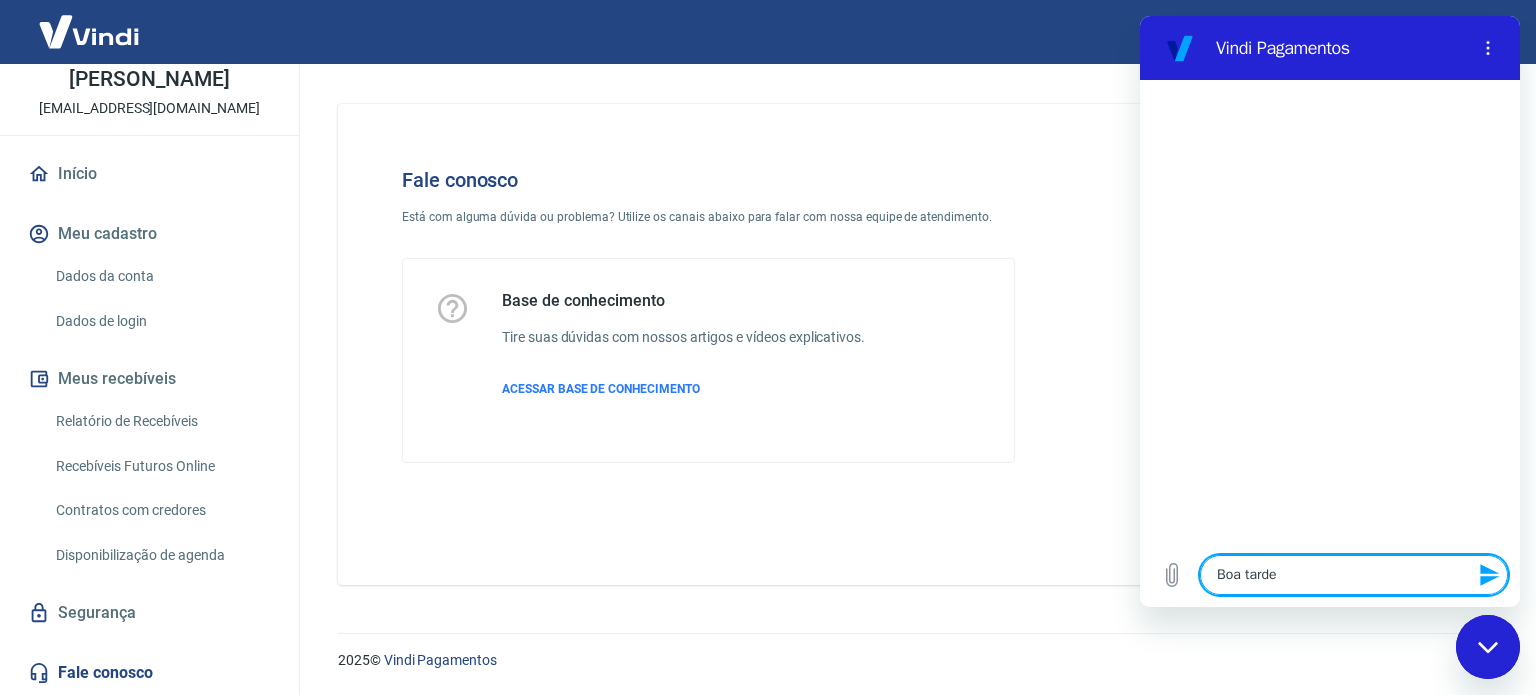 type on "Boa tarde." 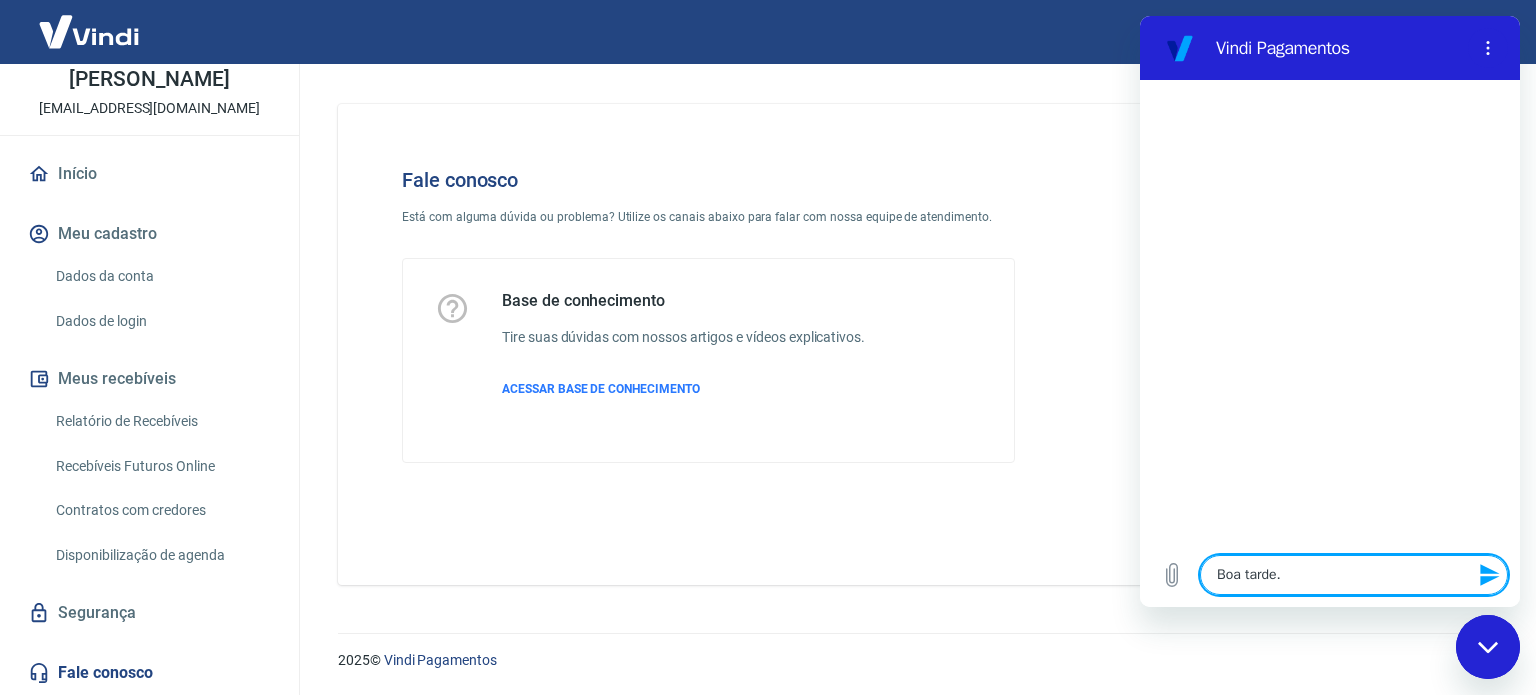 type 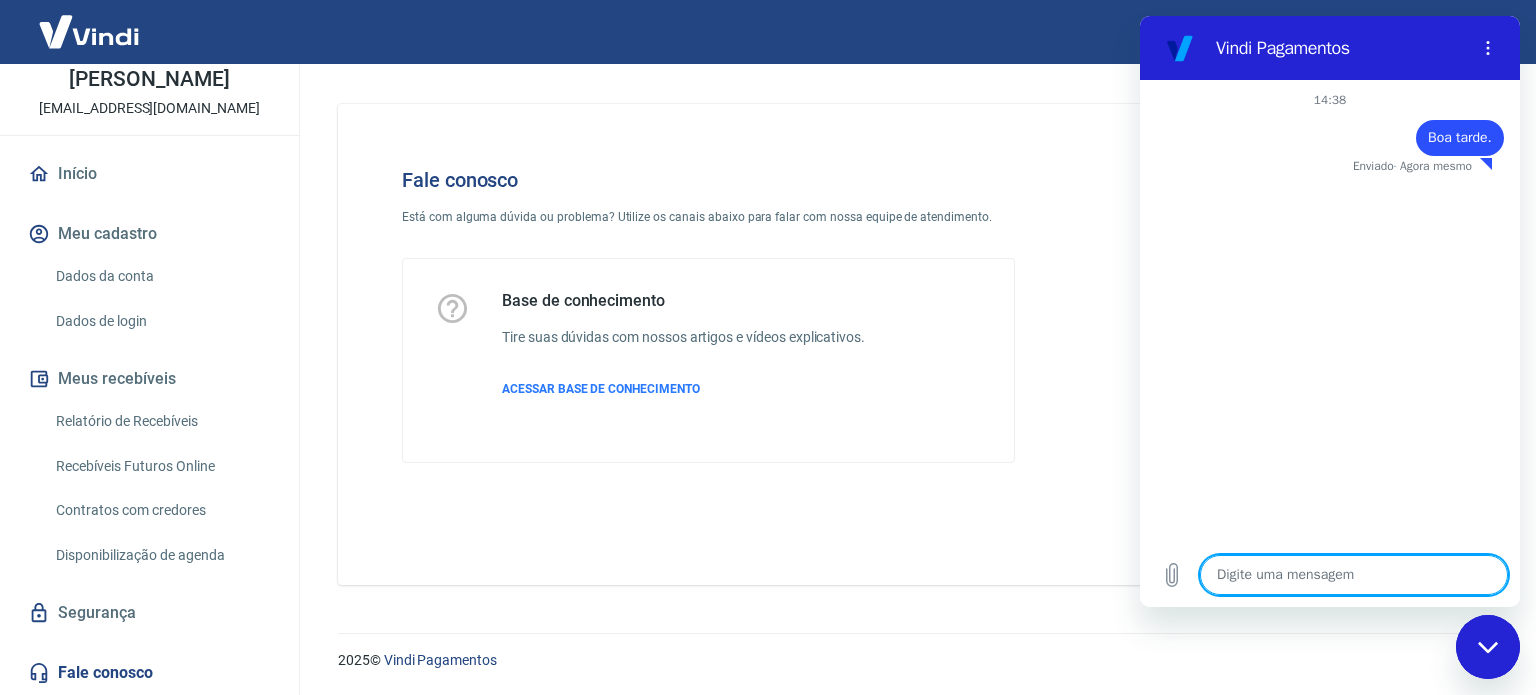 type on "x" 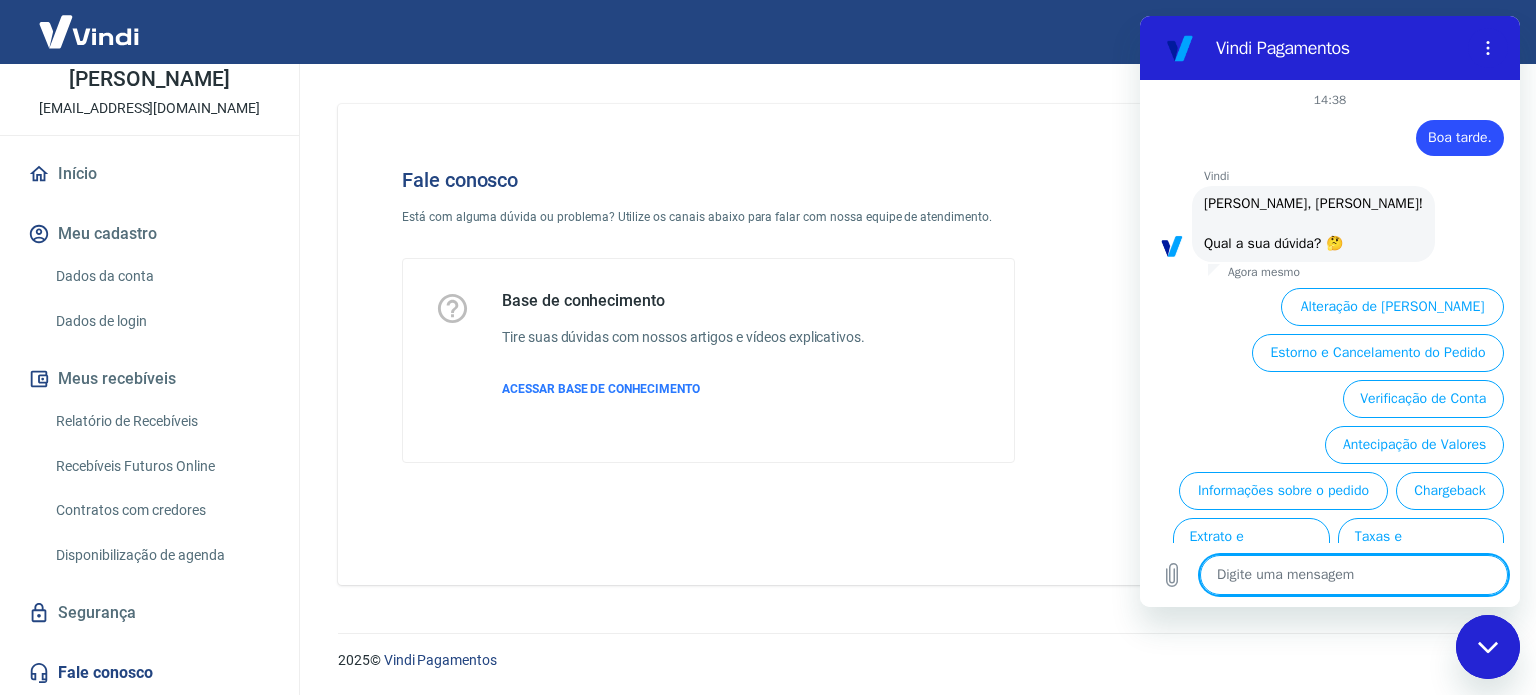 scroll, scrollTop: 126, scrollLeft: 0, axis: vertical 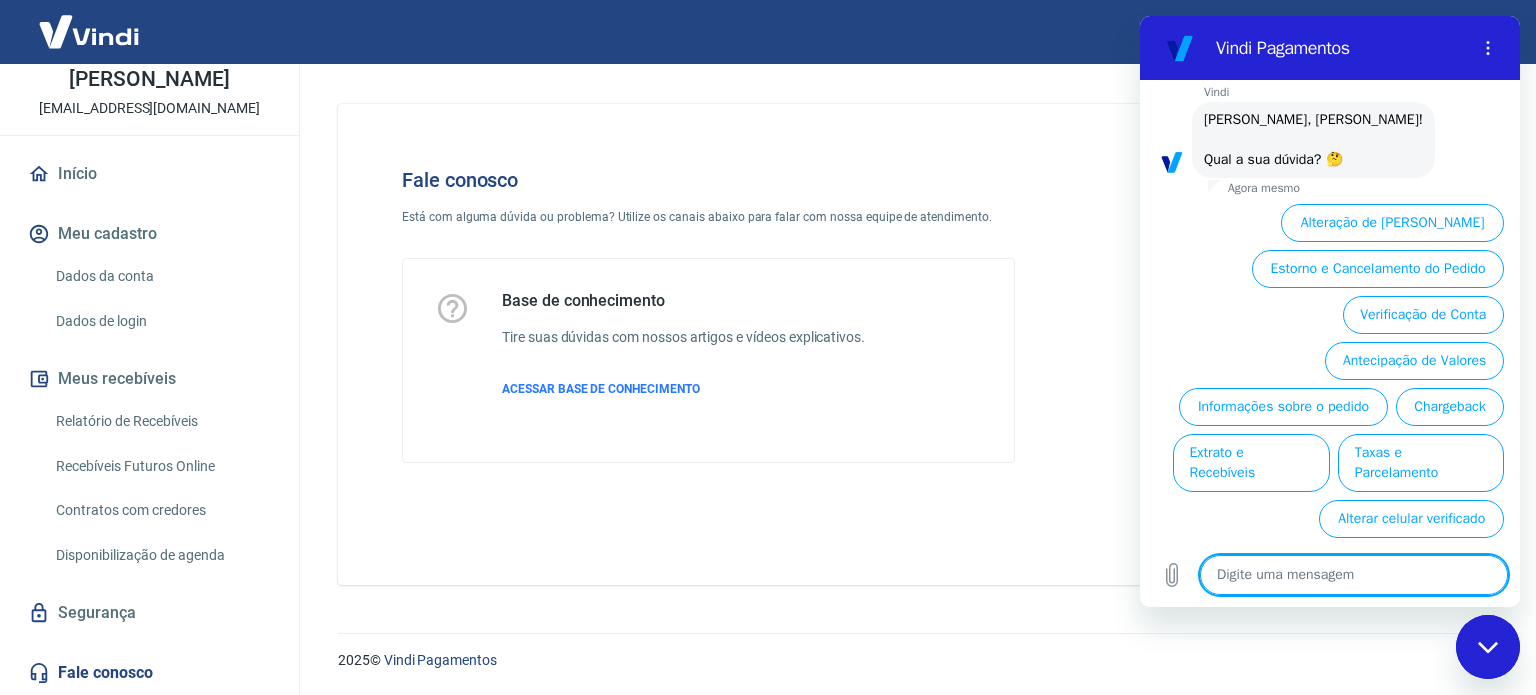 click at bounding box center (1354, 575) 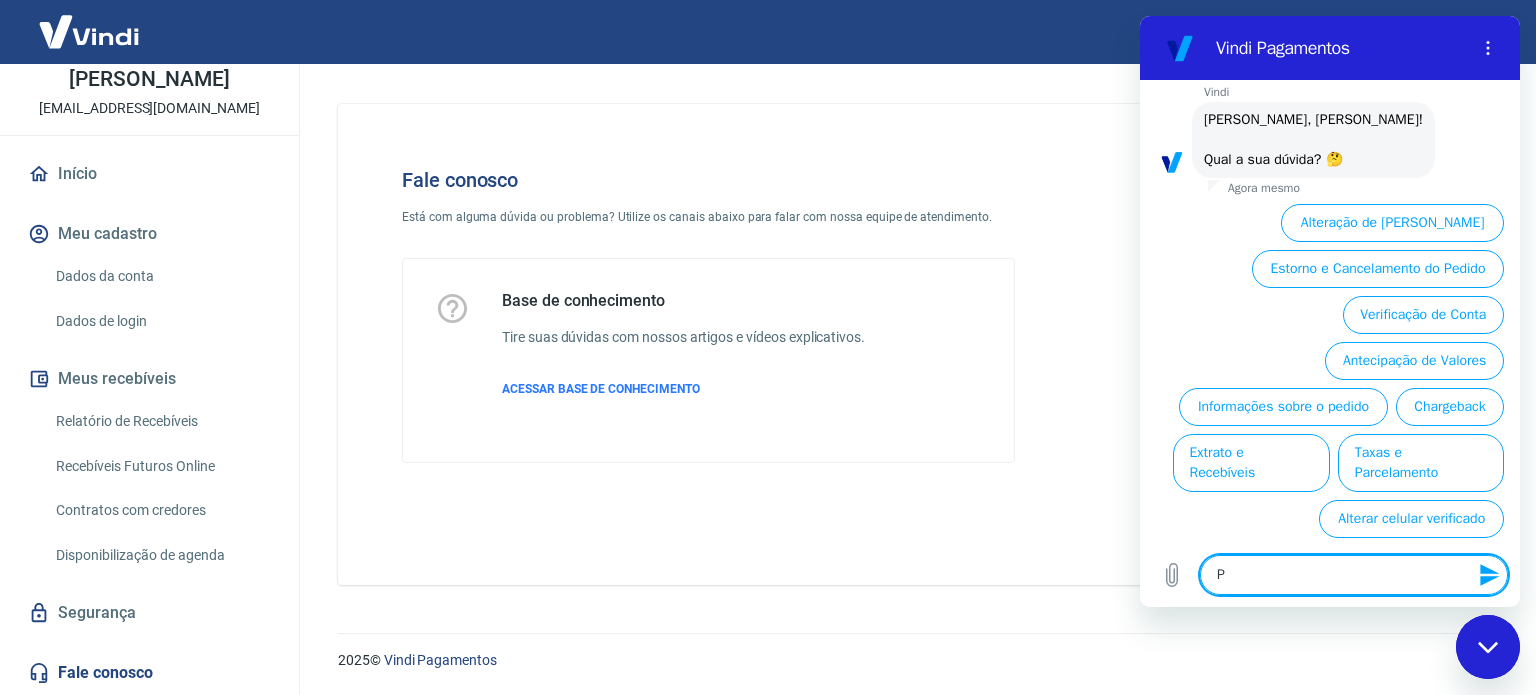 type on "Pr" 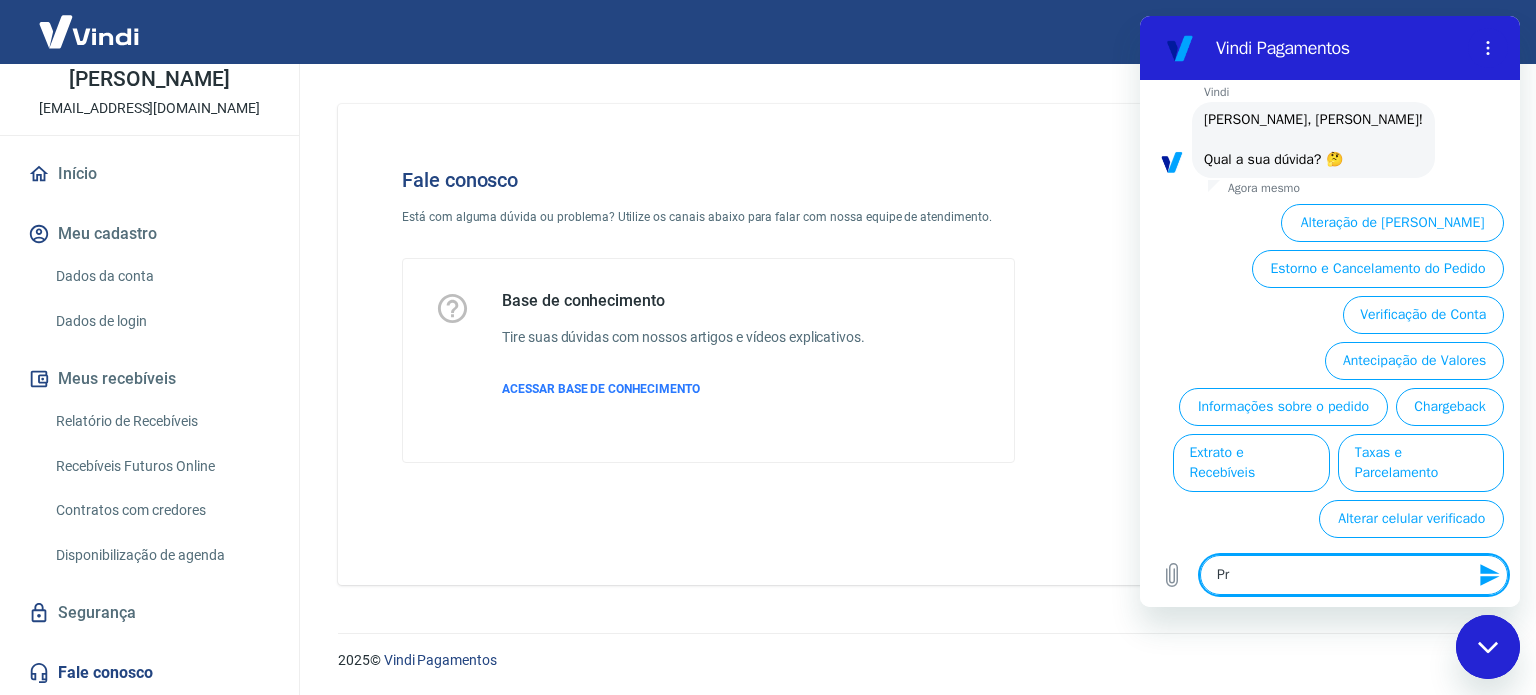 type on "Pre" 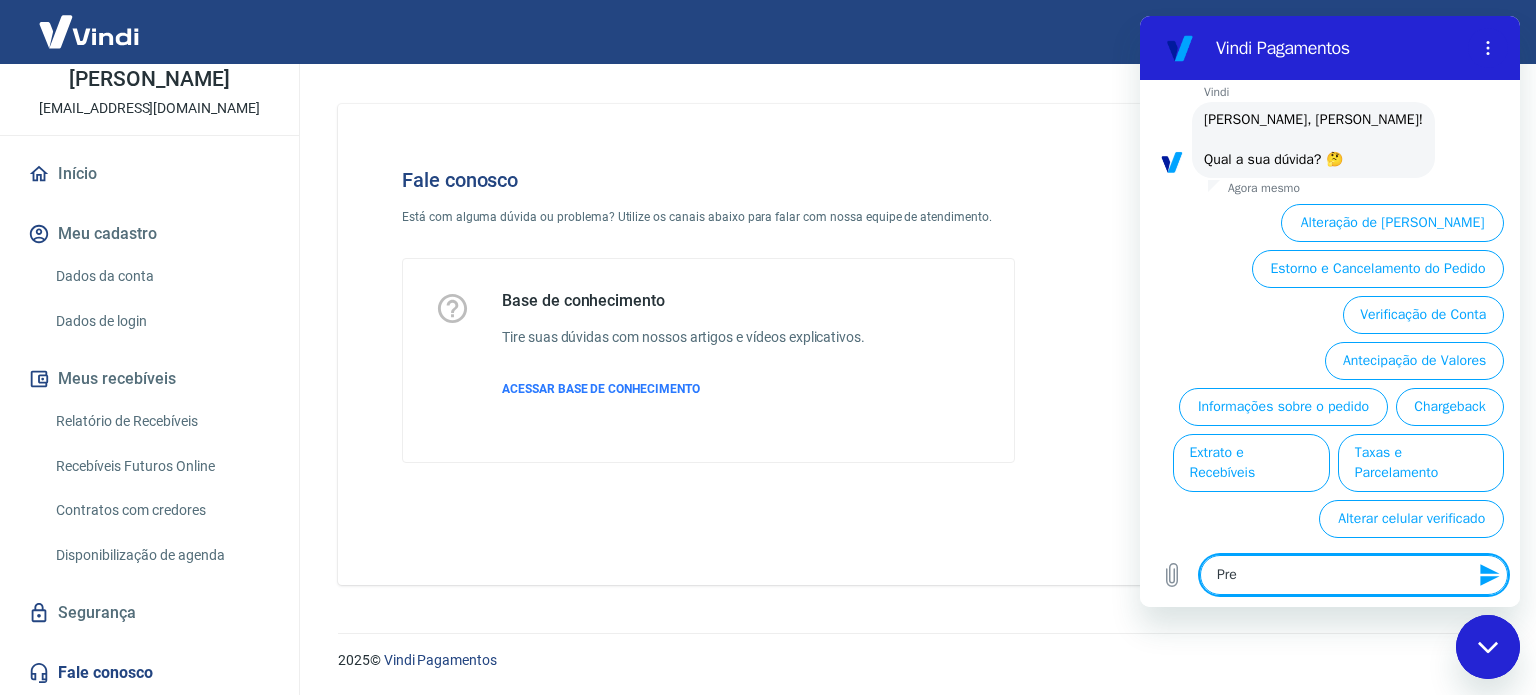 type on "Prec" 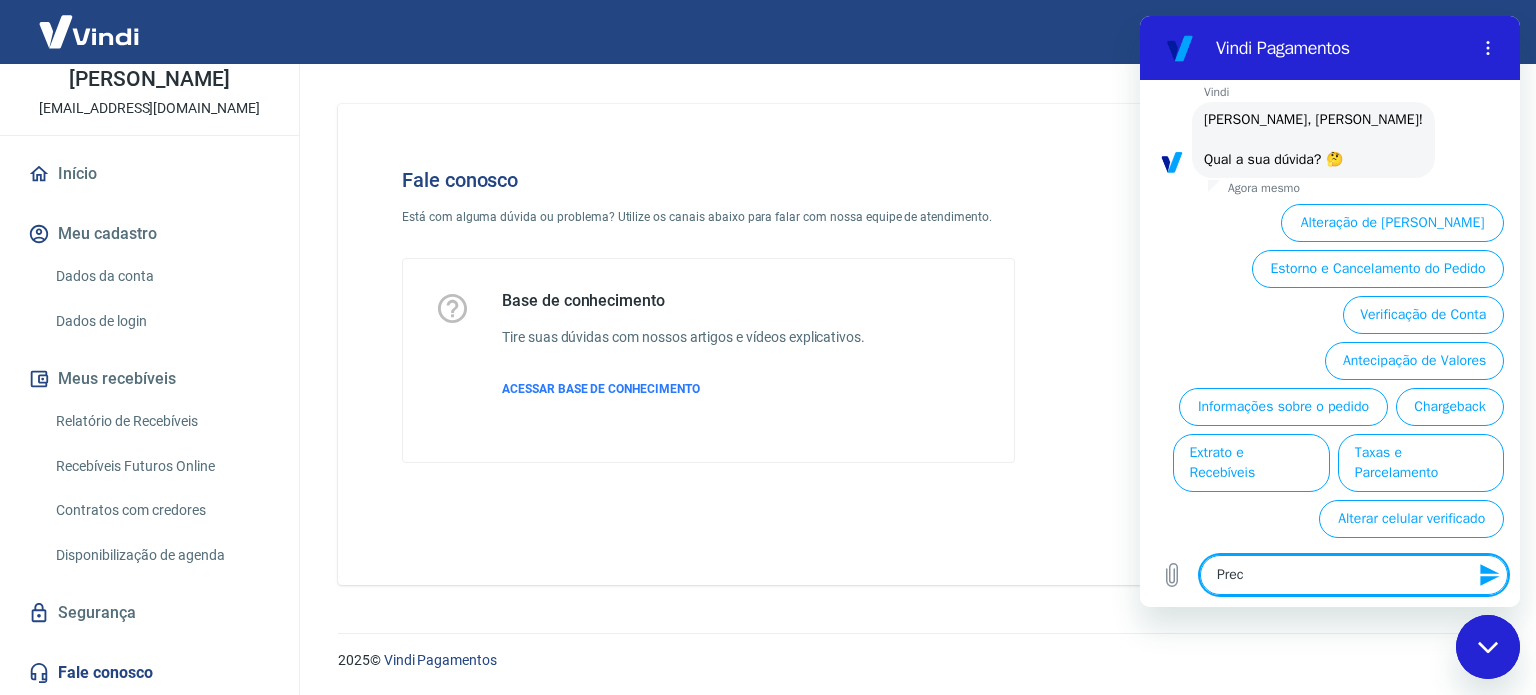 type on "Preci" 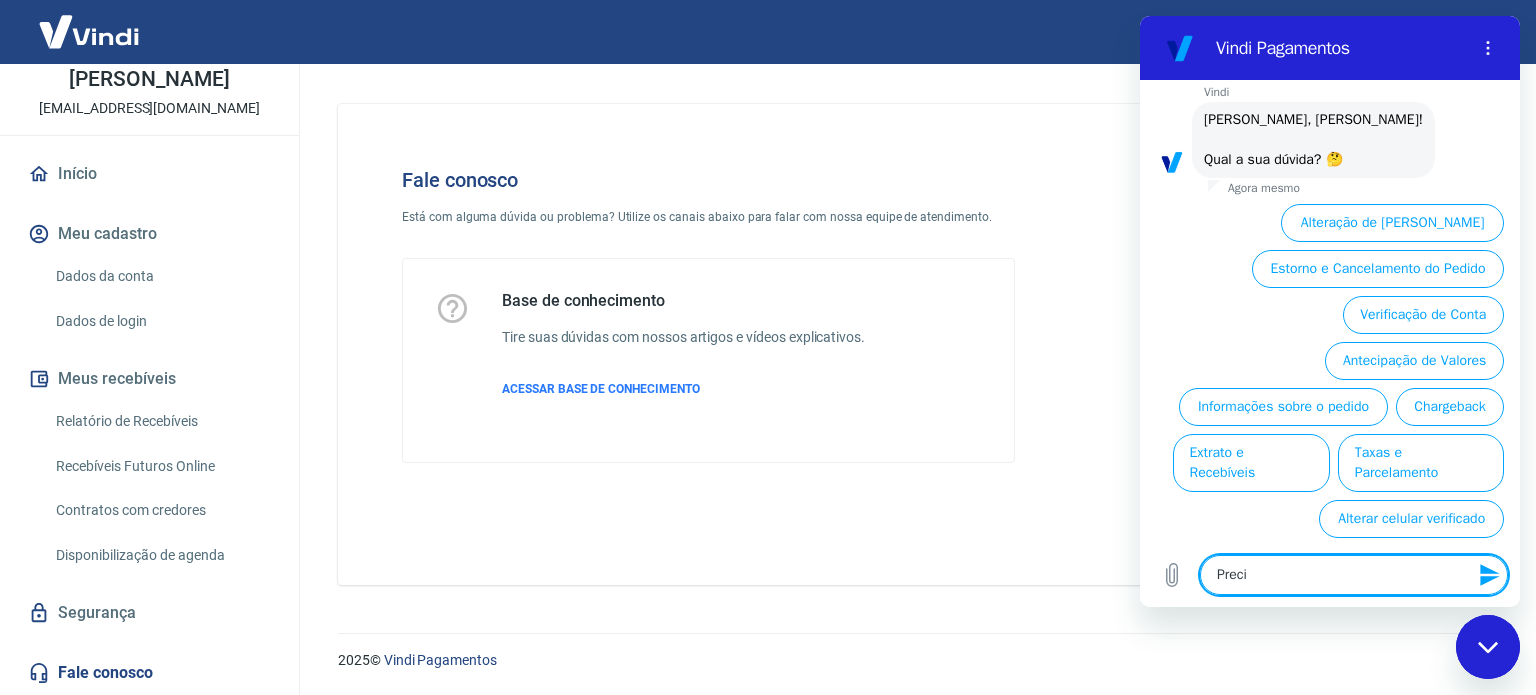 type on "Precis" 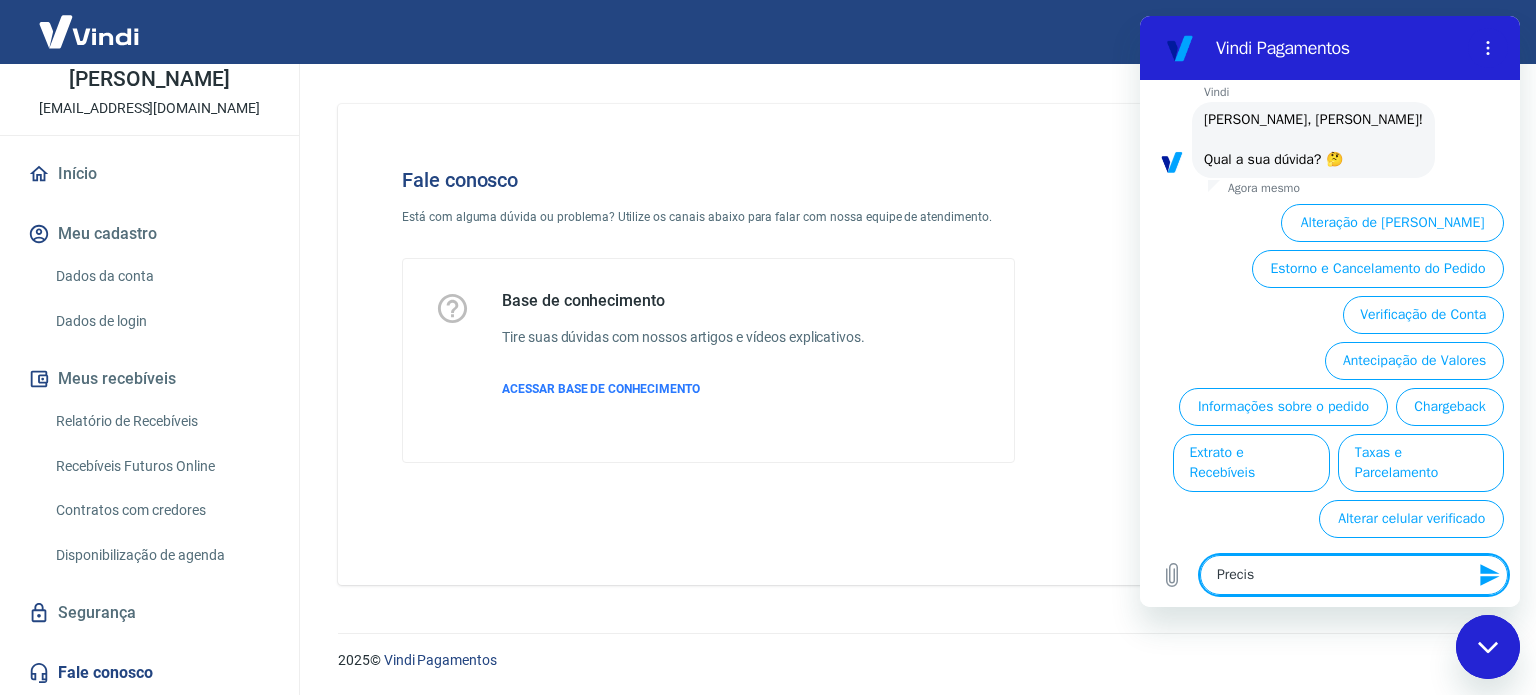 type on "Preciso" 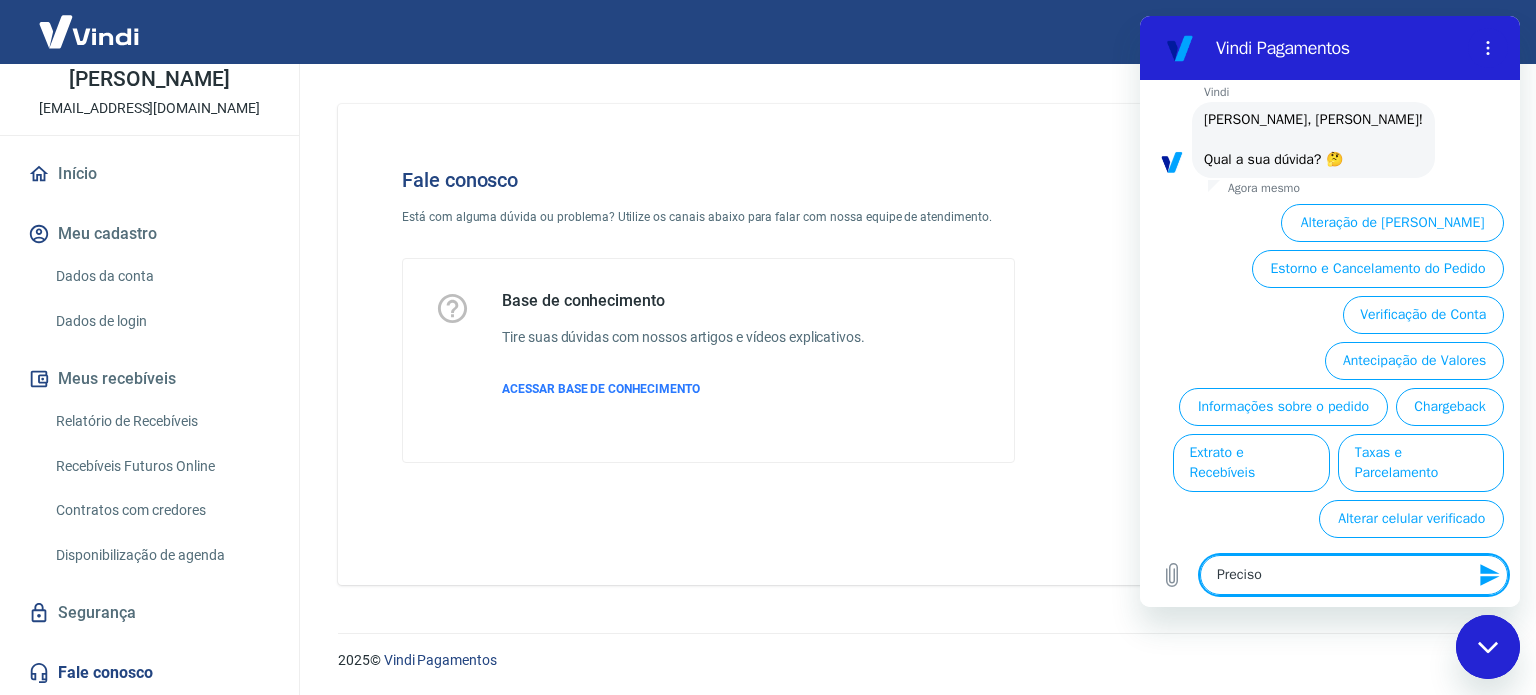 type on "Preciso" 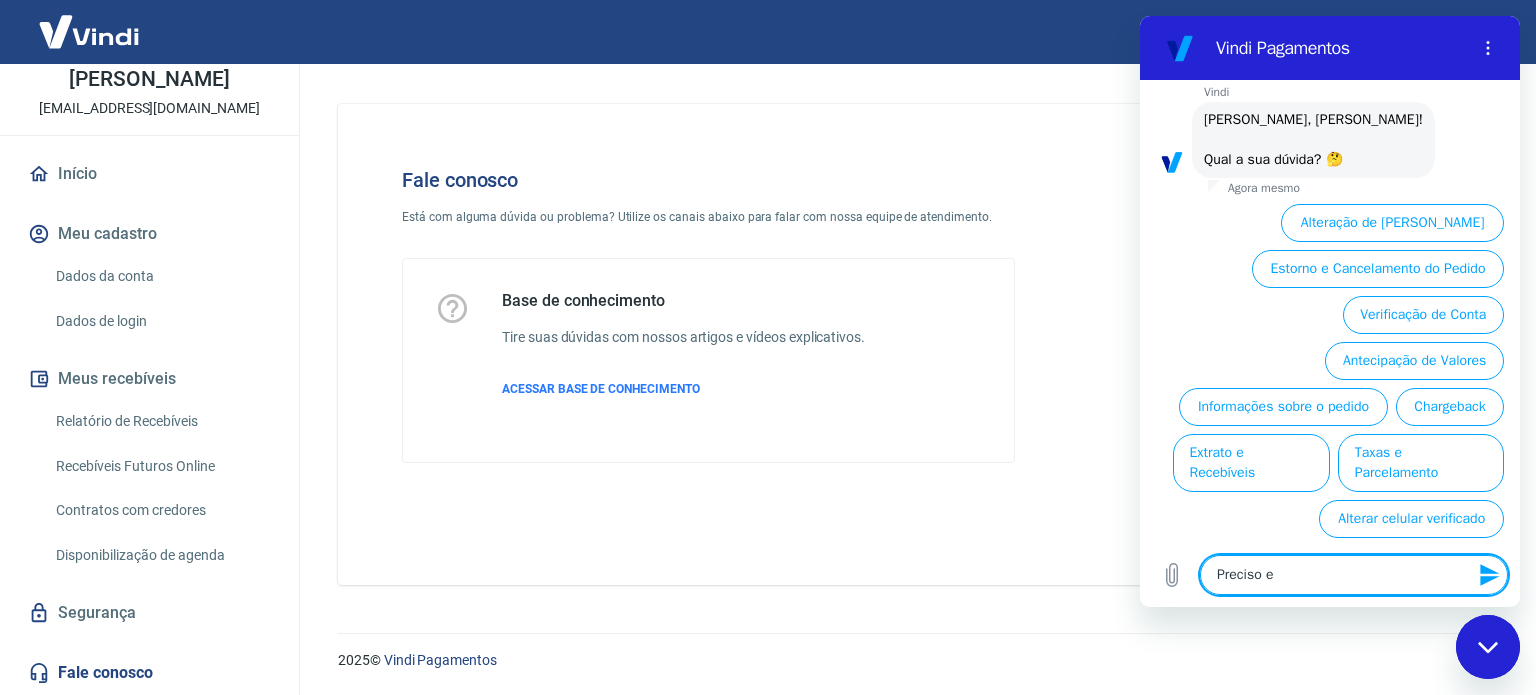 type on "Preciso en" 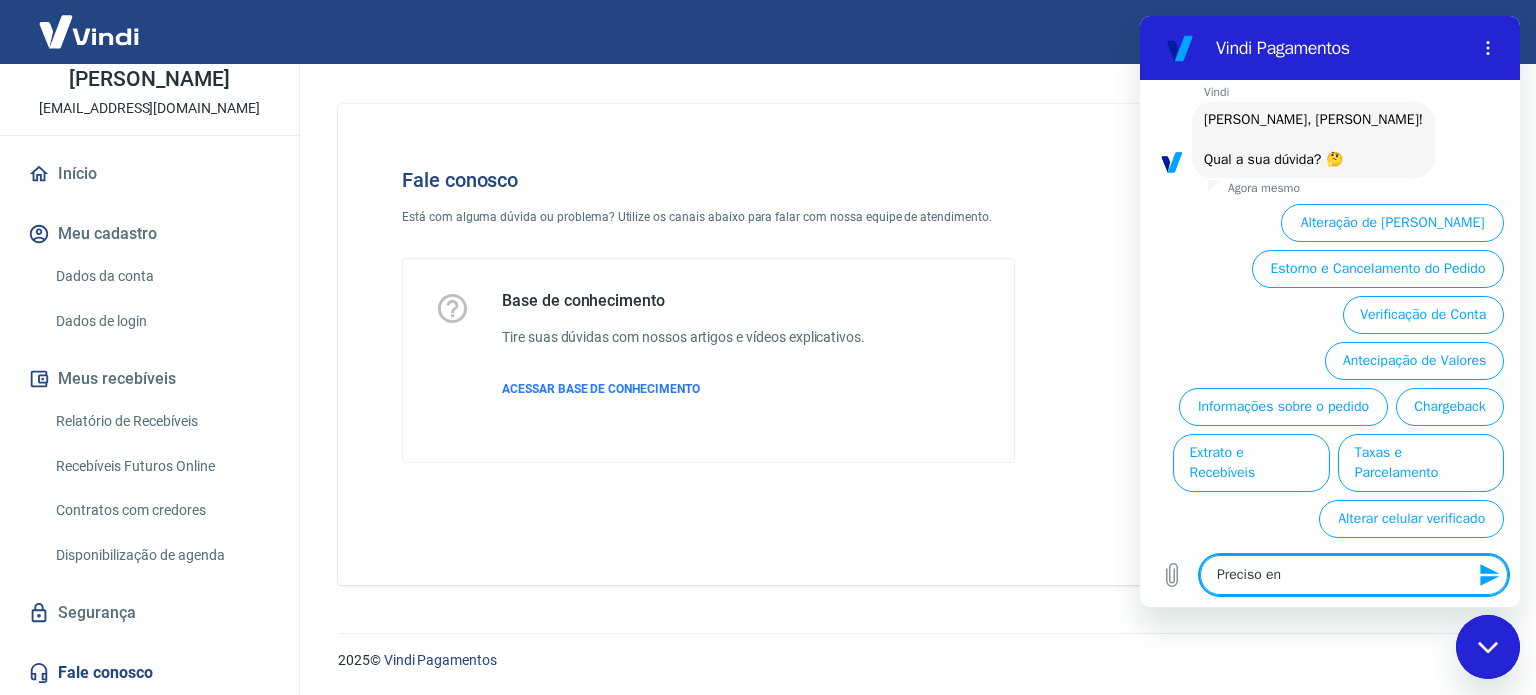 type on "Preciso enc" 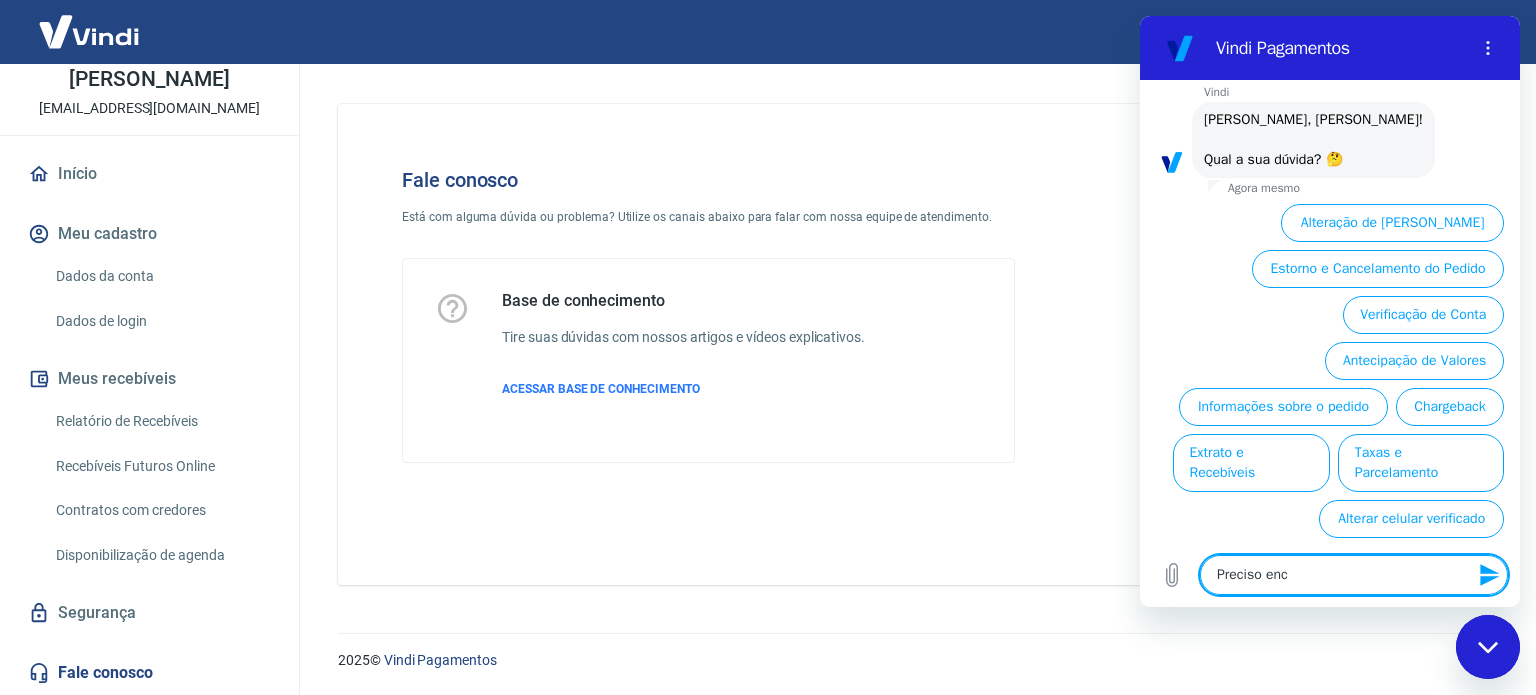 type on "Preciso ence" 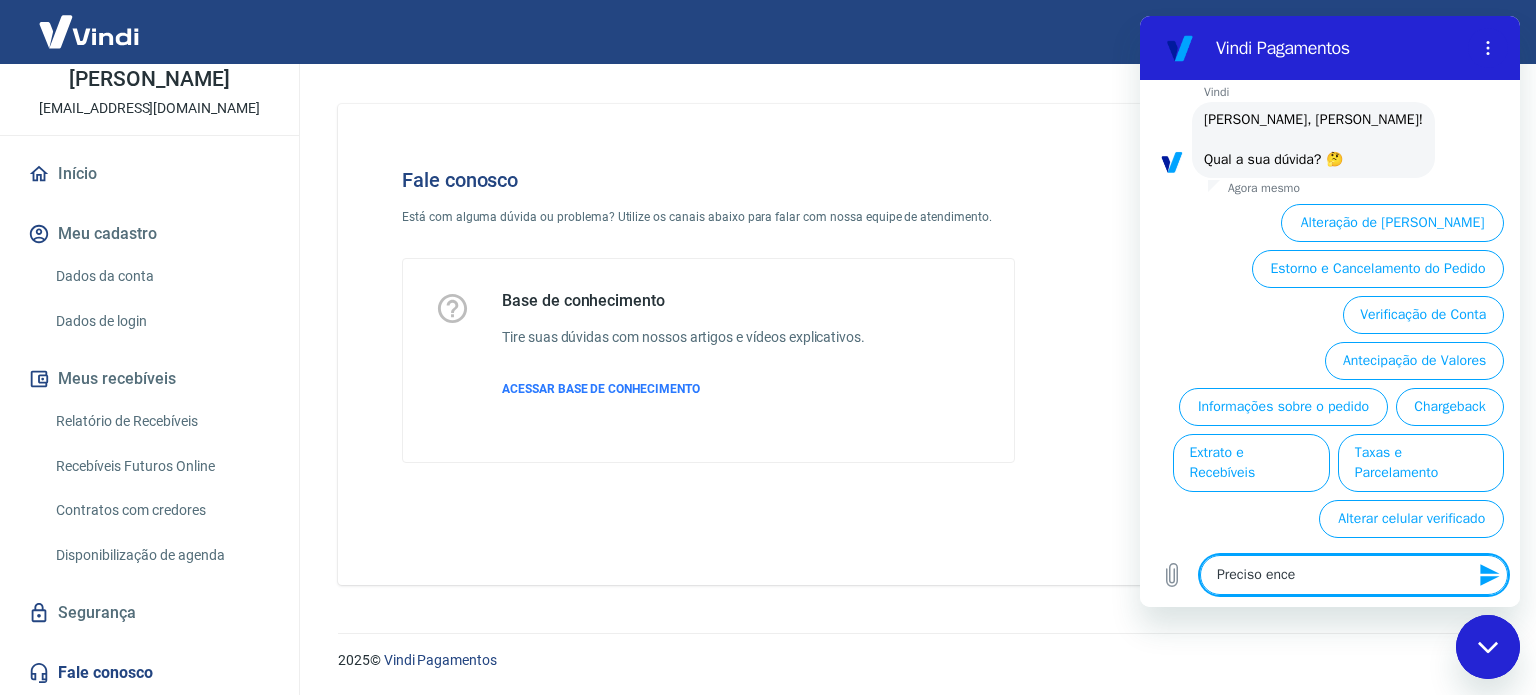 type on "Preciso encer" 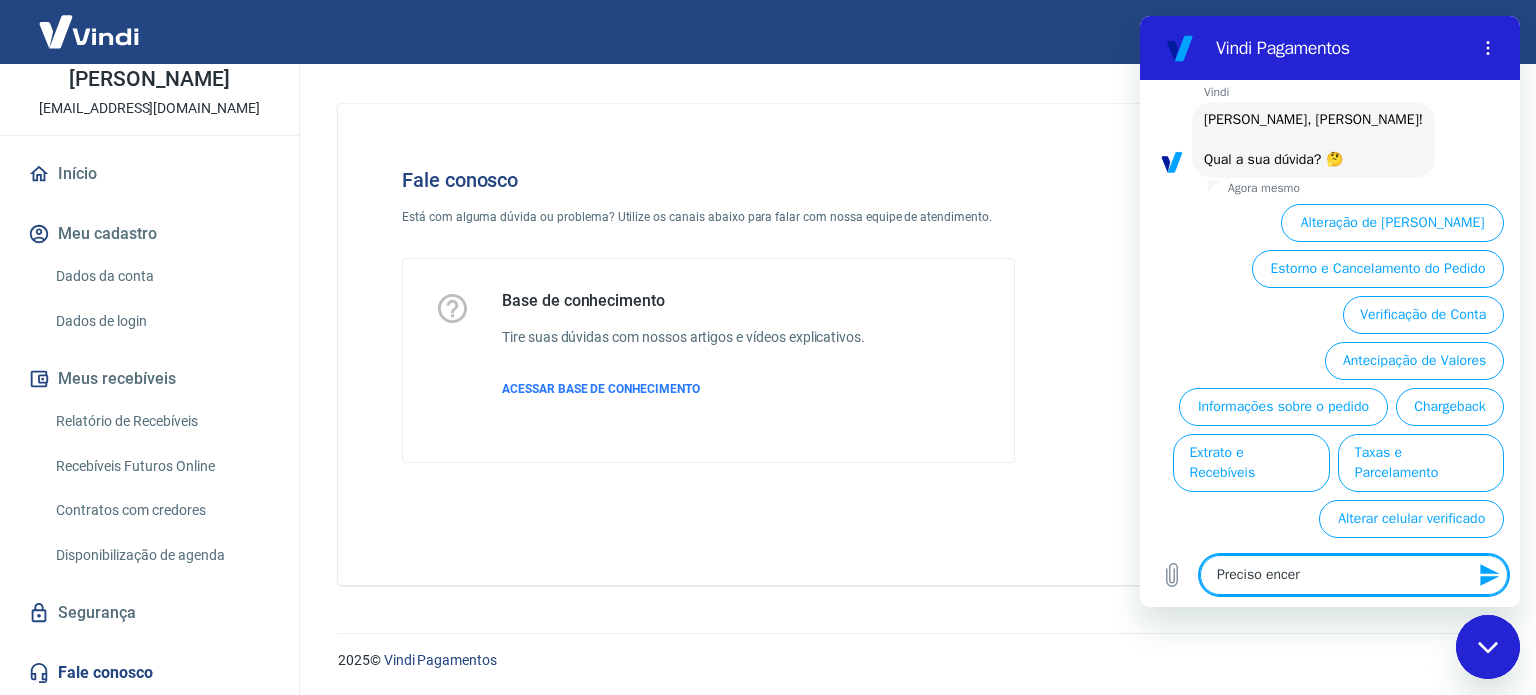 type on "Preciso encerr" 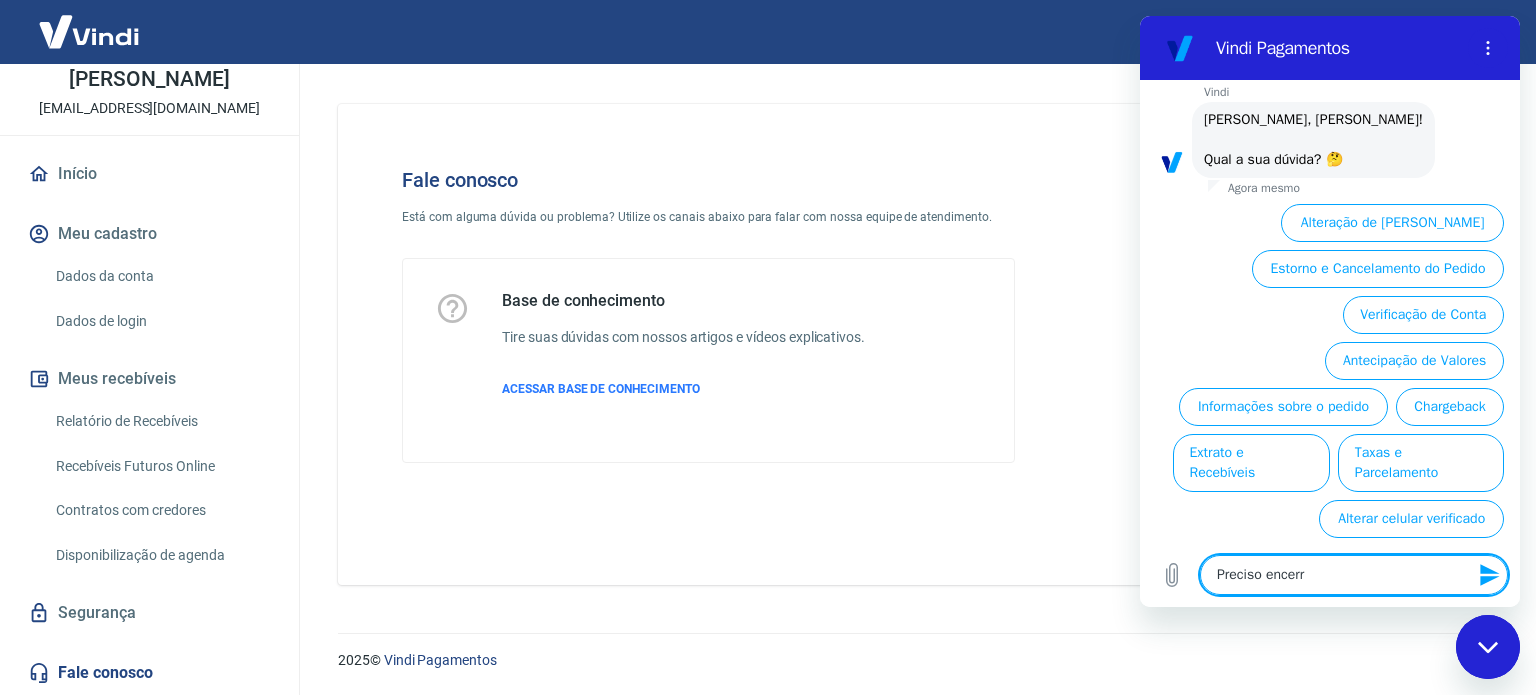 type on "Preciso encerra" 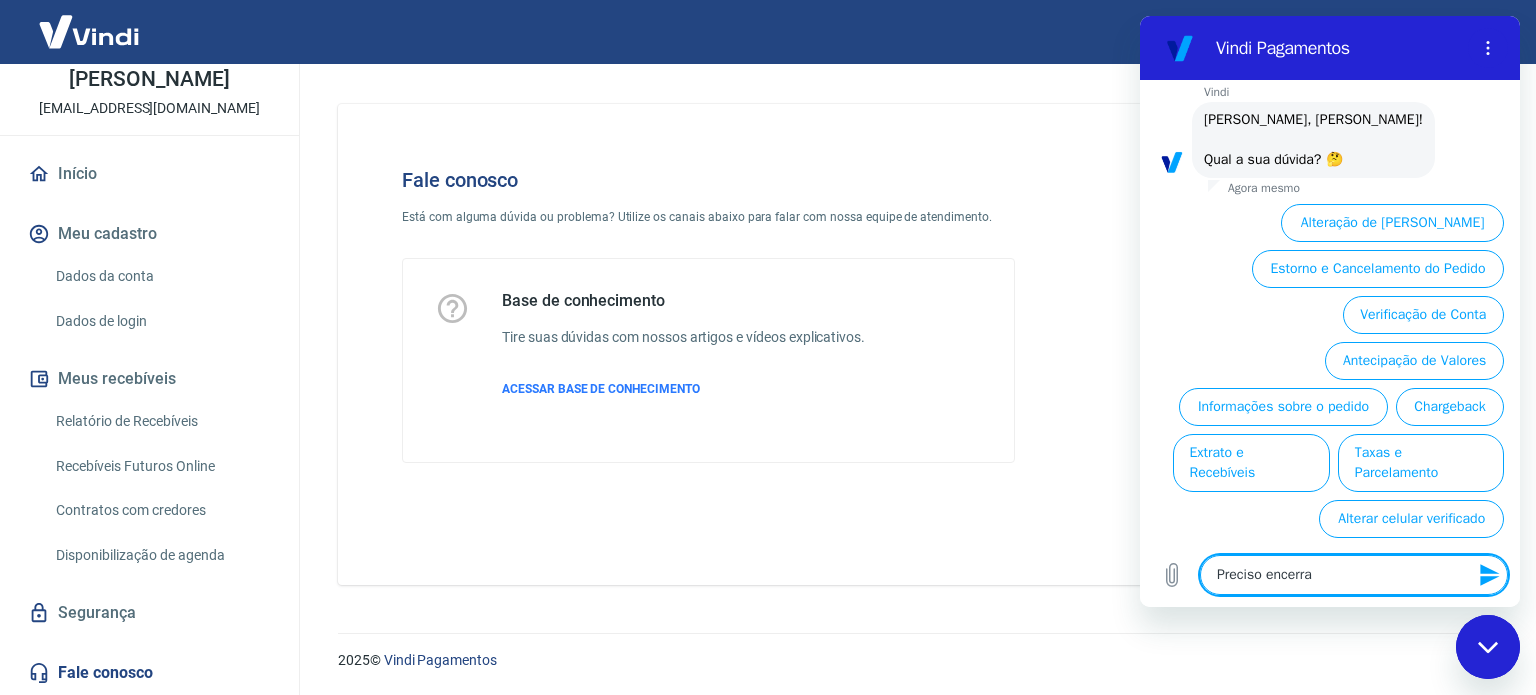 type on "Preciso encerrar" 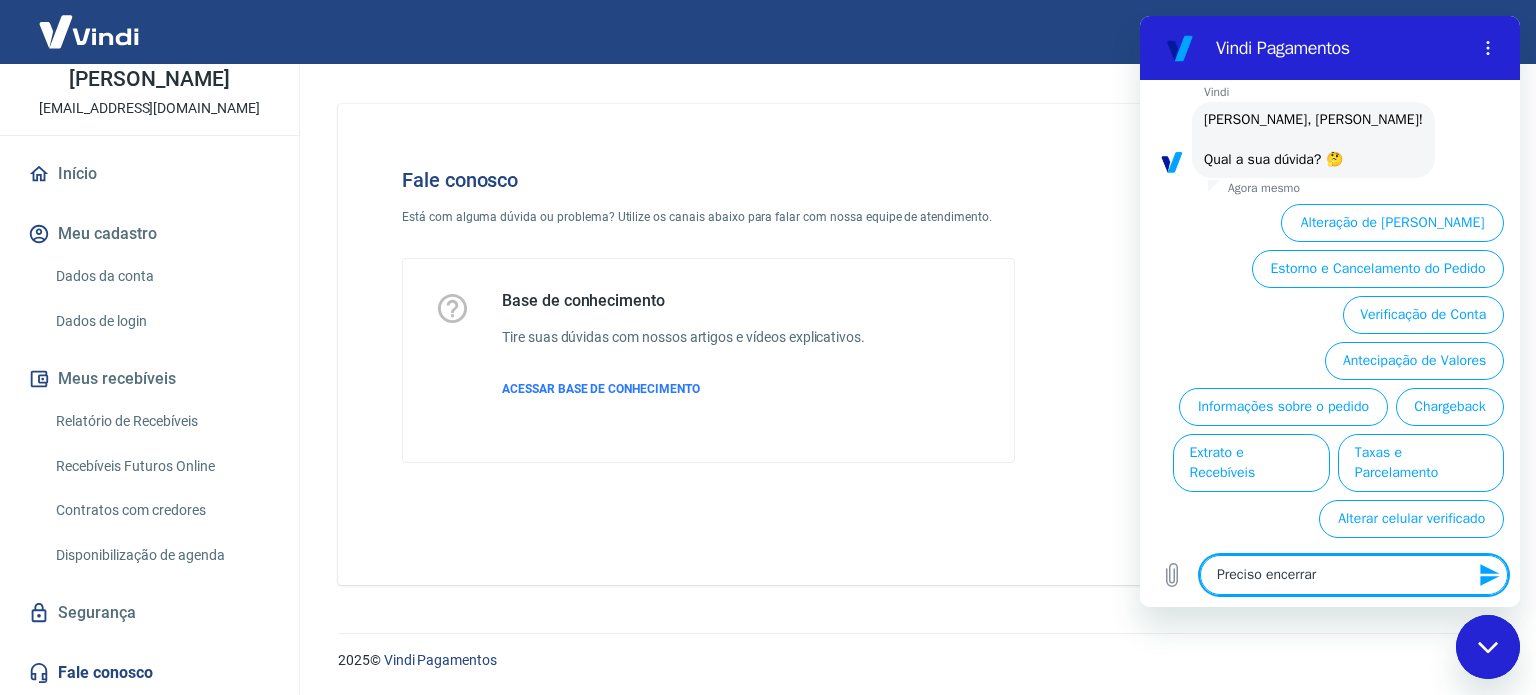 type on "Preciso encerrar" 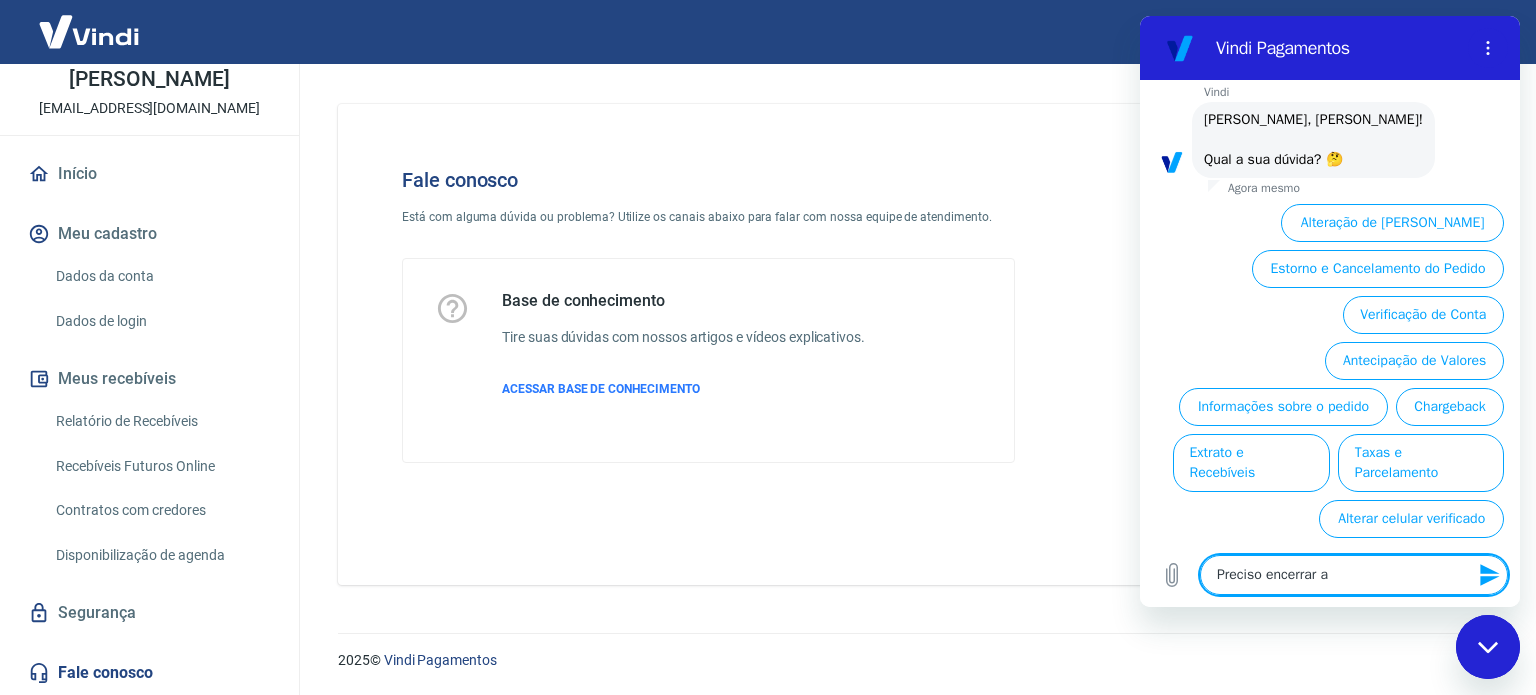 type on "x" 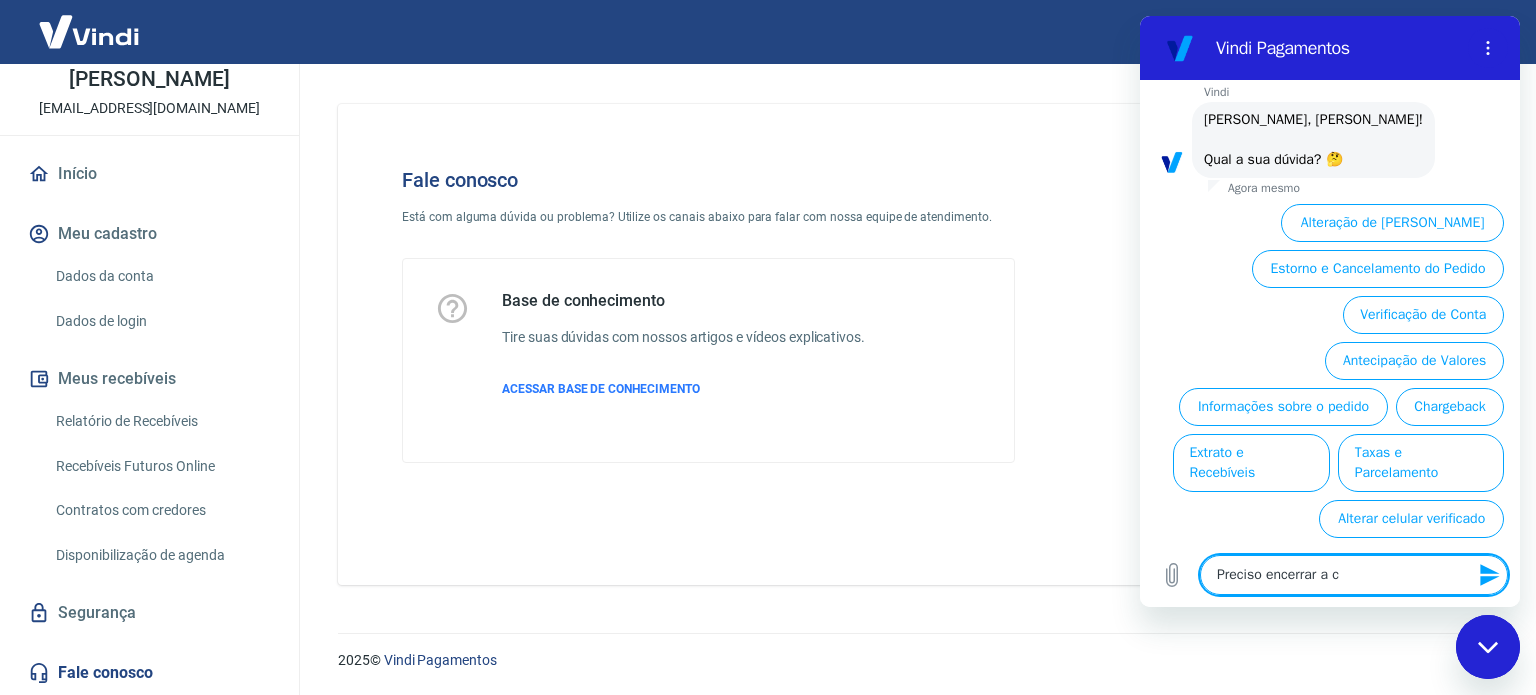 type on "Preciso encerrar a co" 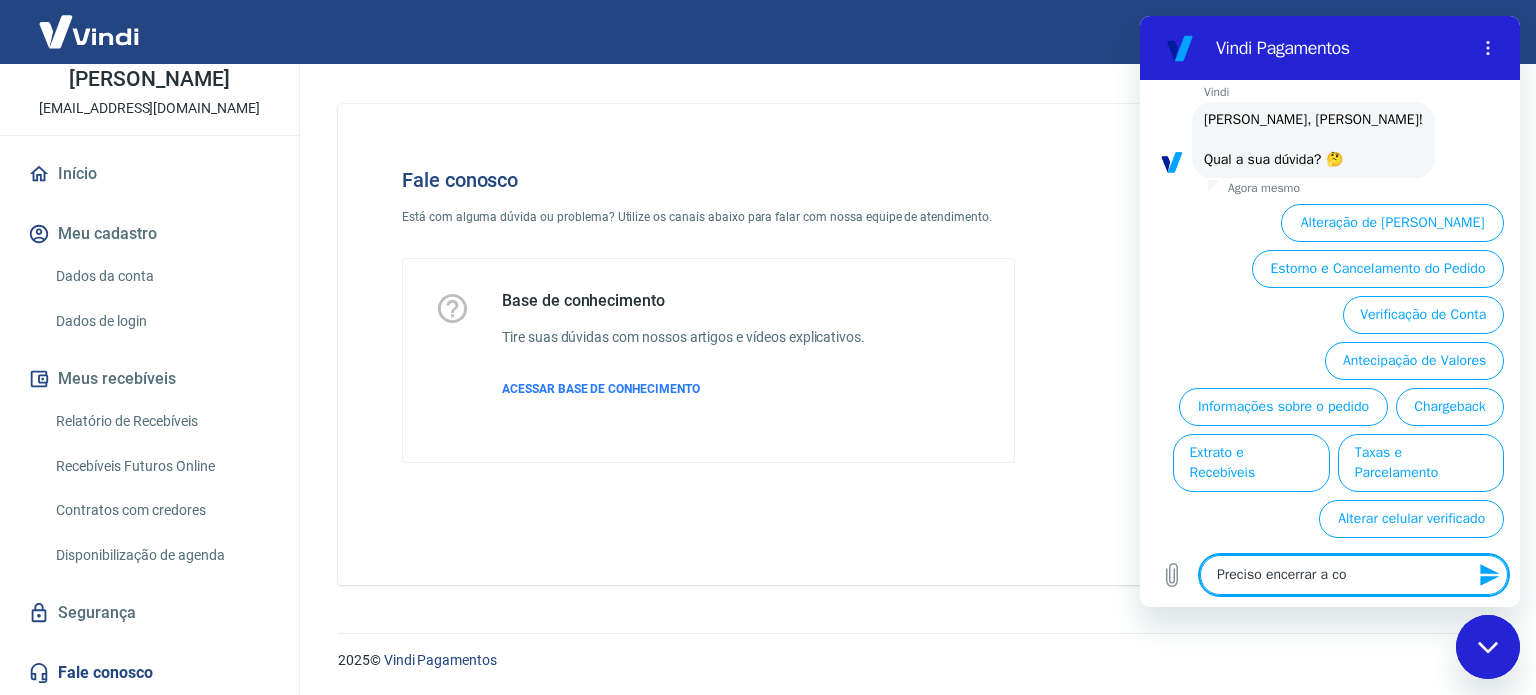 type on "Preciso encerrar a con" 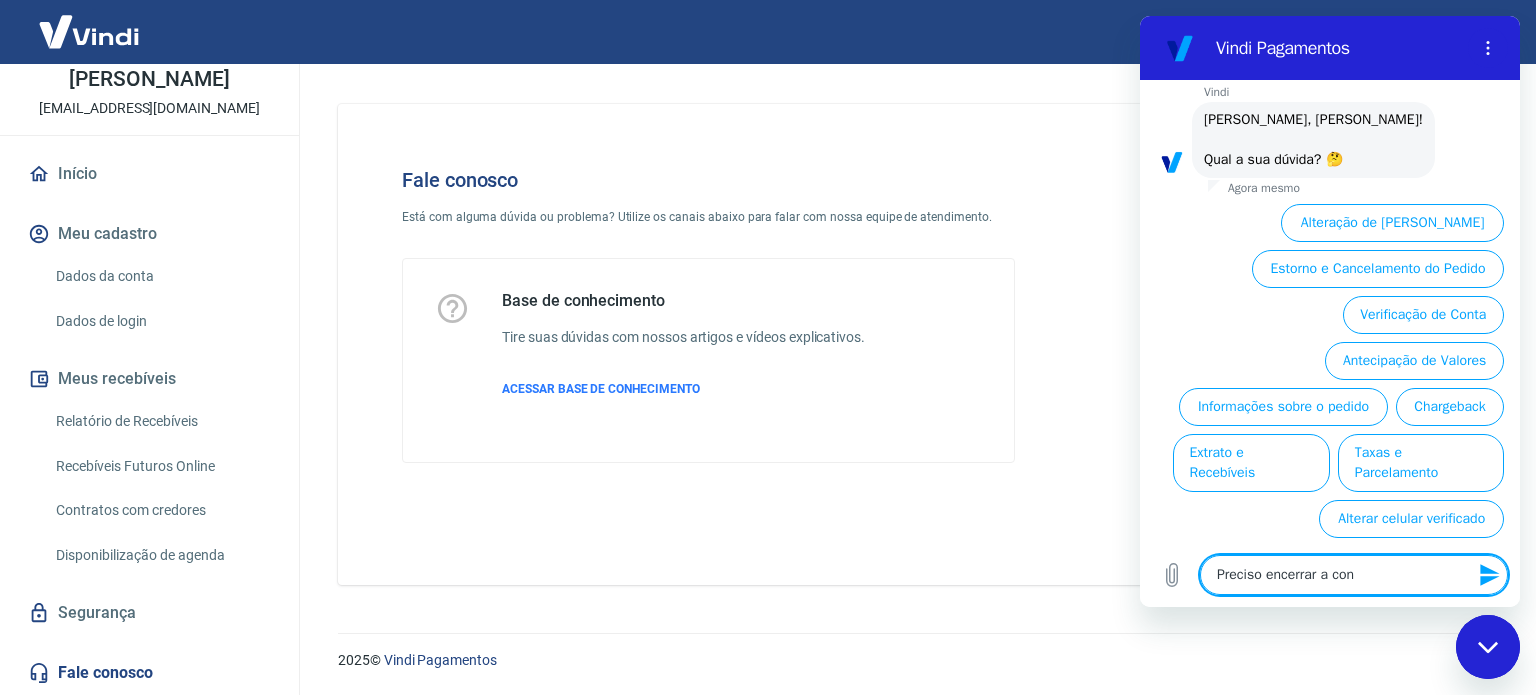type on "Preciso encerrar a cont" 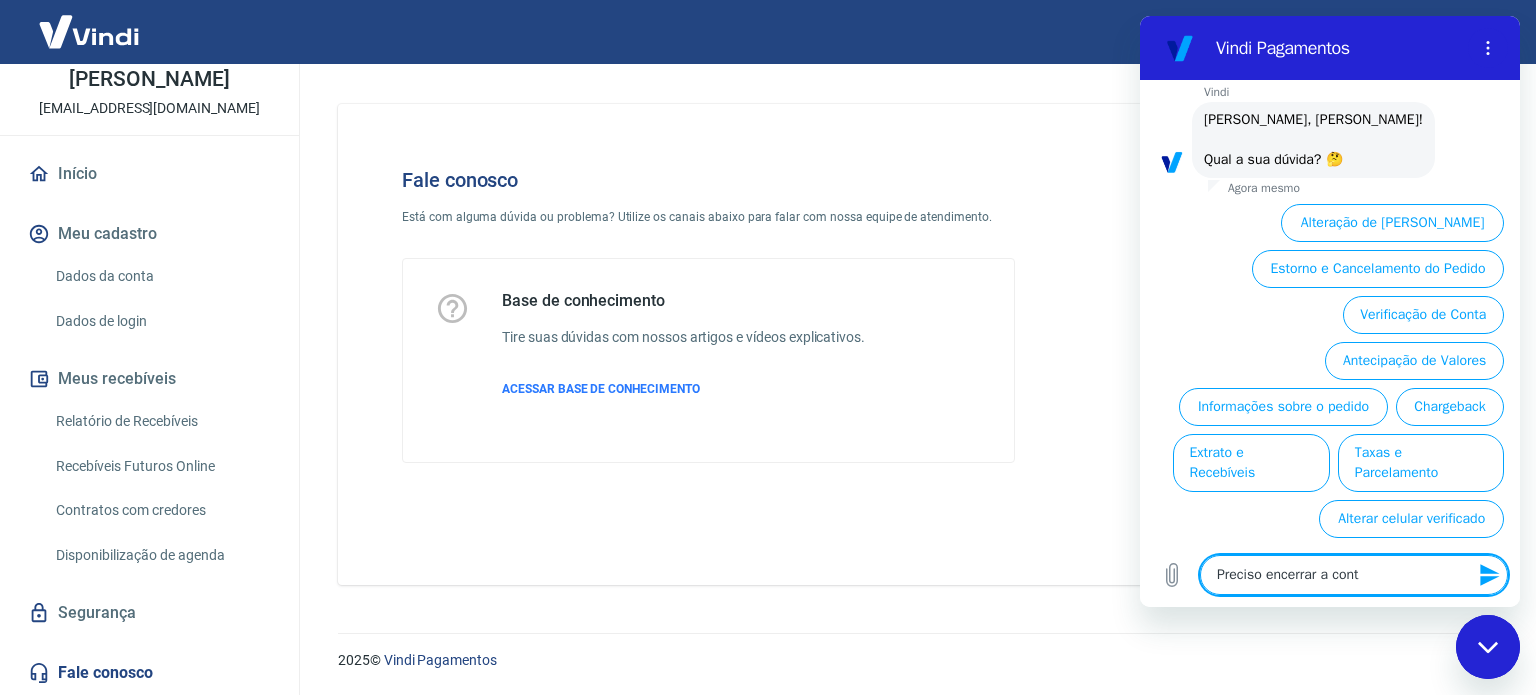 type on "Preciso encerrar a conta" 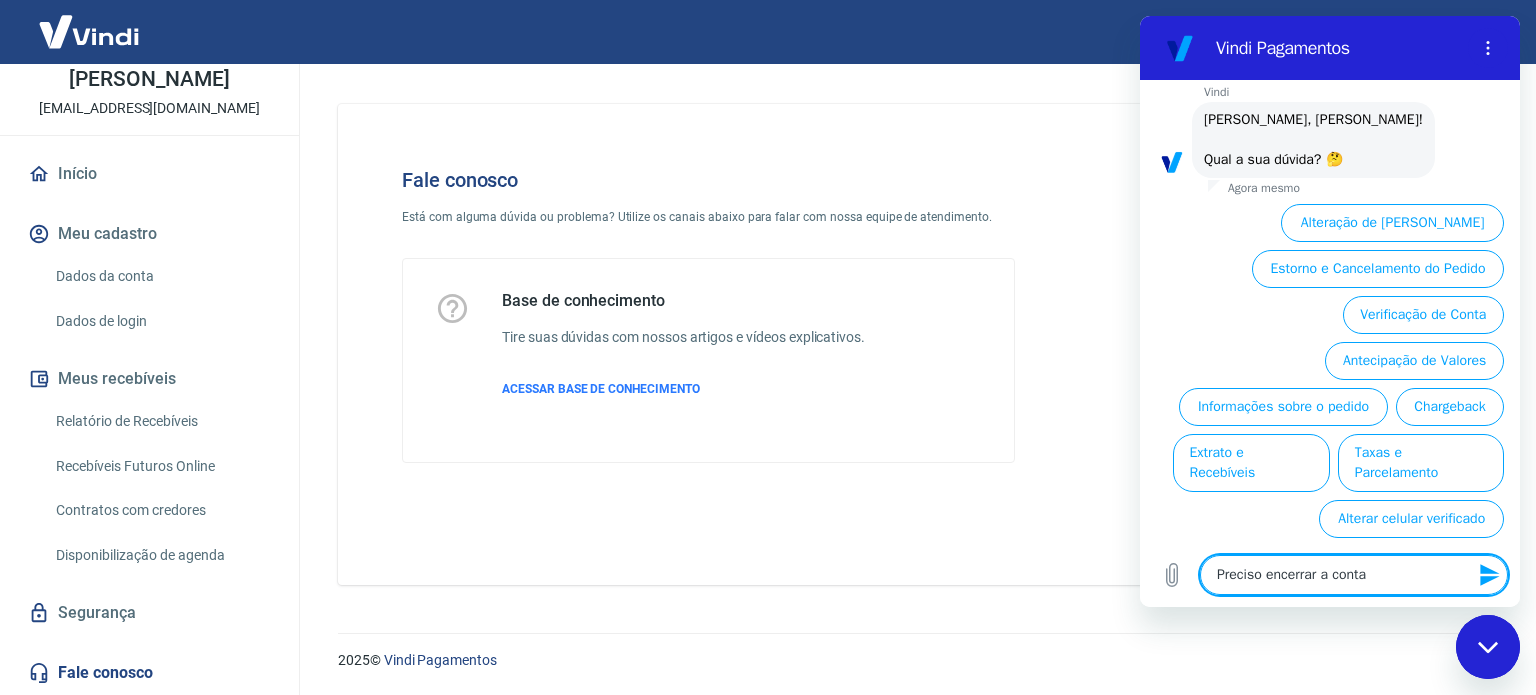 type on "Preciso encerrar a conta" 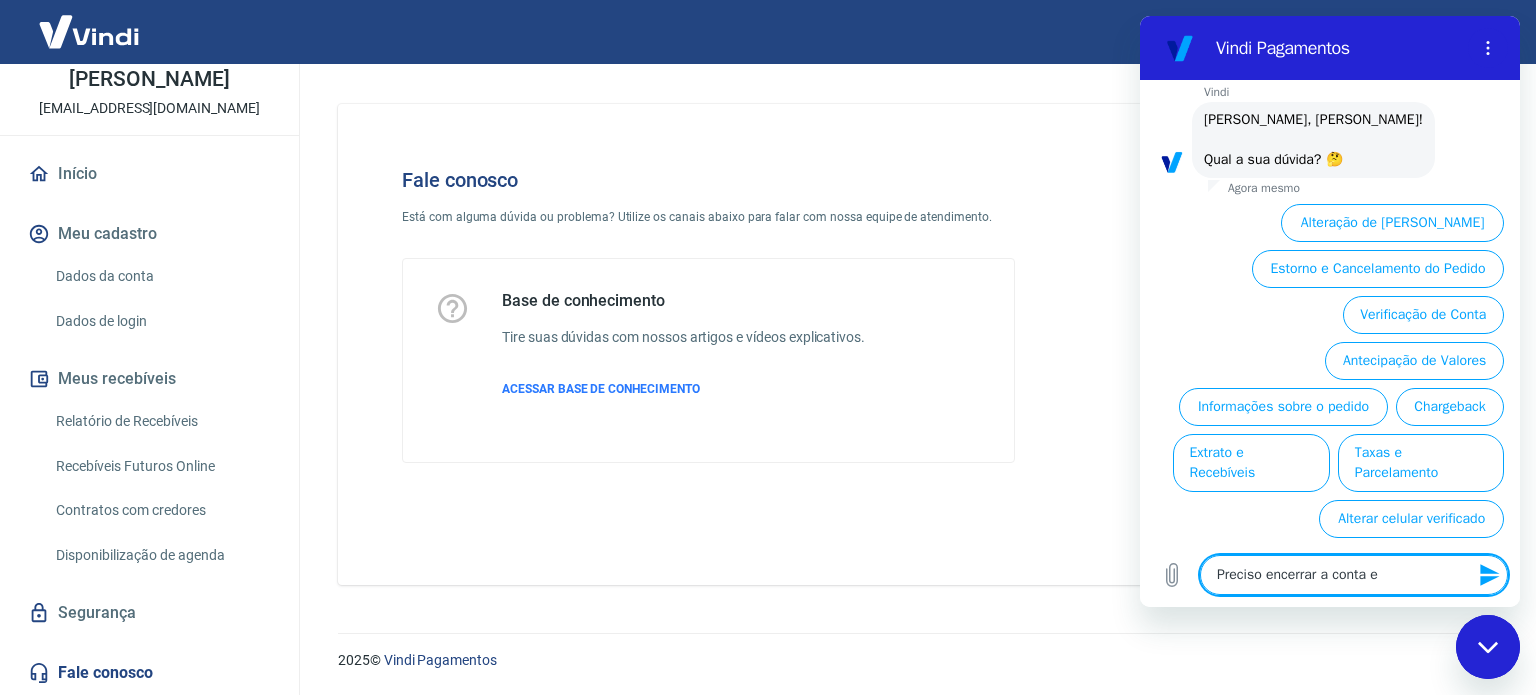 type on "Preciso encerrar a conta e" 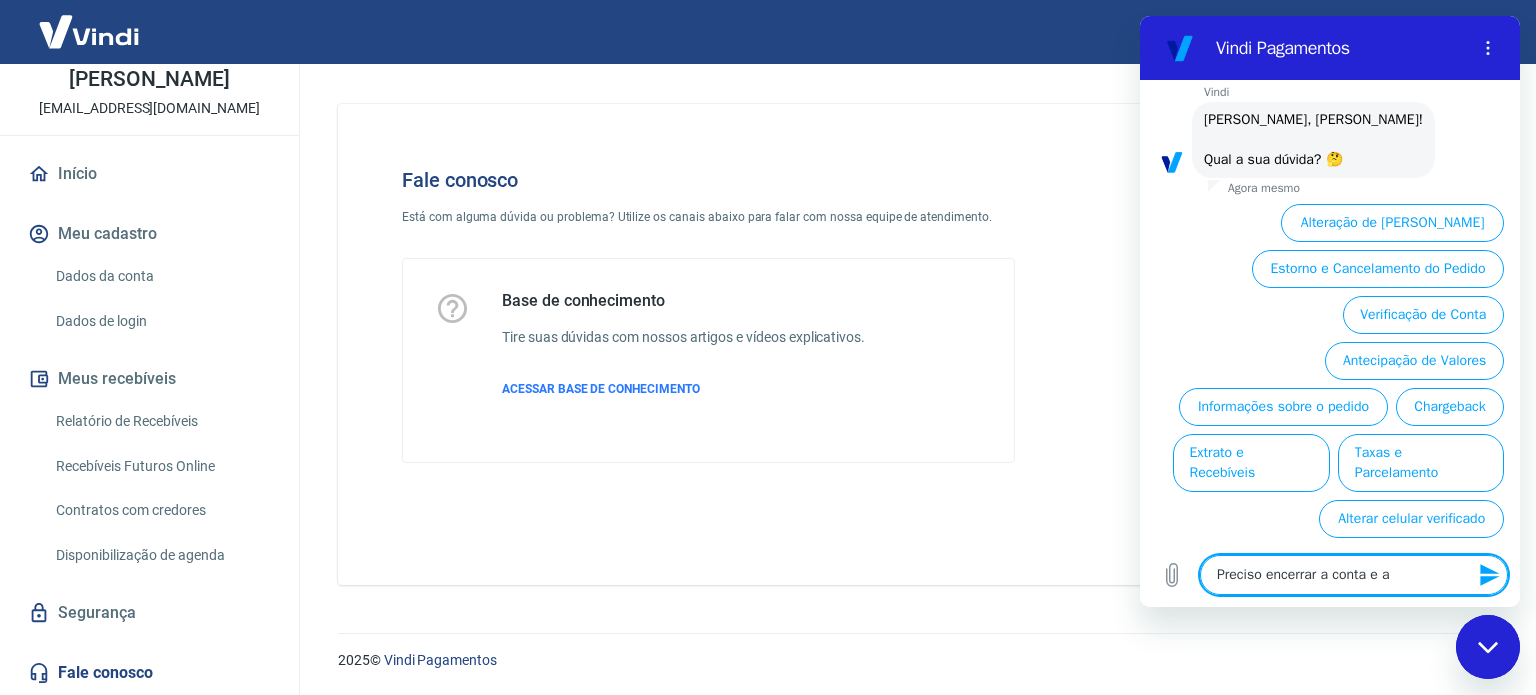 type on "Preciso encerrar a conta e an" 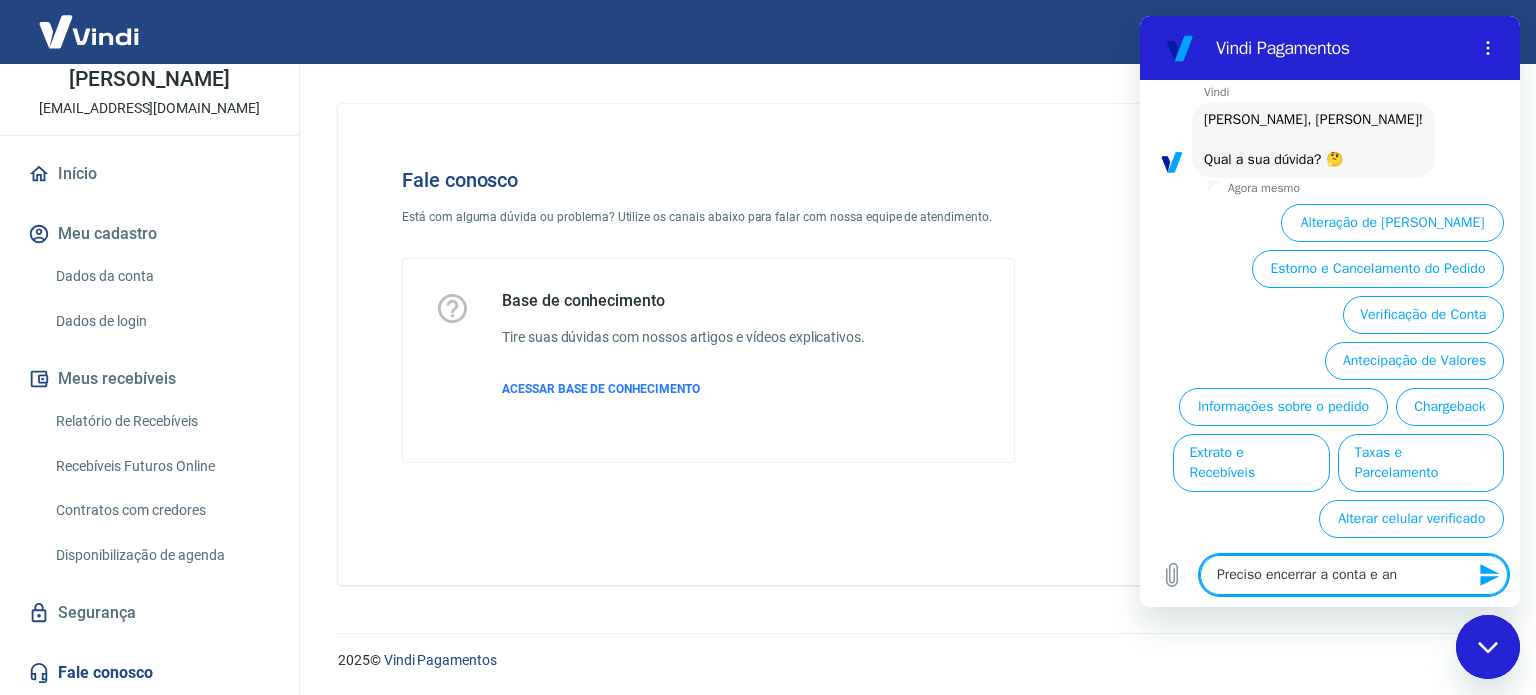 type on "Preciso encerrar a conta e ant" 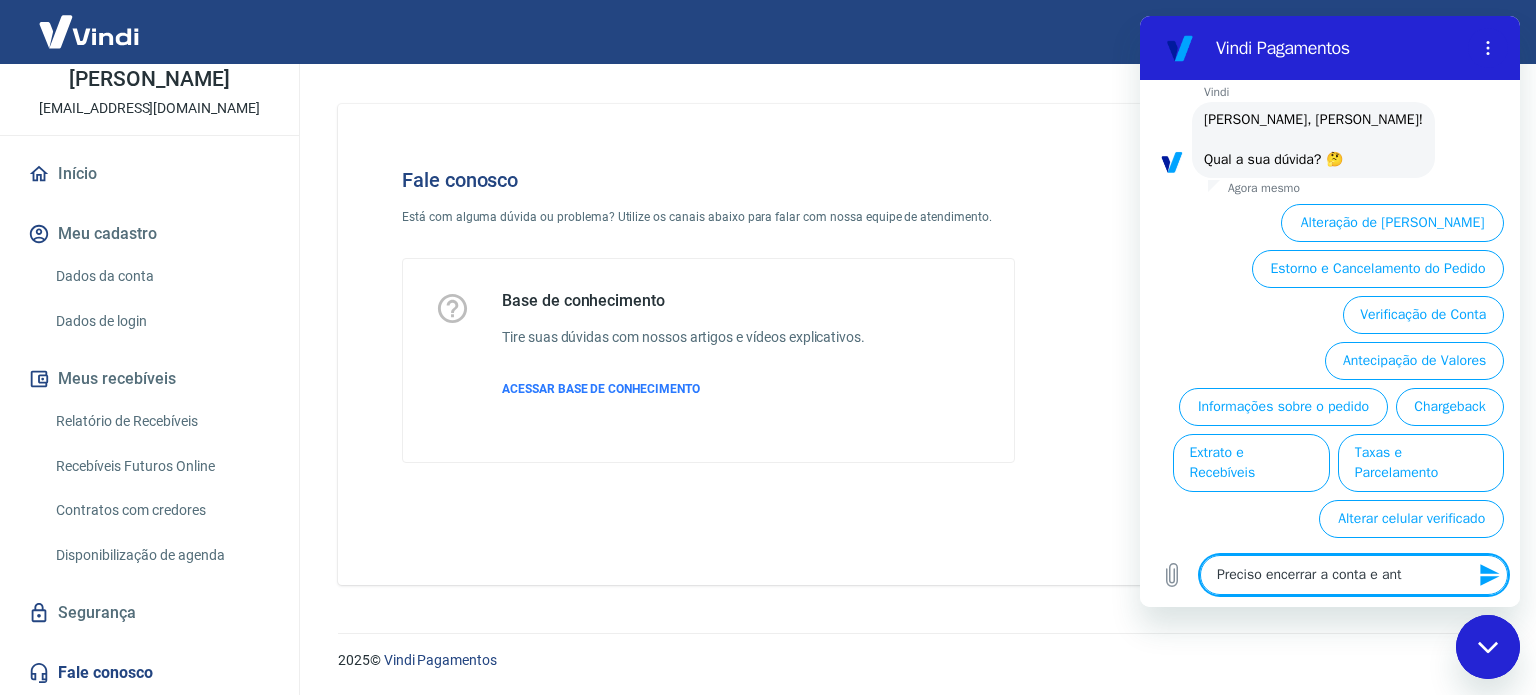 type on "Preciso encerrar a conta e ante" 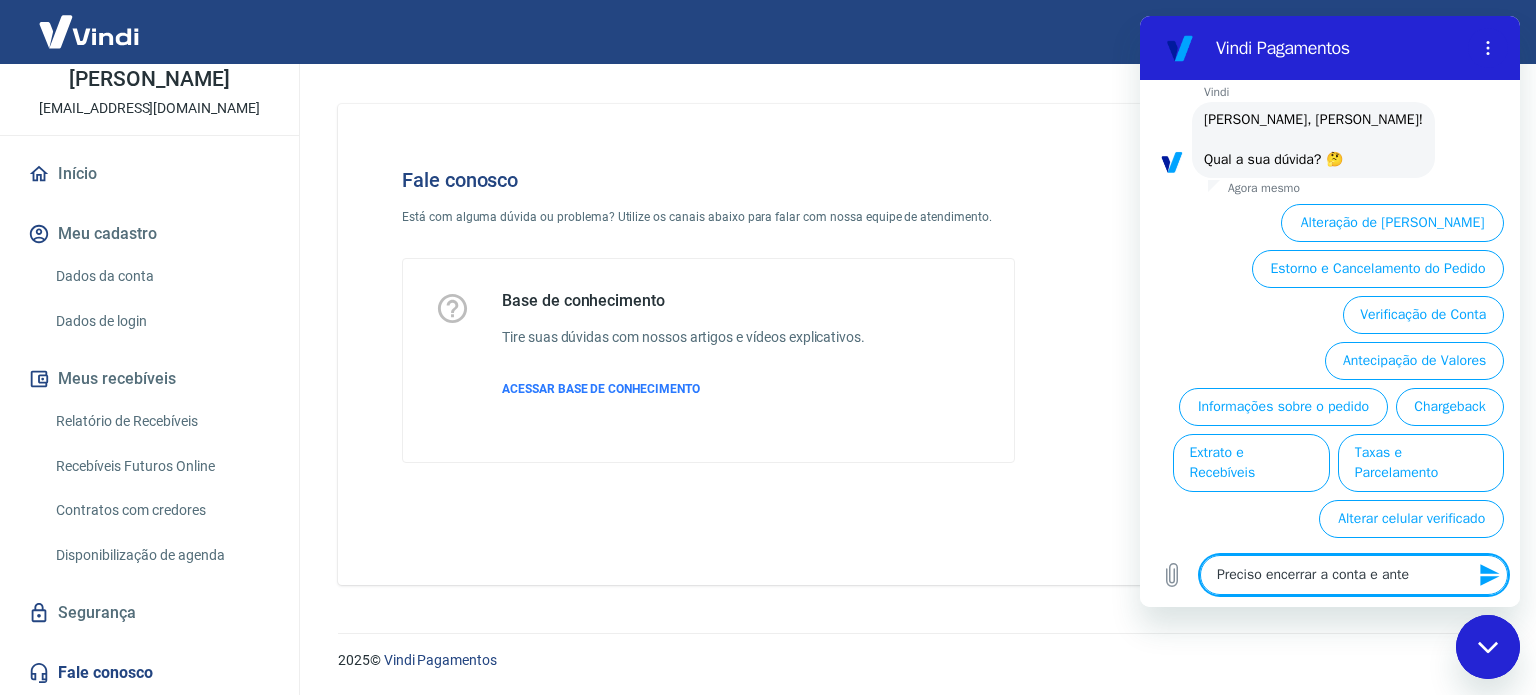 type on "Preciso encerrar a conta e antec" 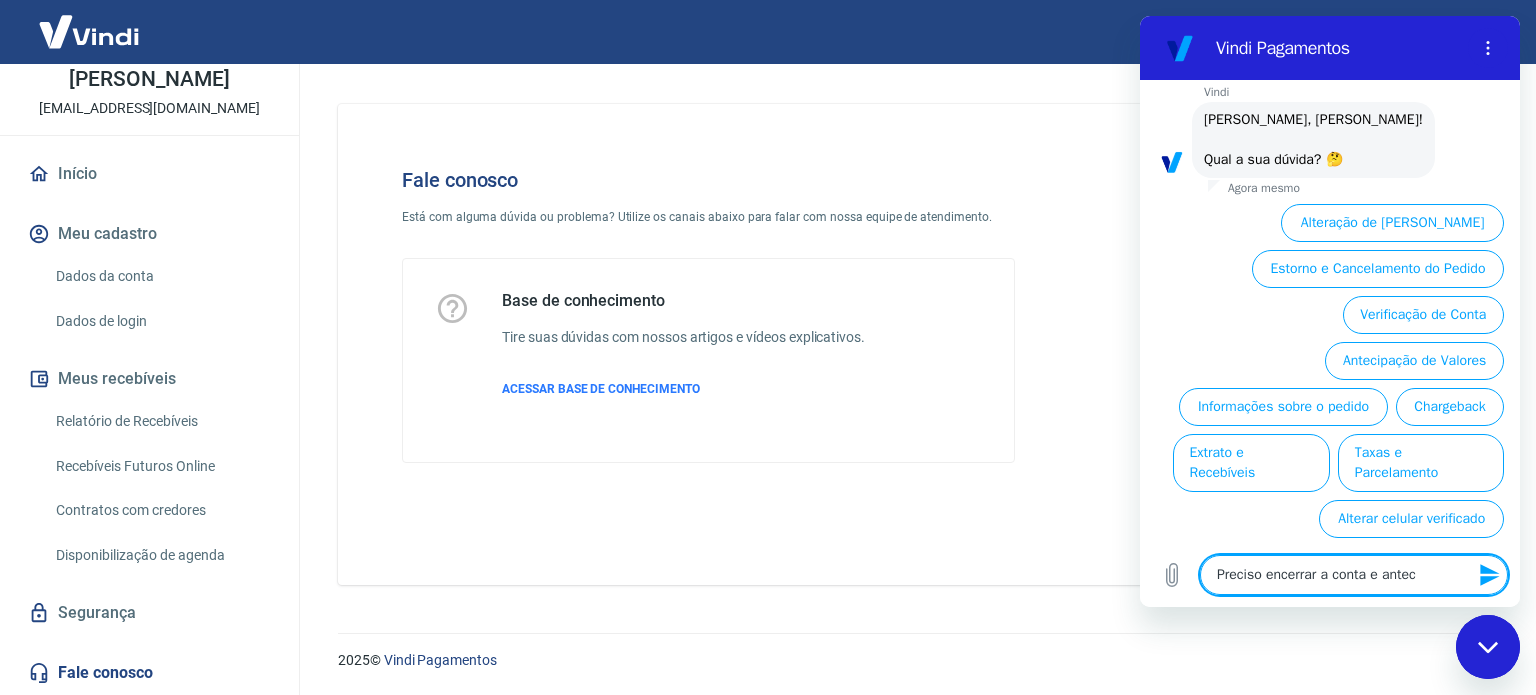 type on "Preciso encerrar a conta e anteci" 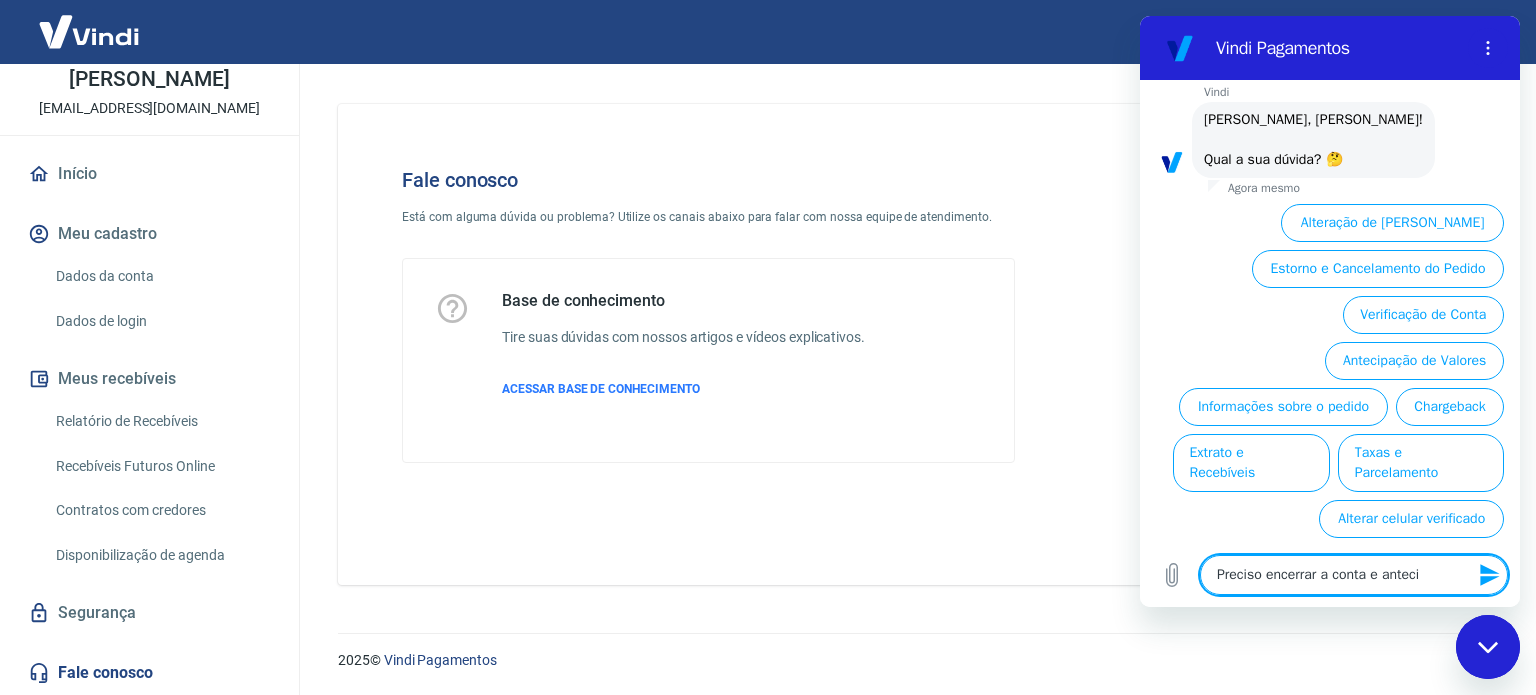 type on "Preciso encerrar a conta e antecip" 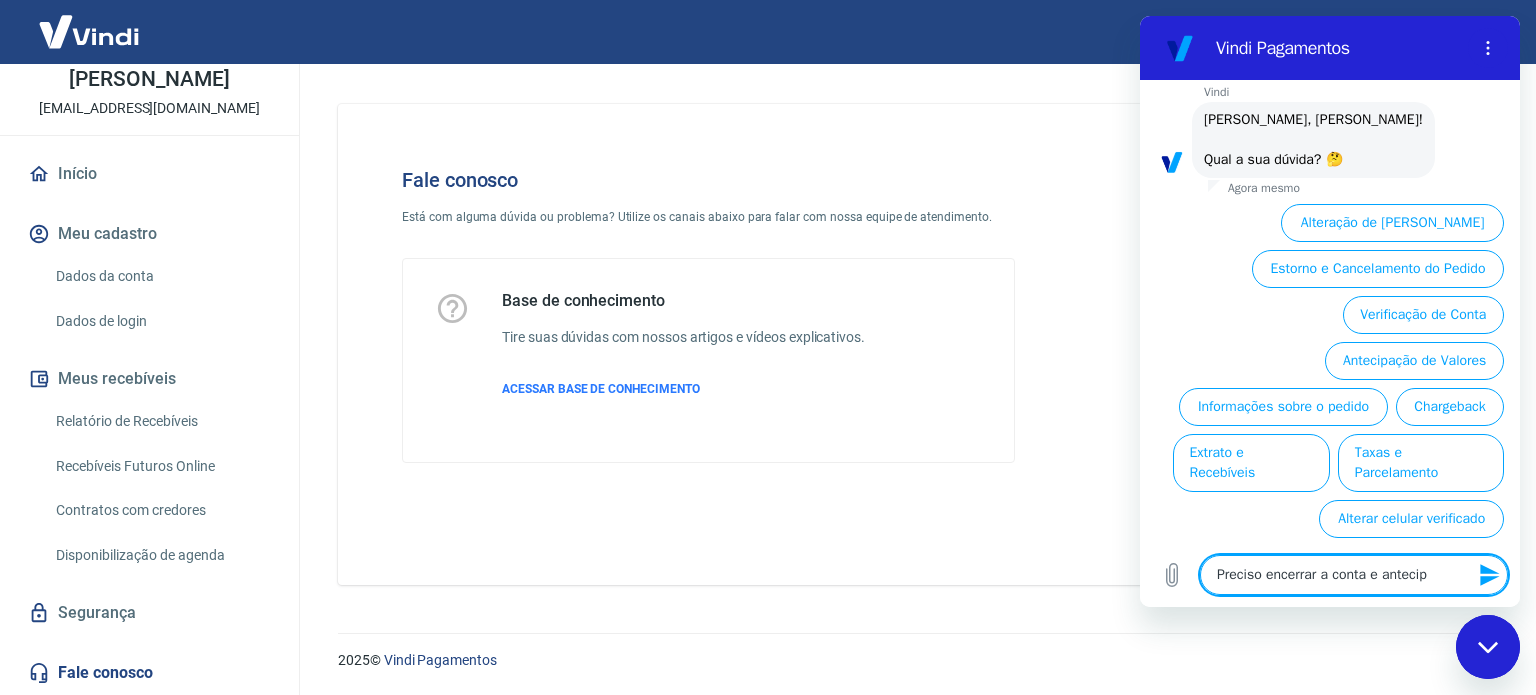 type on "Preciso encerrar a conta e antecipa" 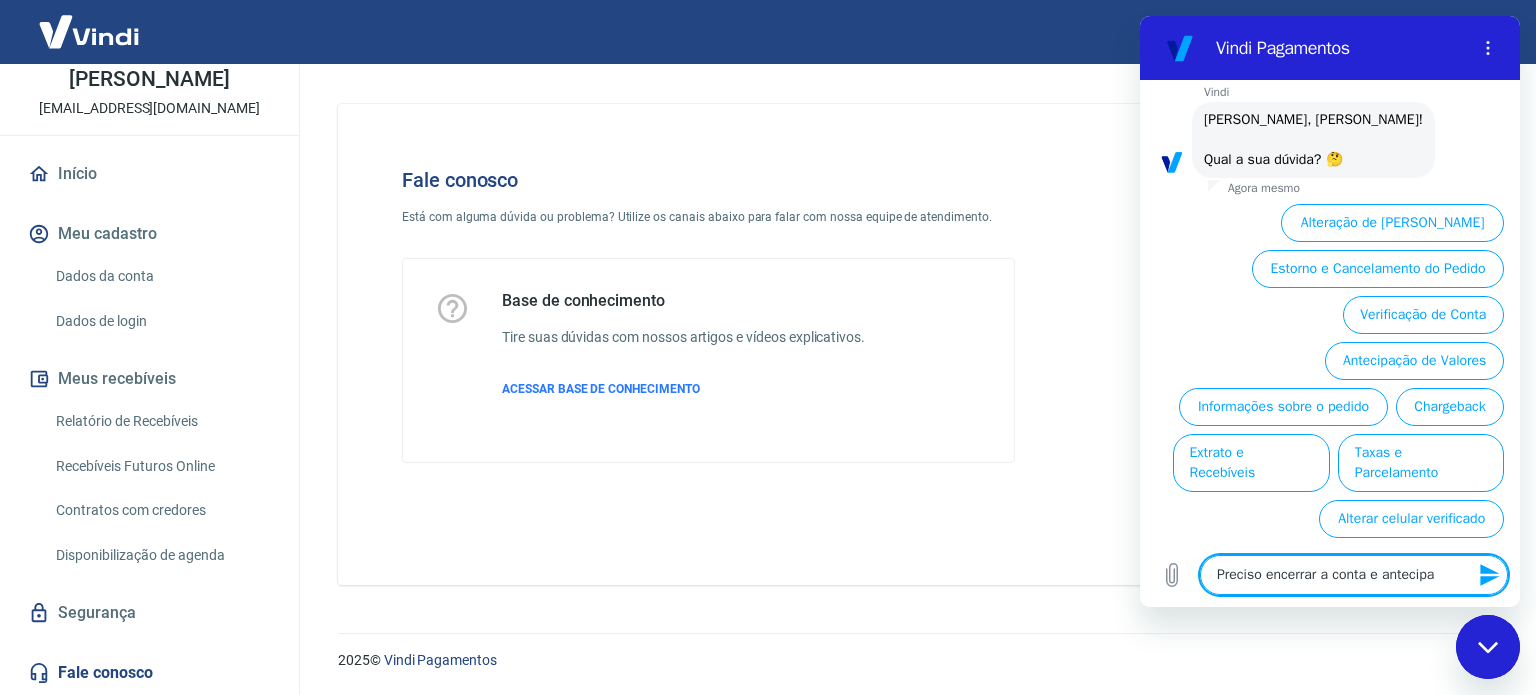 type on "Preciso encerrar a conta e antecipar" 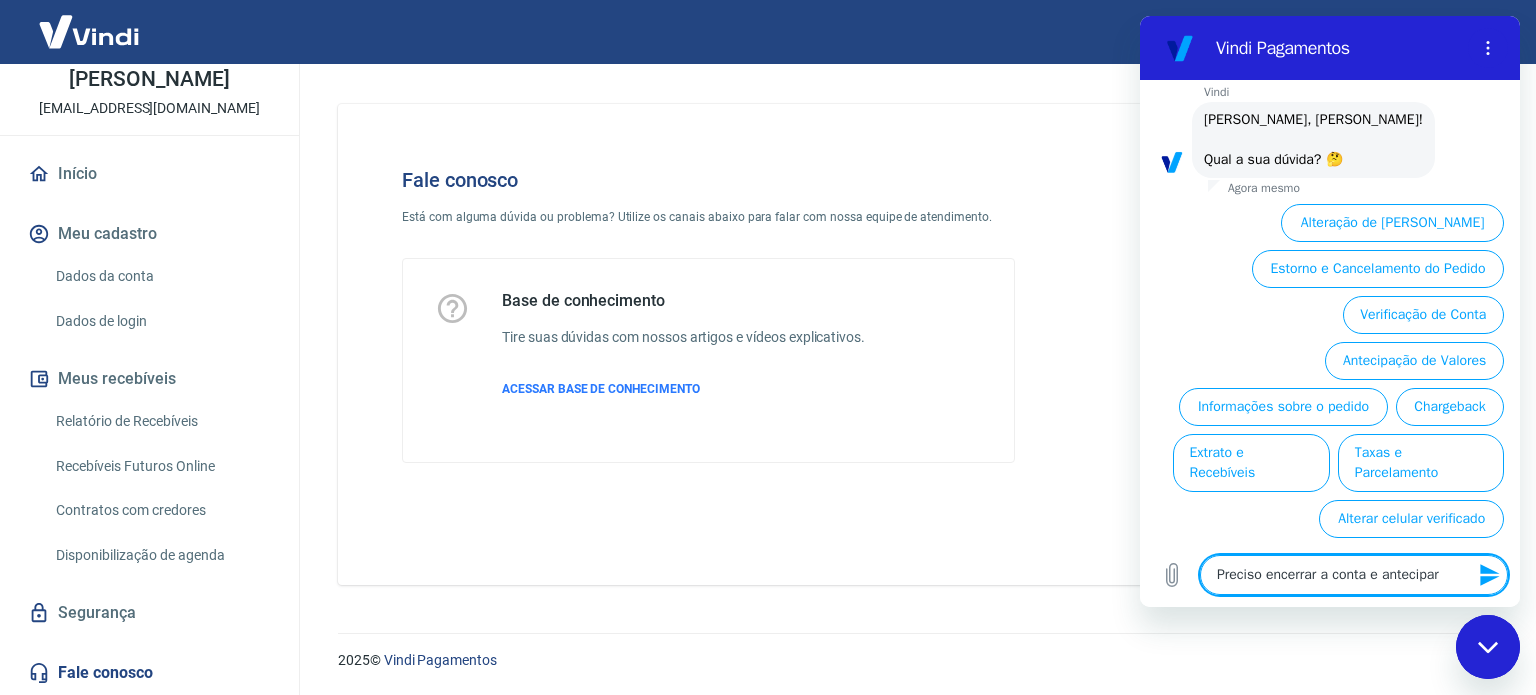 type on "Preciso encerrar a conta e antecipar" 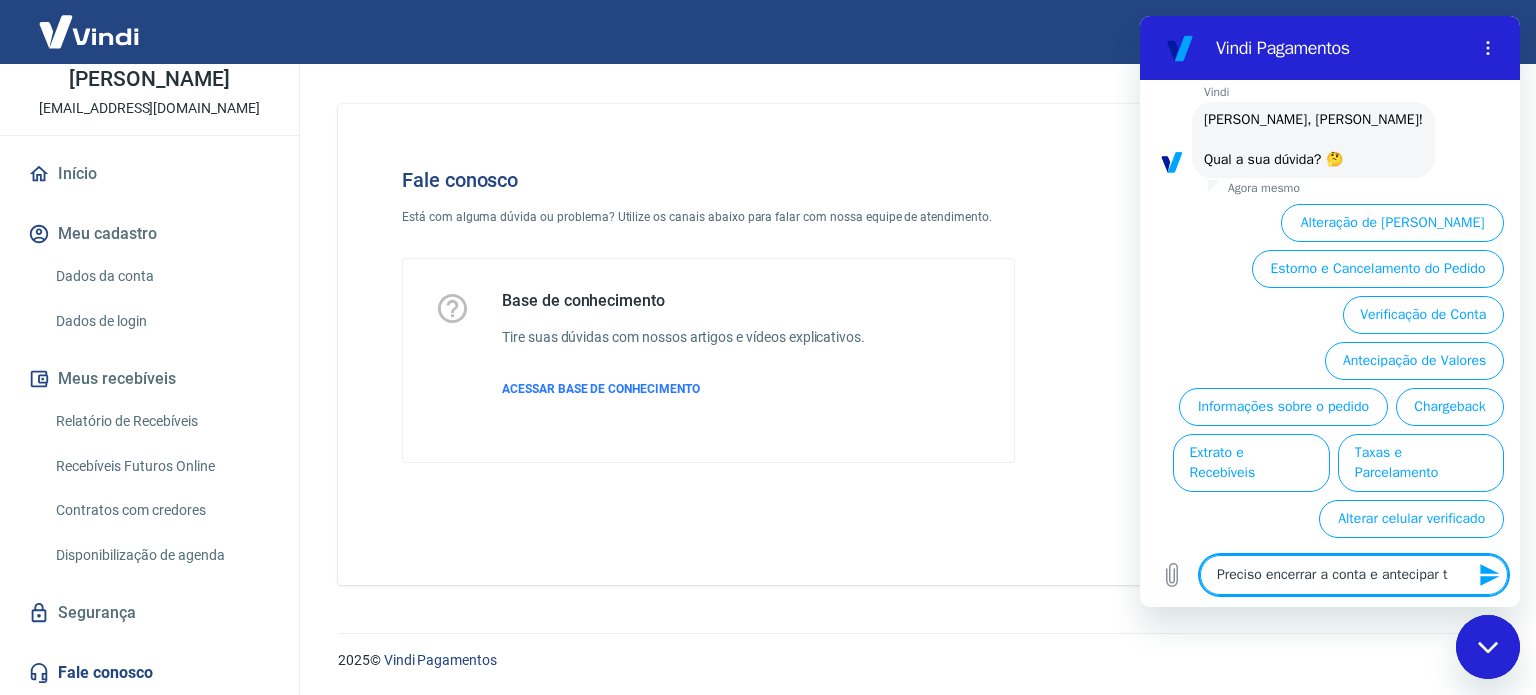 type on "Preciso encerrar a conta e antecipar to" 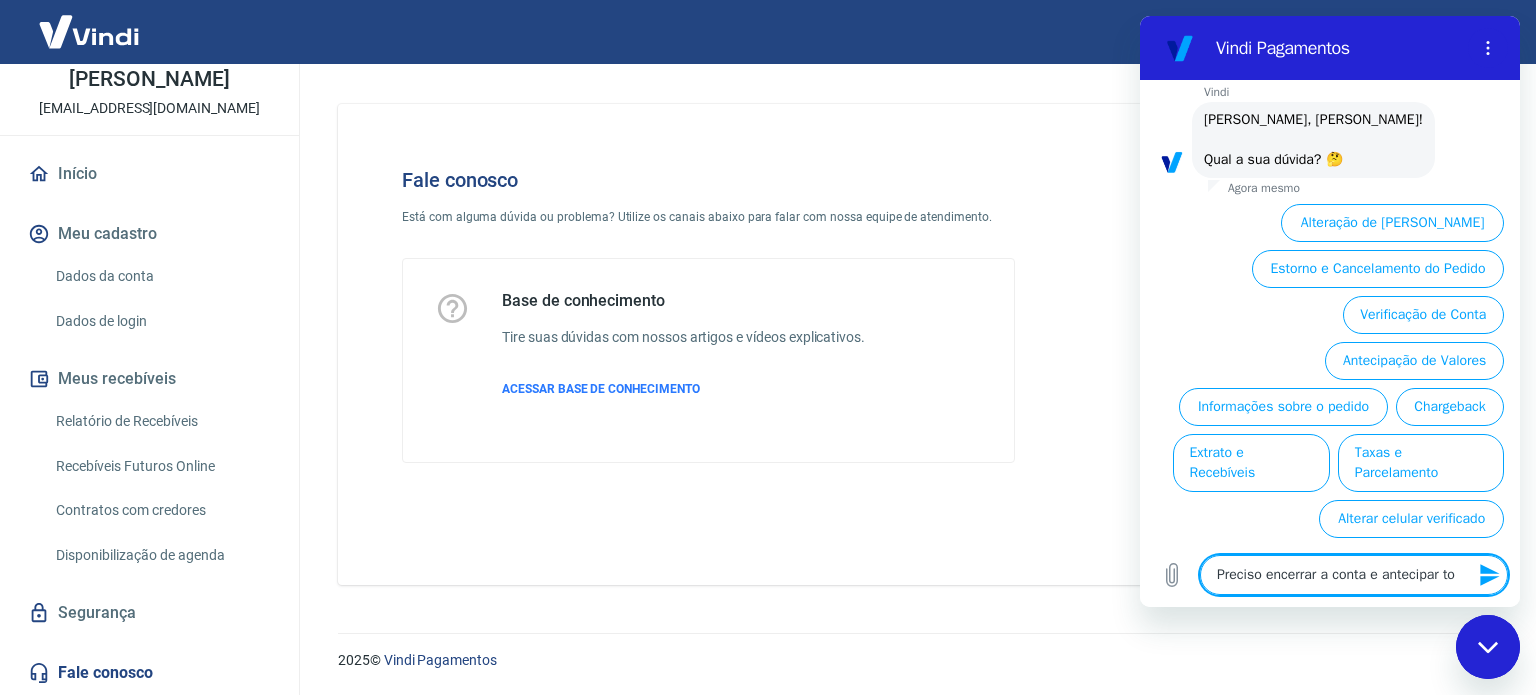 type on "Preciso encerrar a conta e antecipar tod" 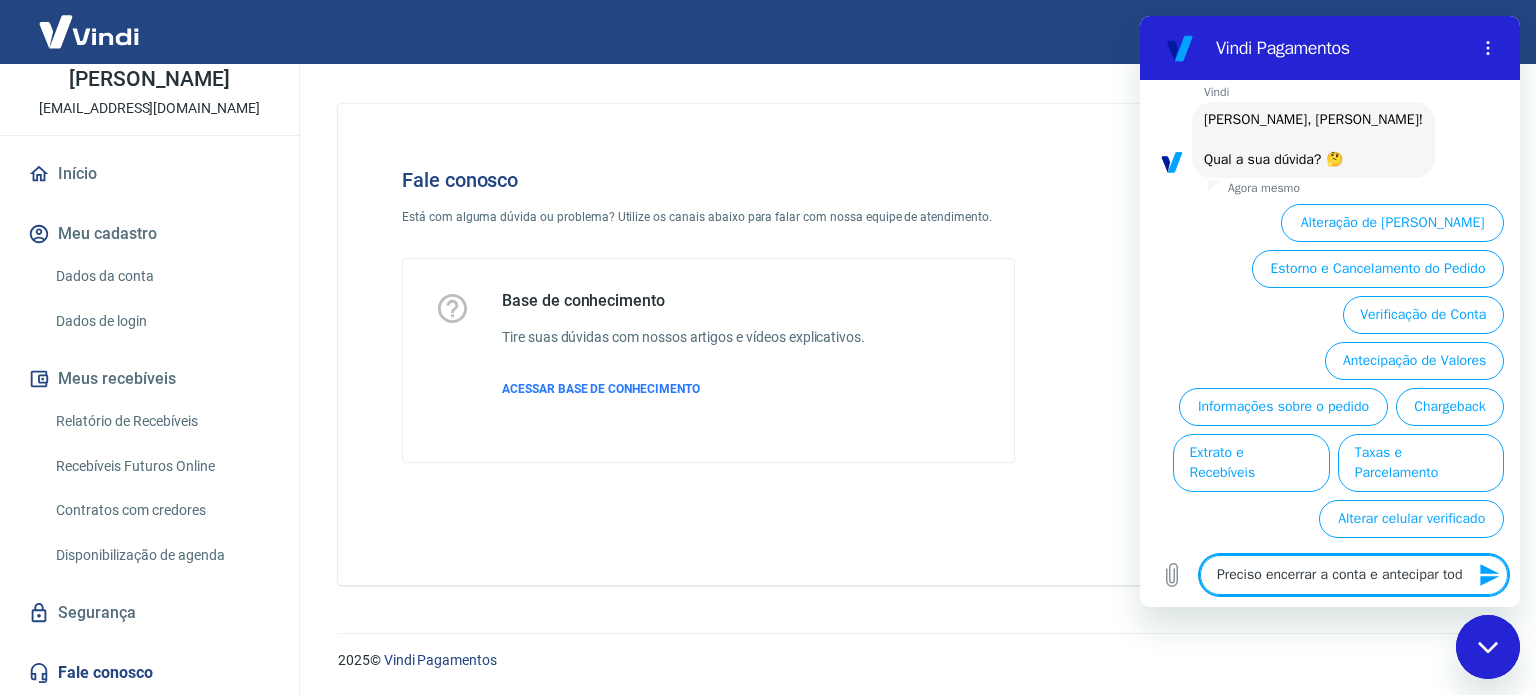 type on "Preciso encerrar a conta e antecipar todo" 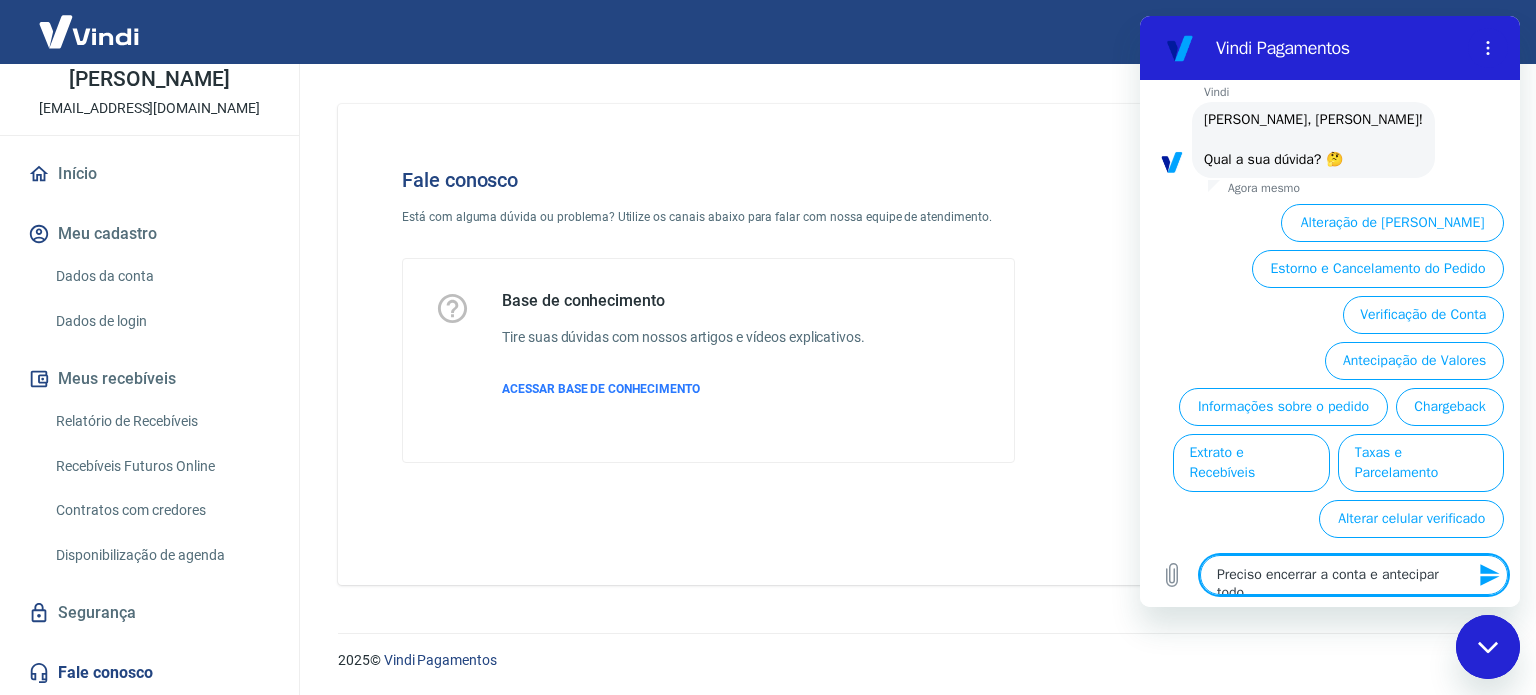 type on "Preciso encerrar a conta e antecipar todo" 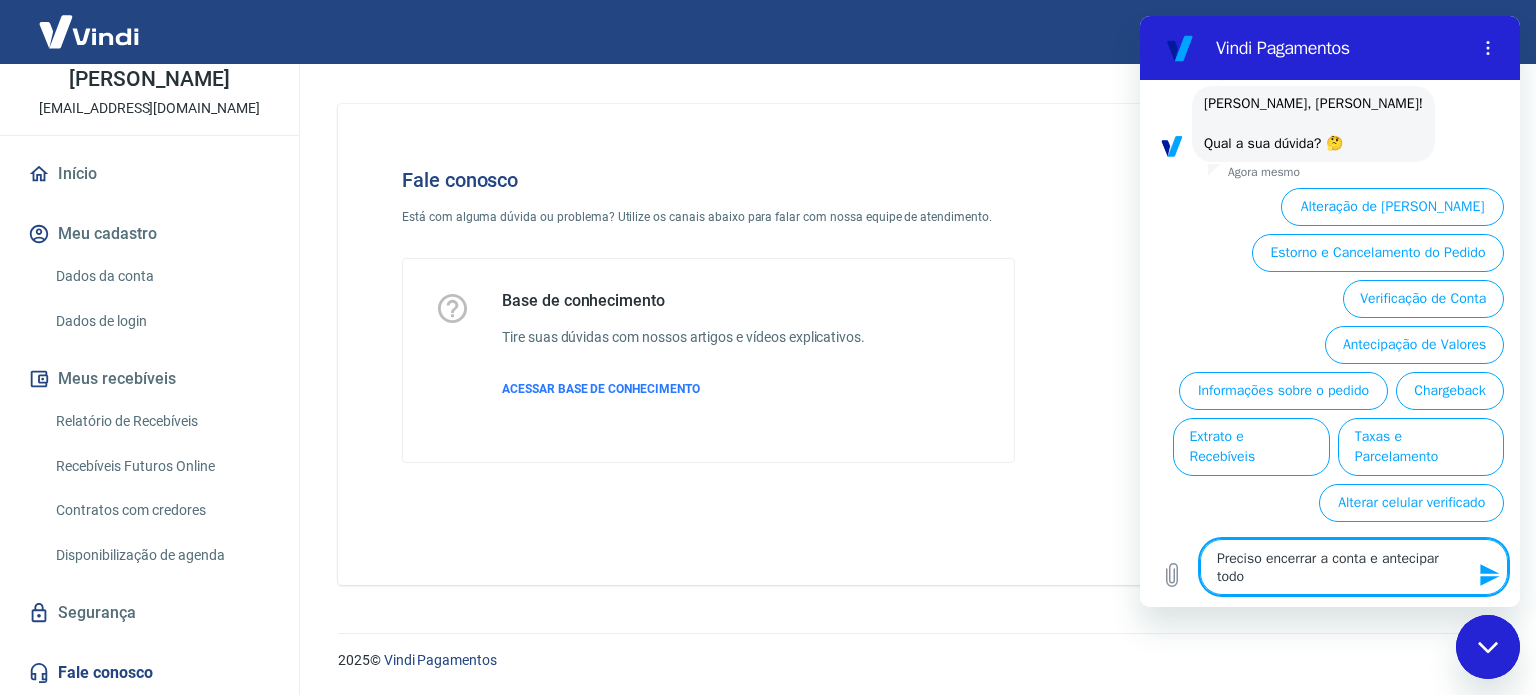 type on "Preciso encerrar a conta e antecipar todo o" 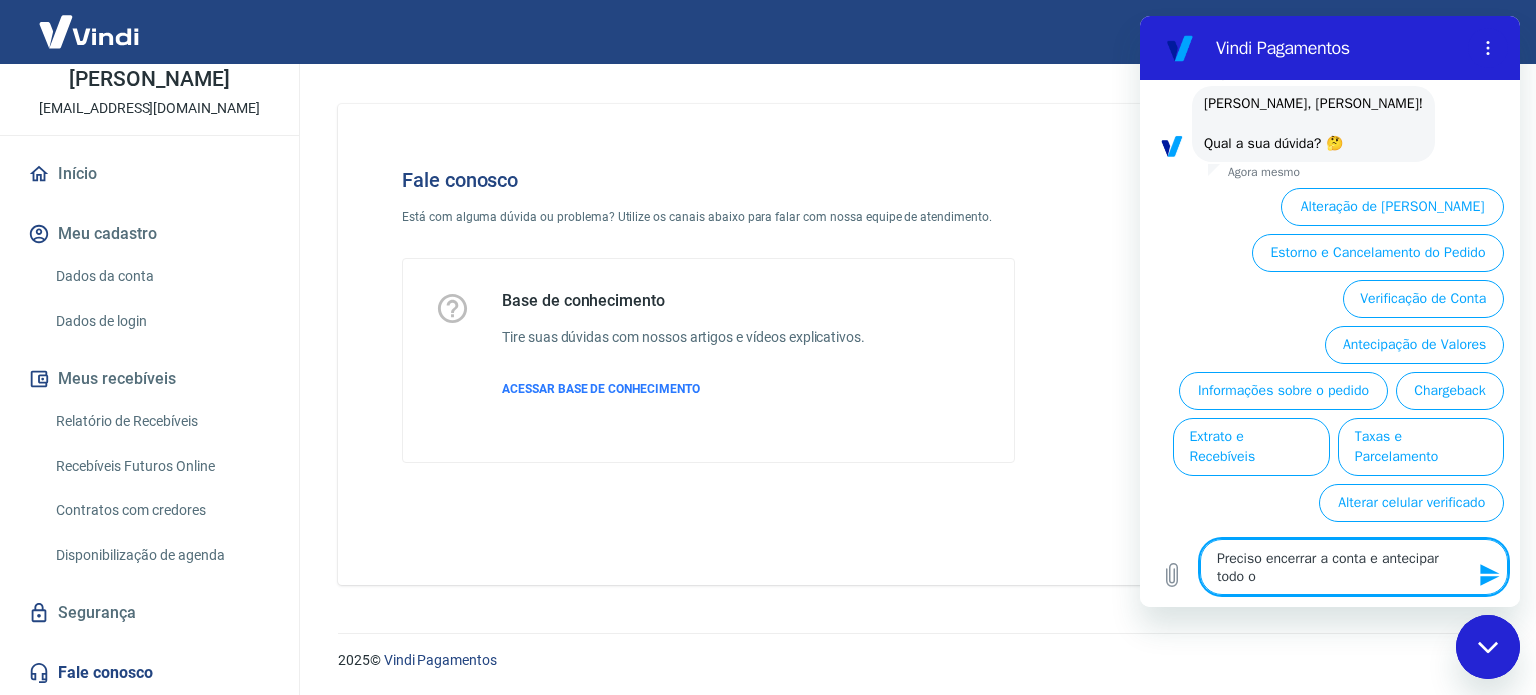 type on "Preciso encerrar a conta e antecipar todo o" 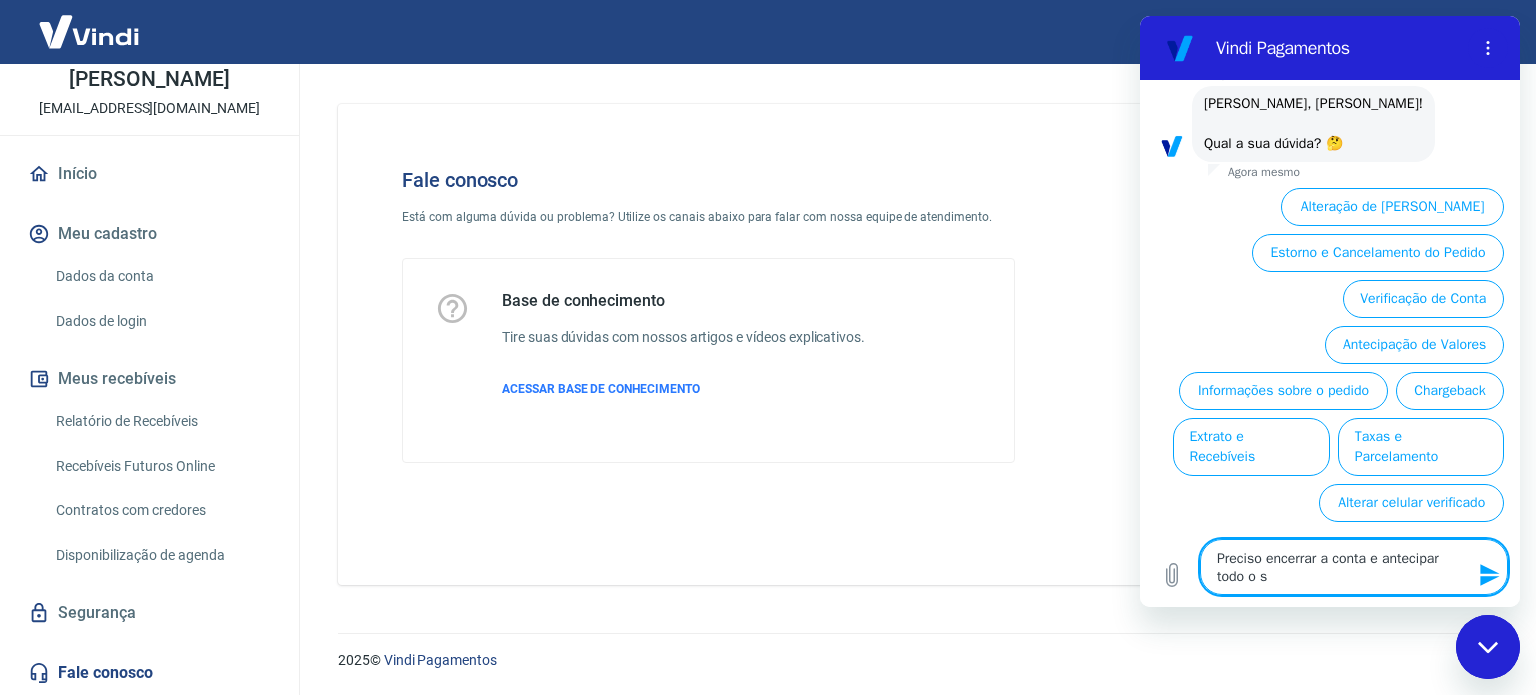type on "Preciso encerrar a conta e antecipar todo o sa" 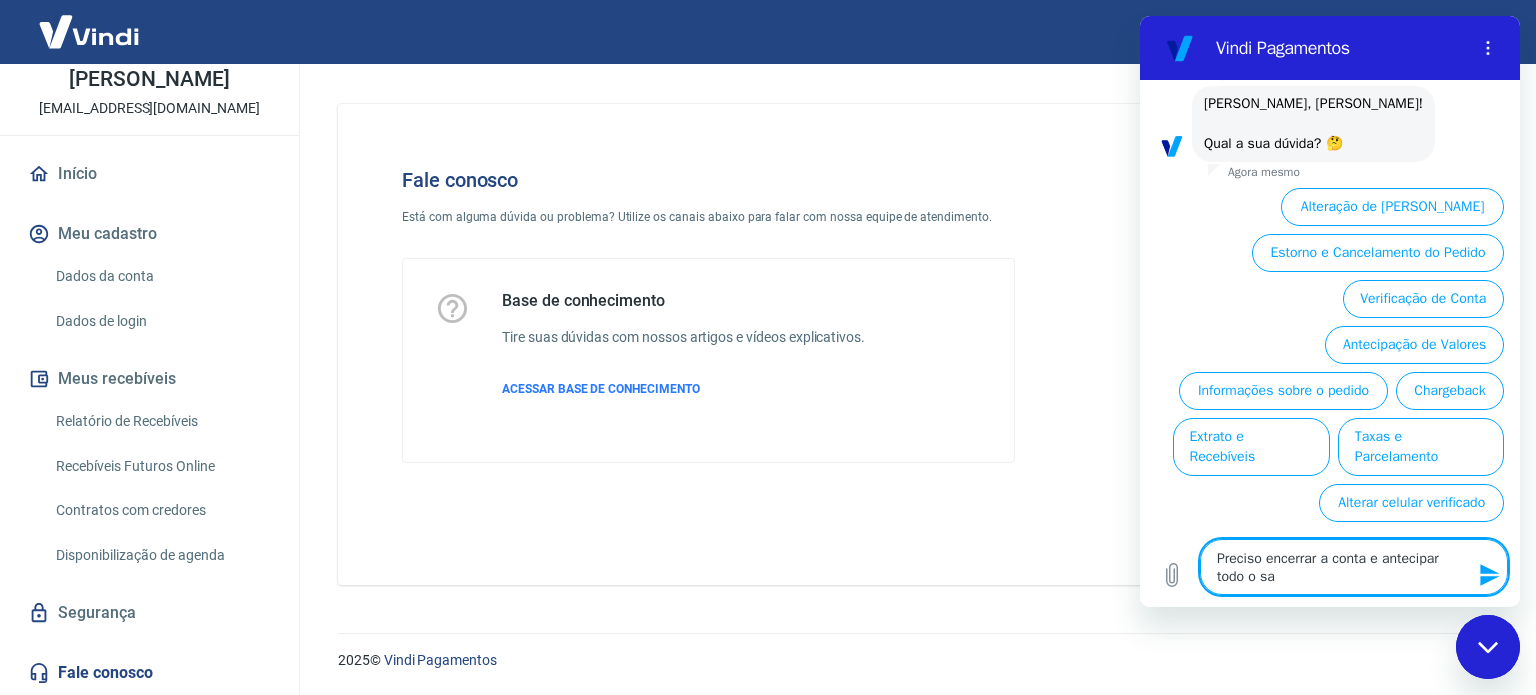 type on "Preciso encerrar a conta e antecipar todo o sal" 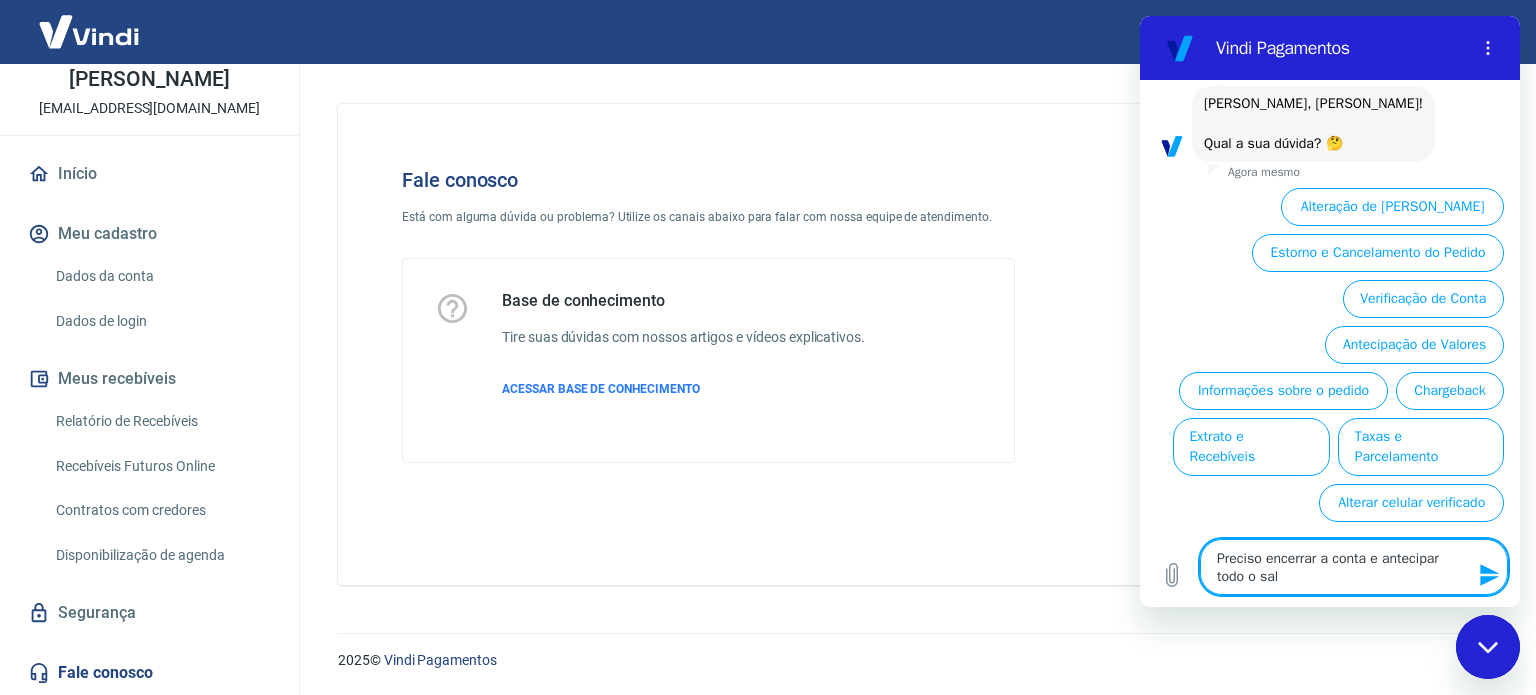 type on "Preciso encerrar a conta e antecipar todo o sald" 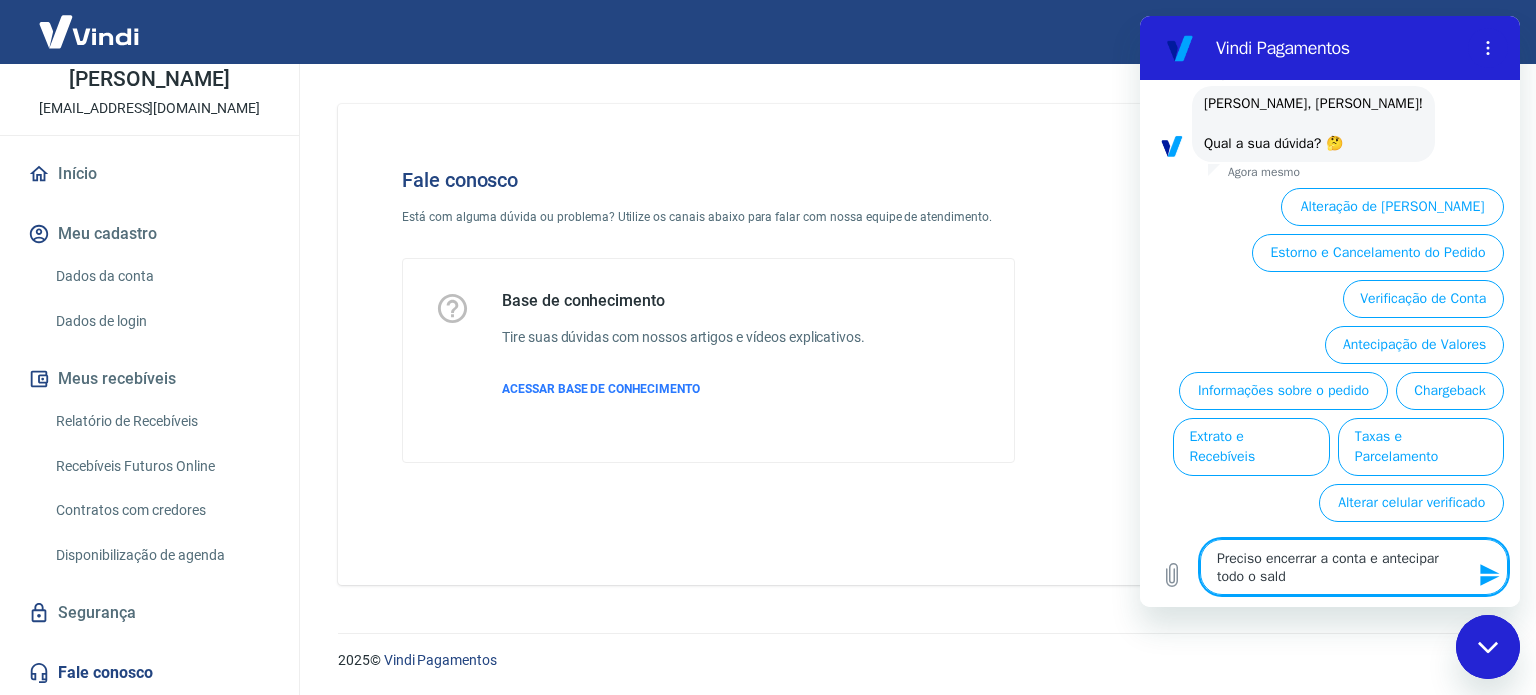 type on "Preciso encerrar a conta e antecipar todo o saldo" 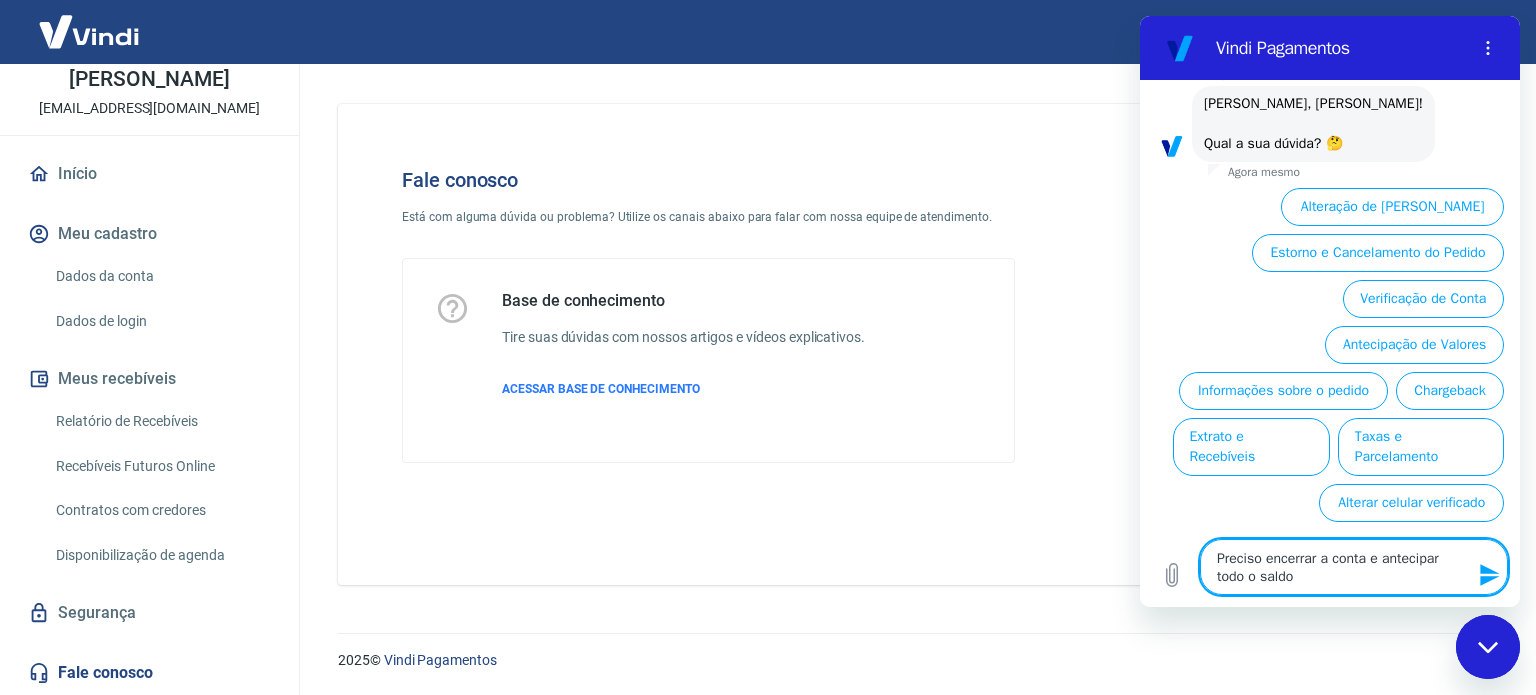 type 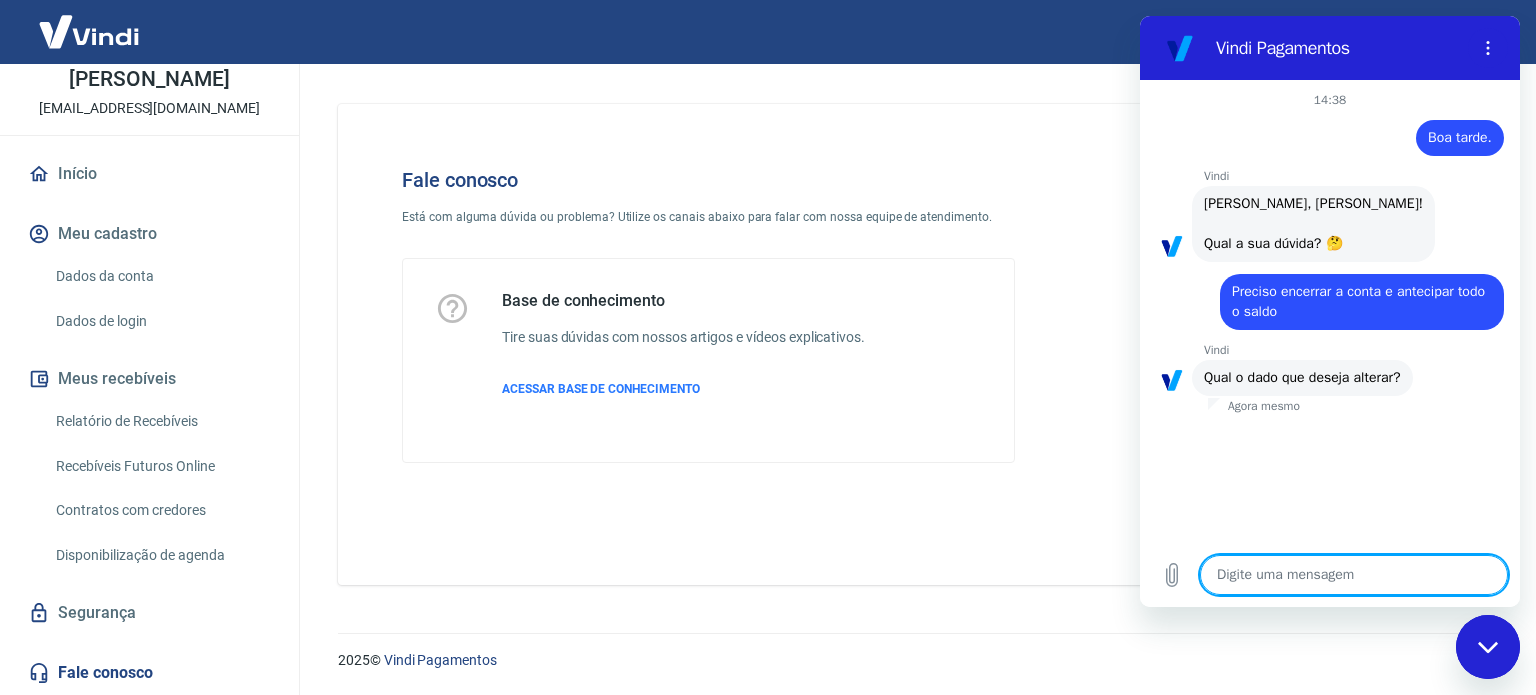 scroll, scrollTop: 78, scrollLeft: 0, axis: vertical 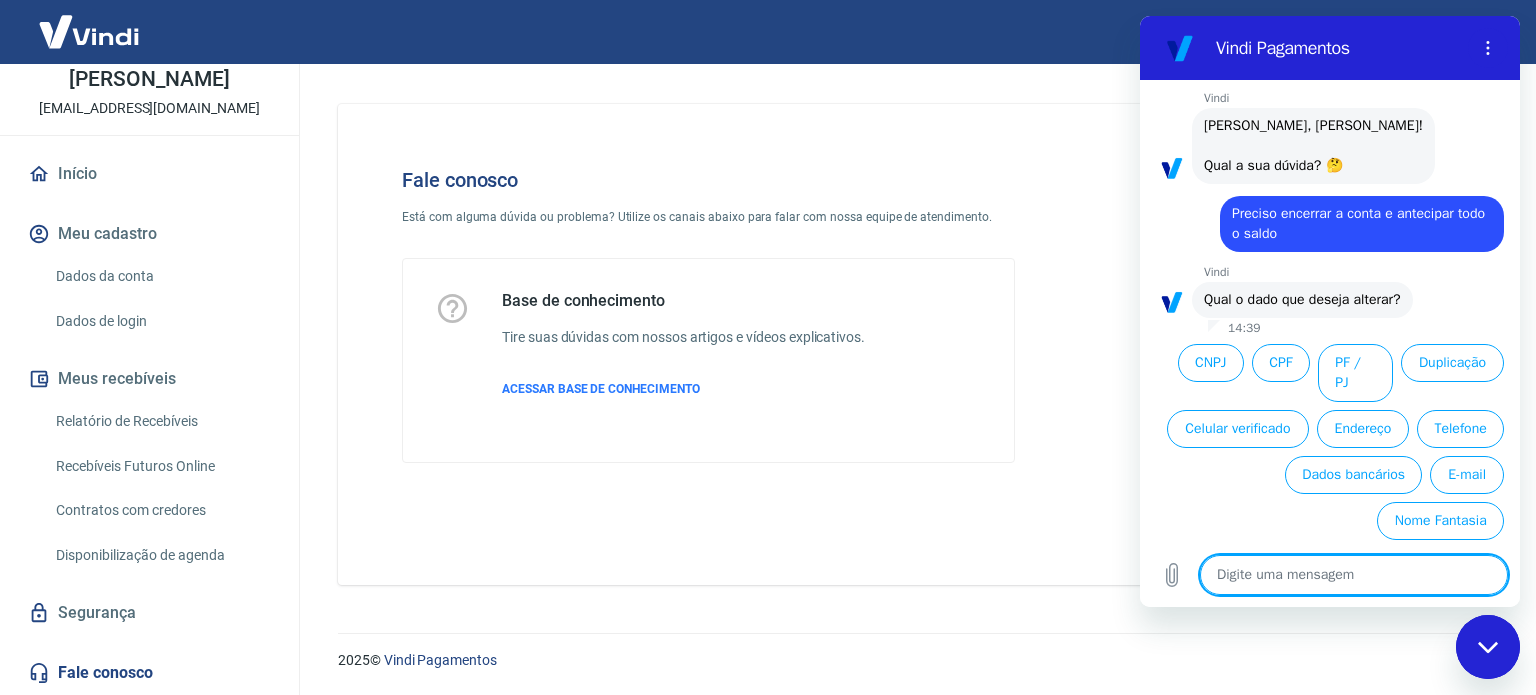 type on "x" 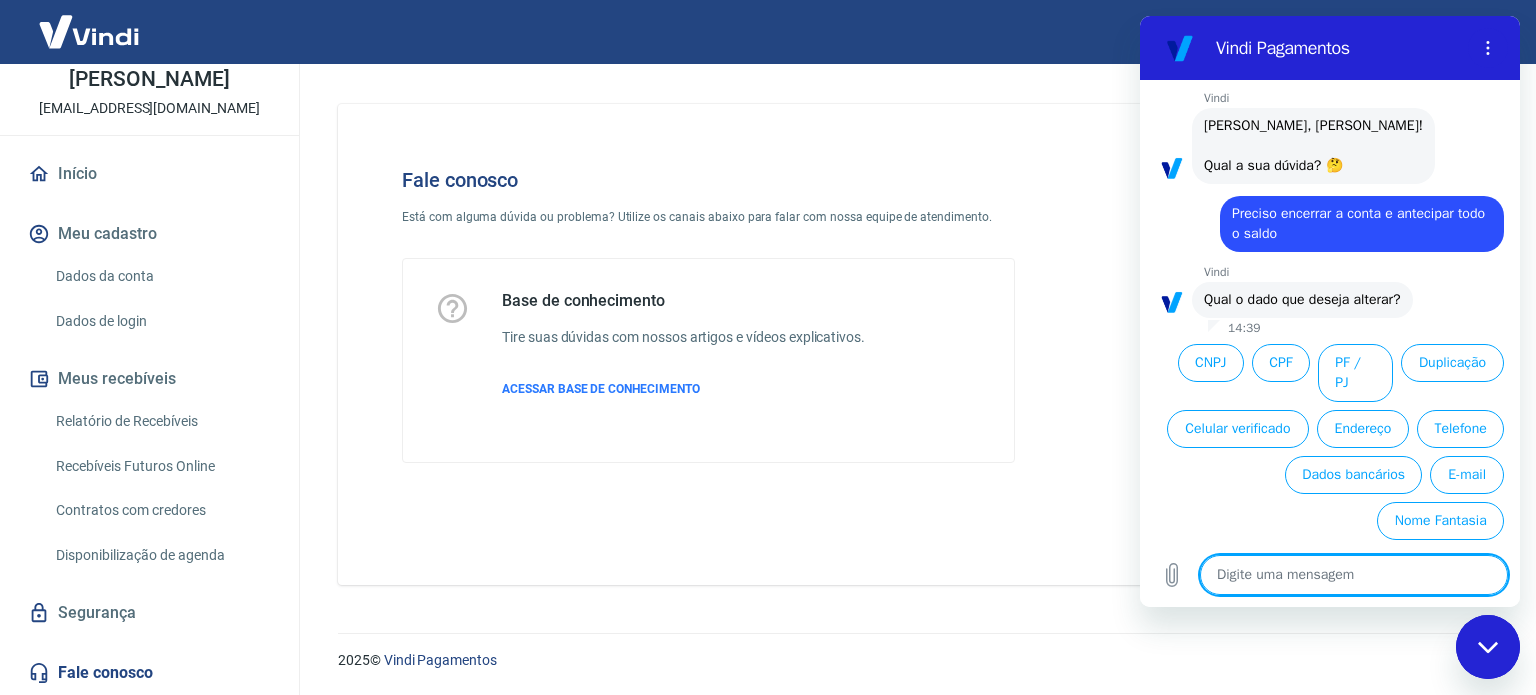 click at bounding box center (1354, 575) 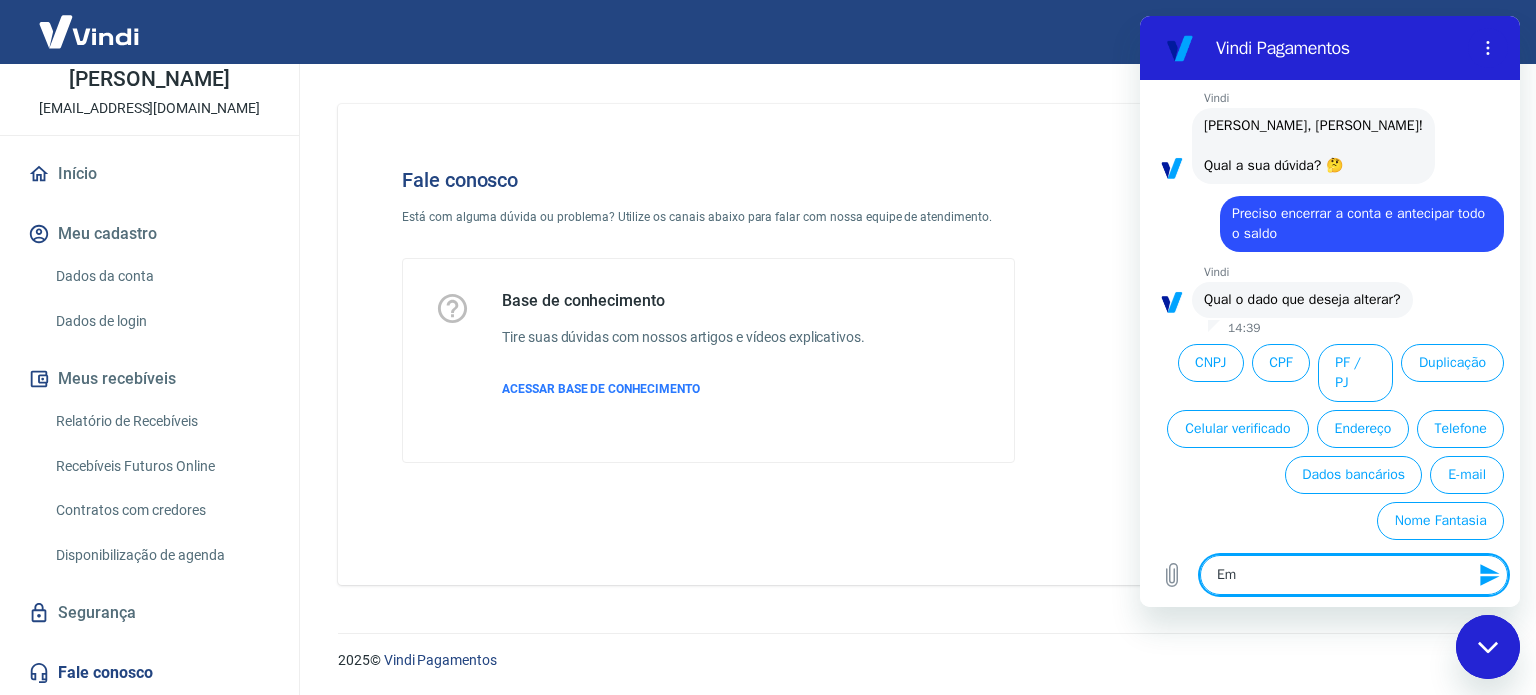 type on "Emn" 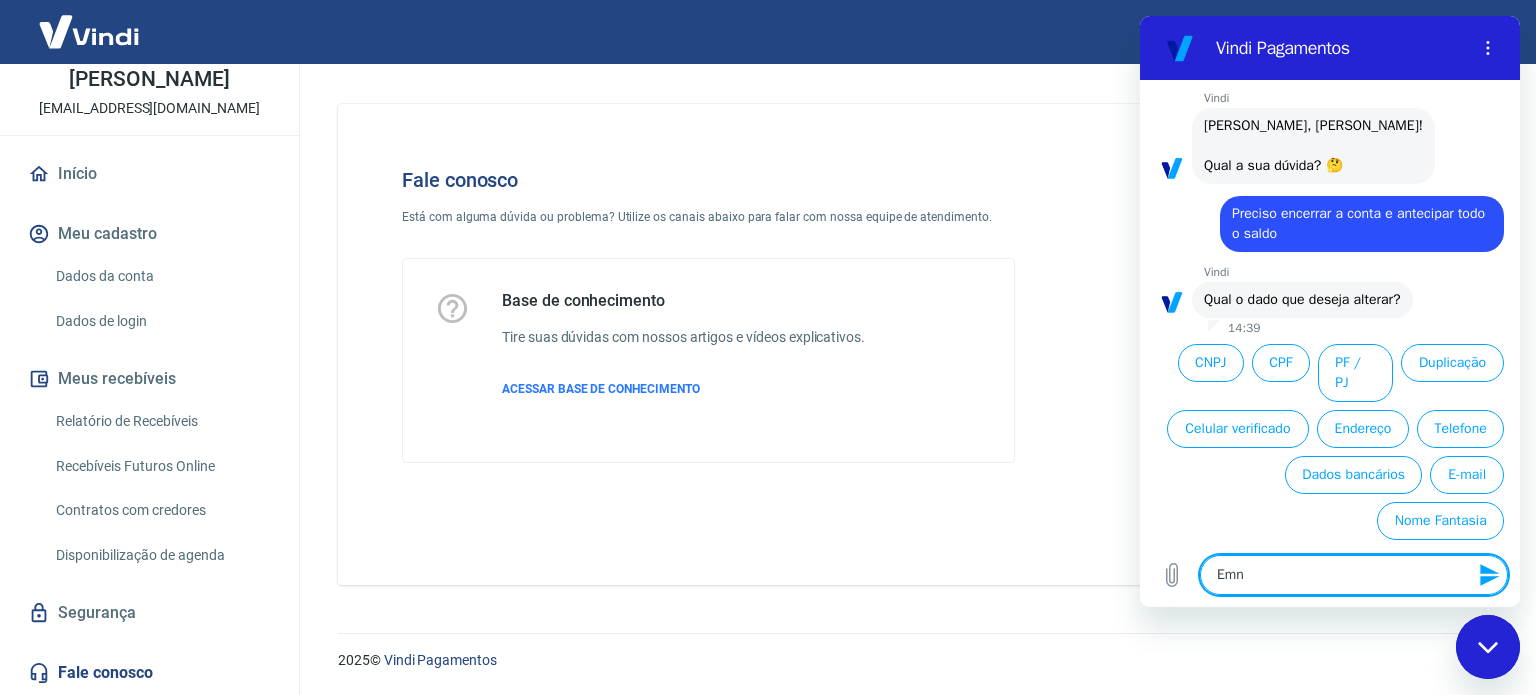 type on "Emnc" 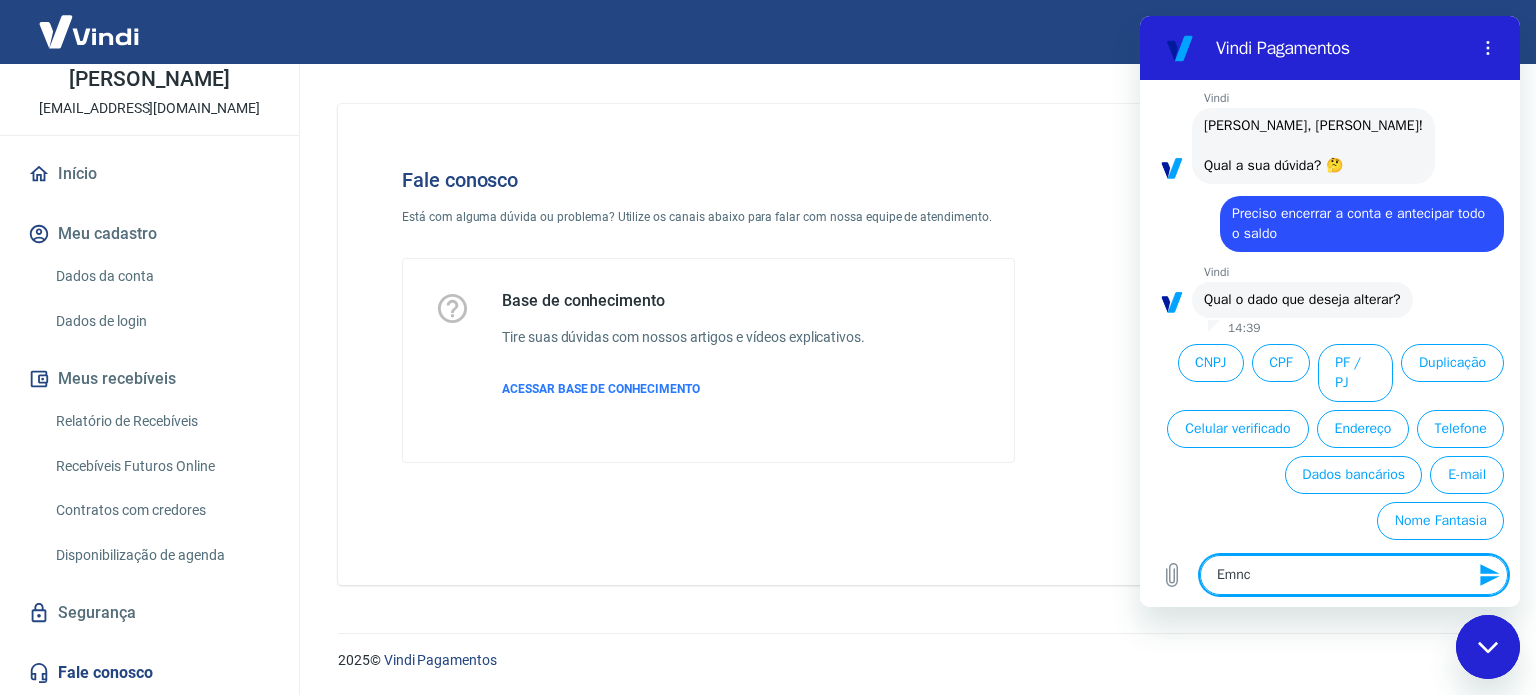 type on "Emn" 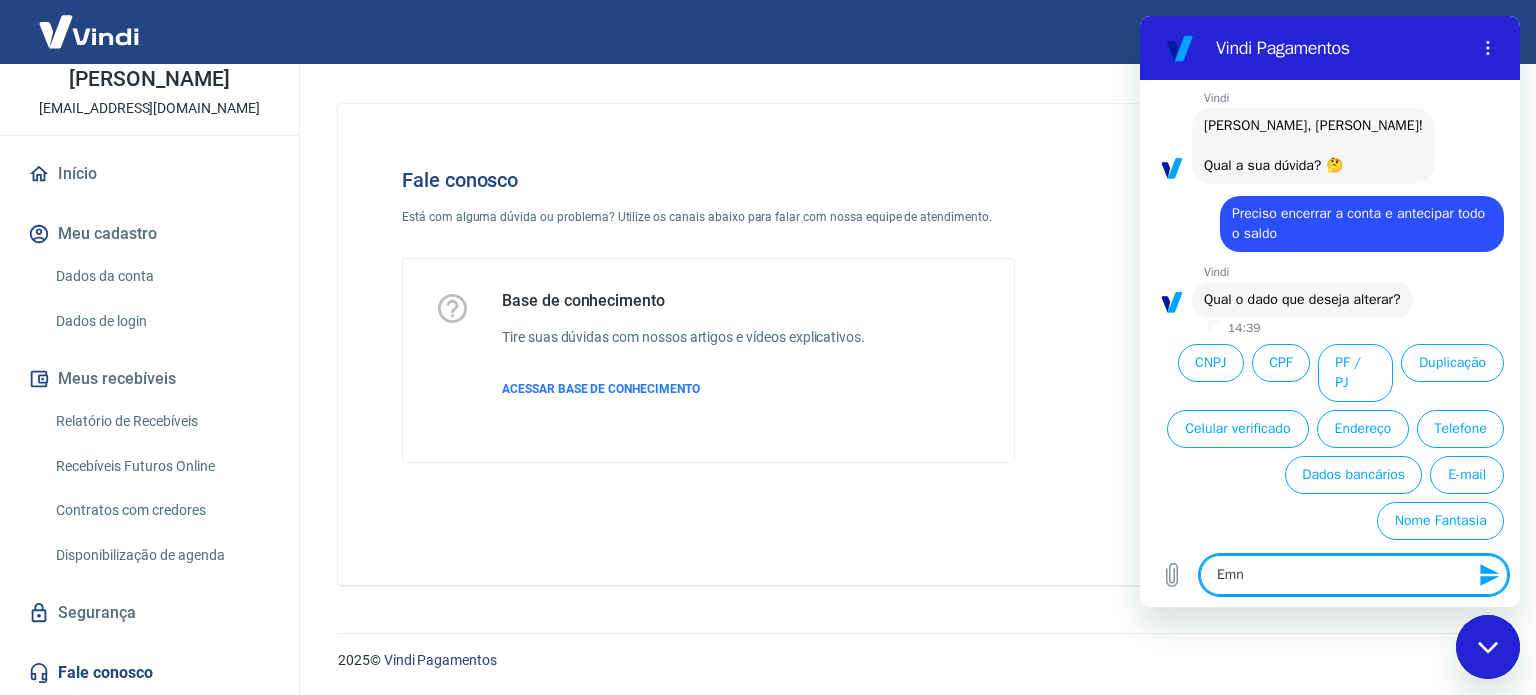 type on "Em" 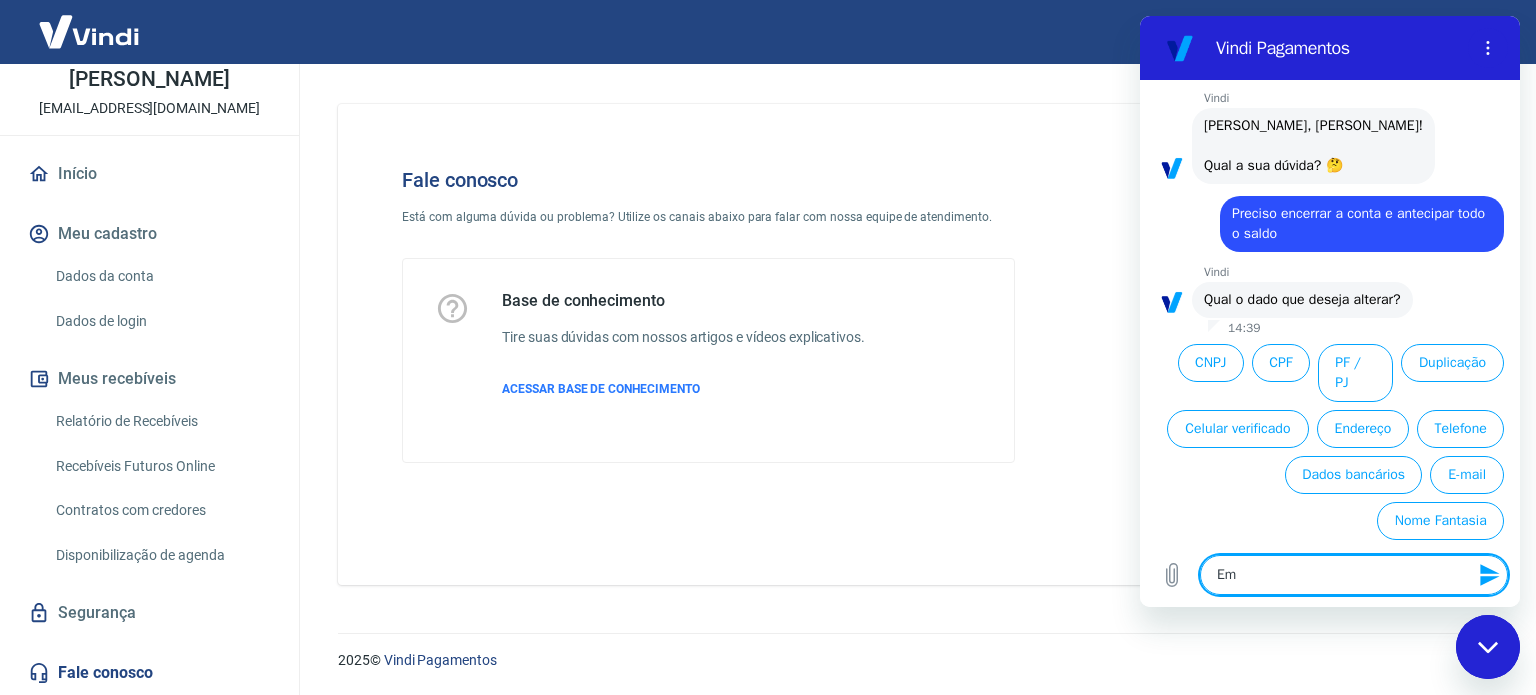 type on "E" 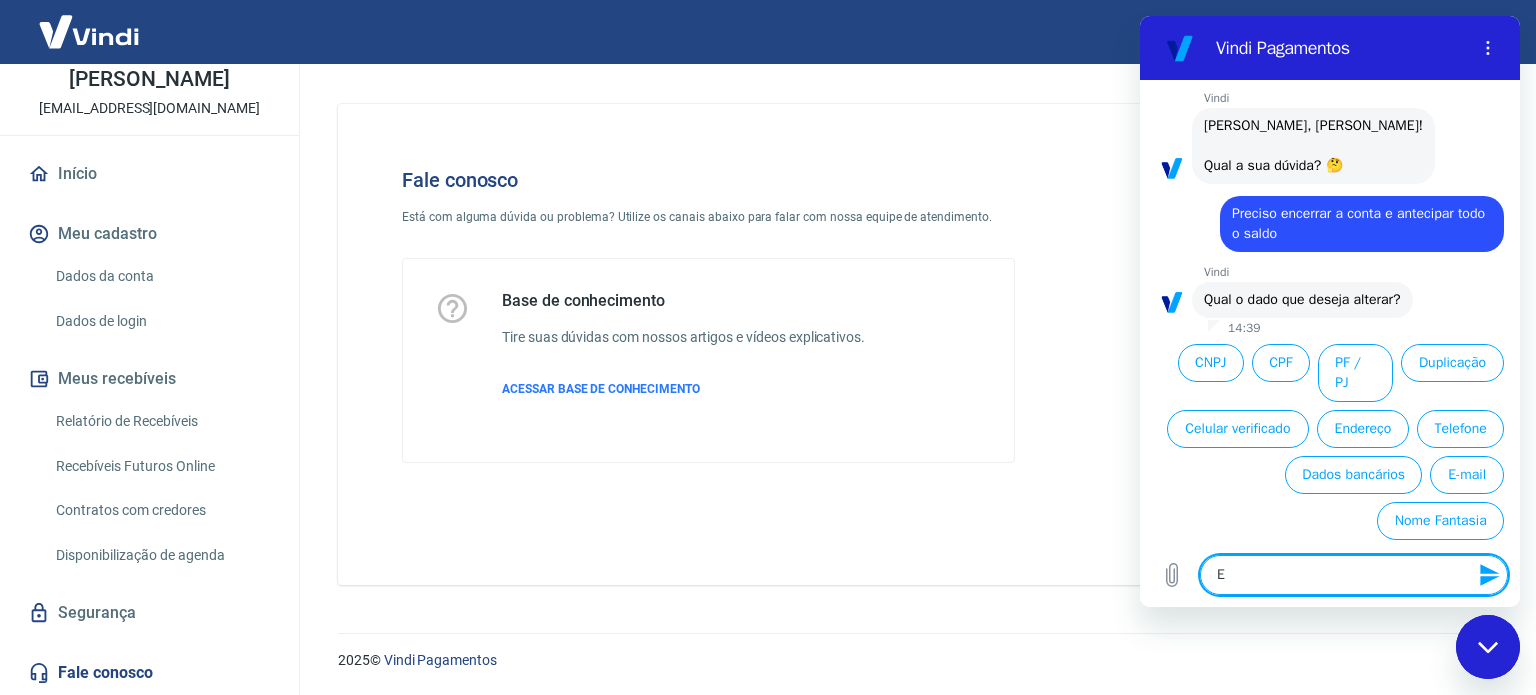 type on "En" 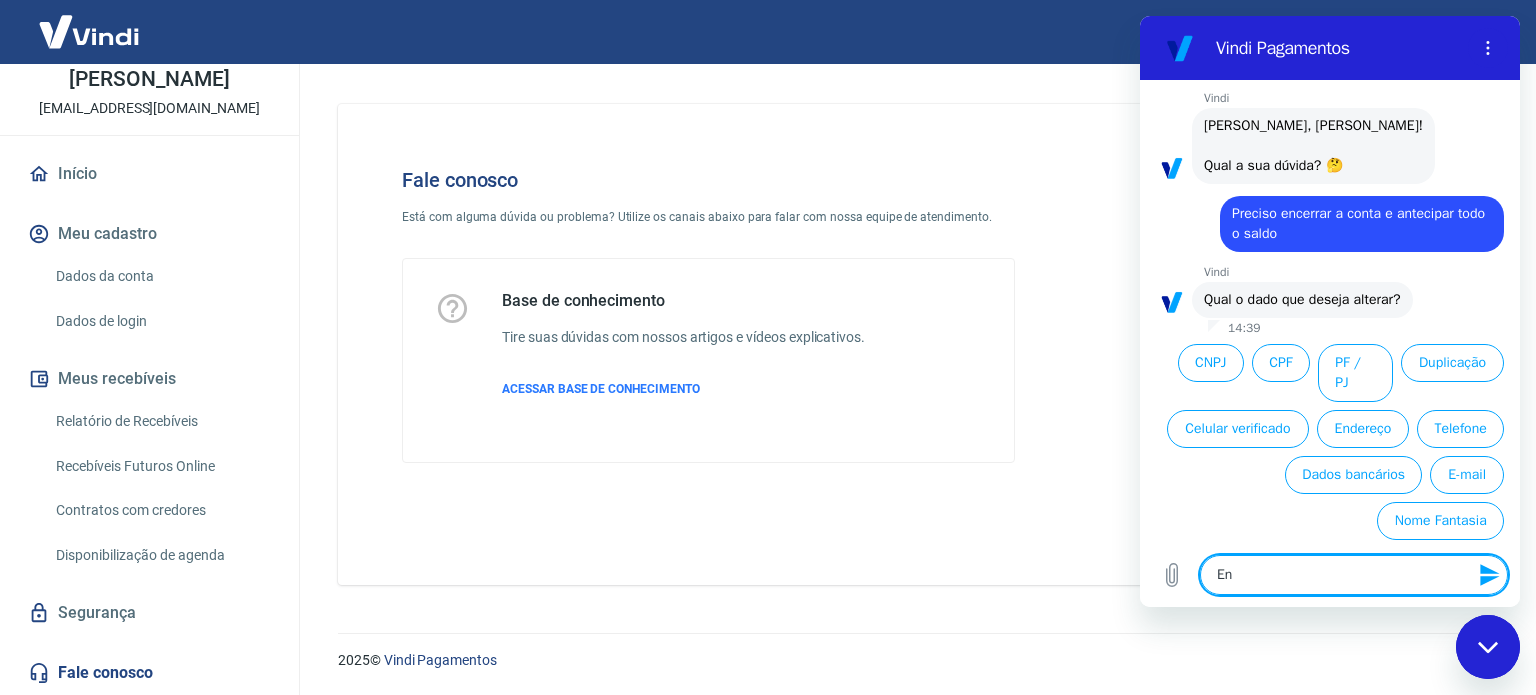 type on "Enc" 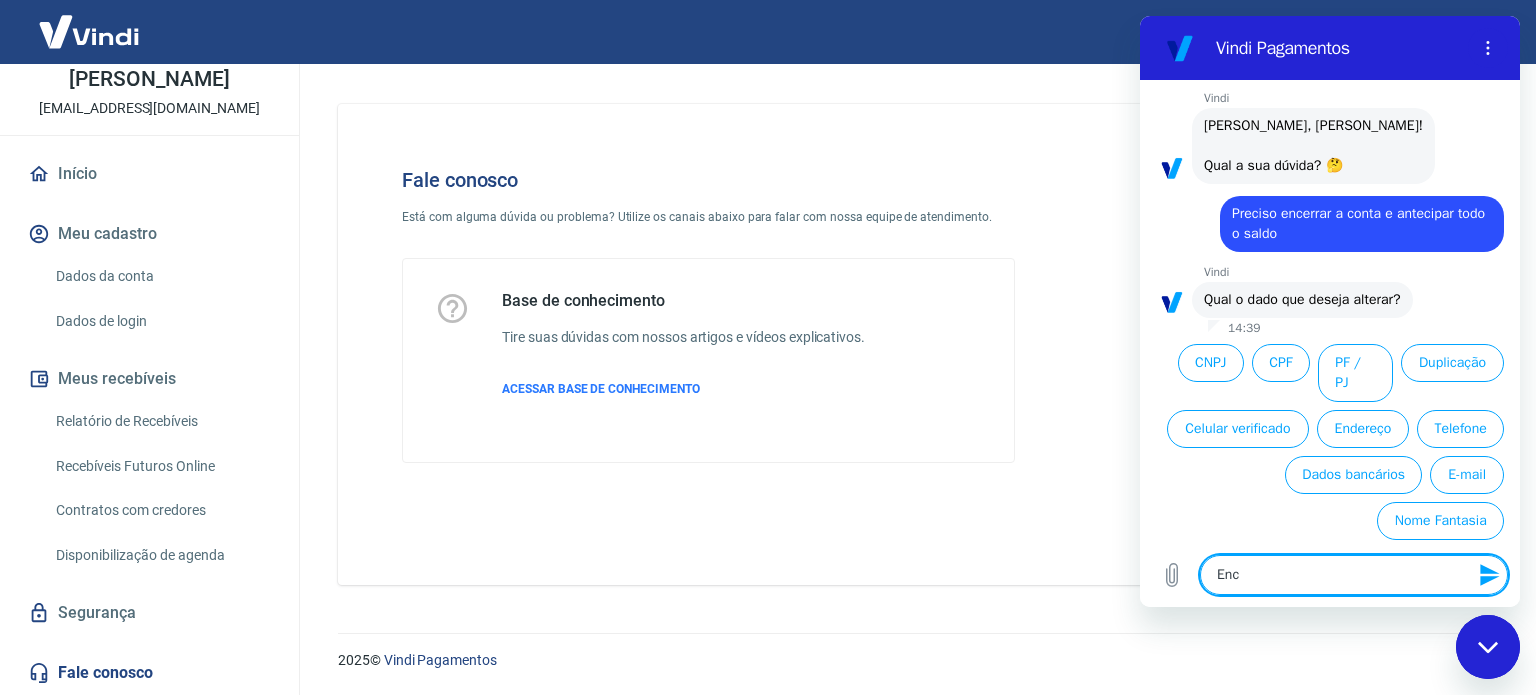 type on "Ence" 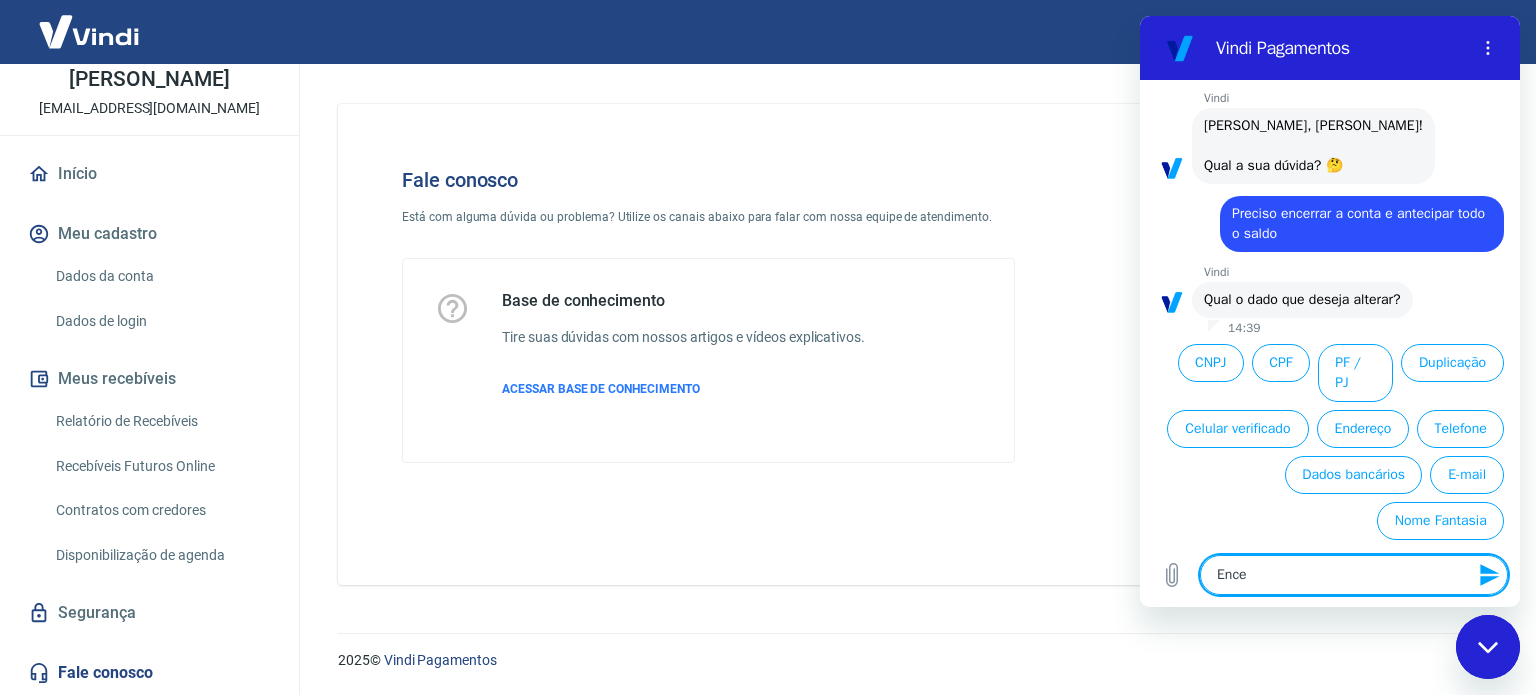 type on "Encer" 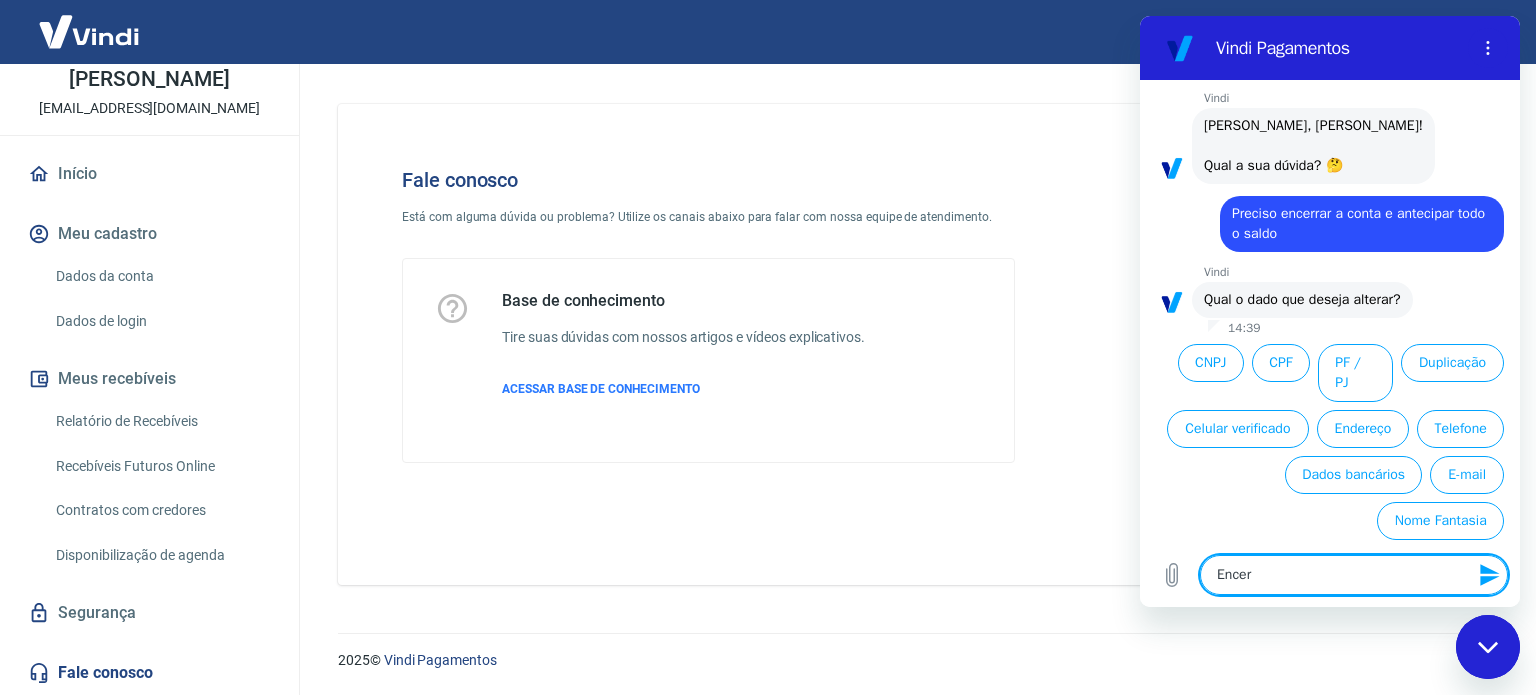 type on "Encerr" 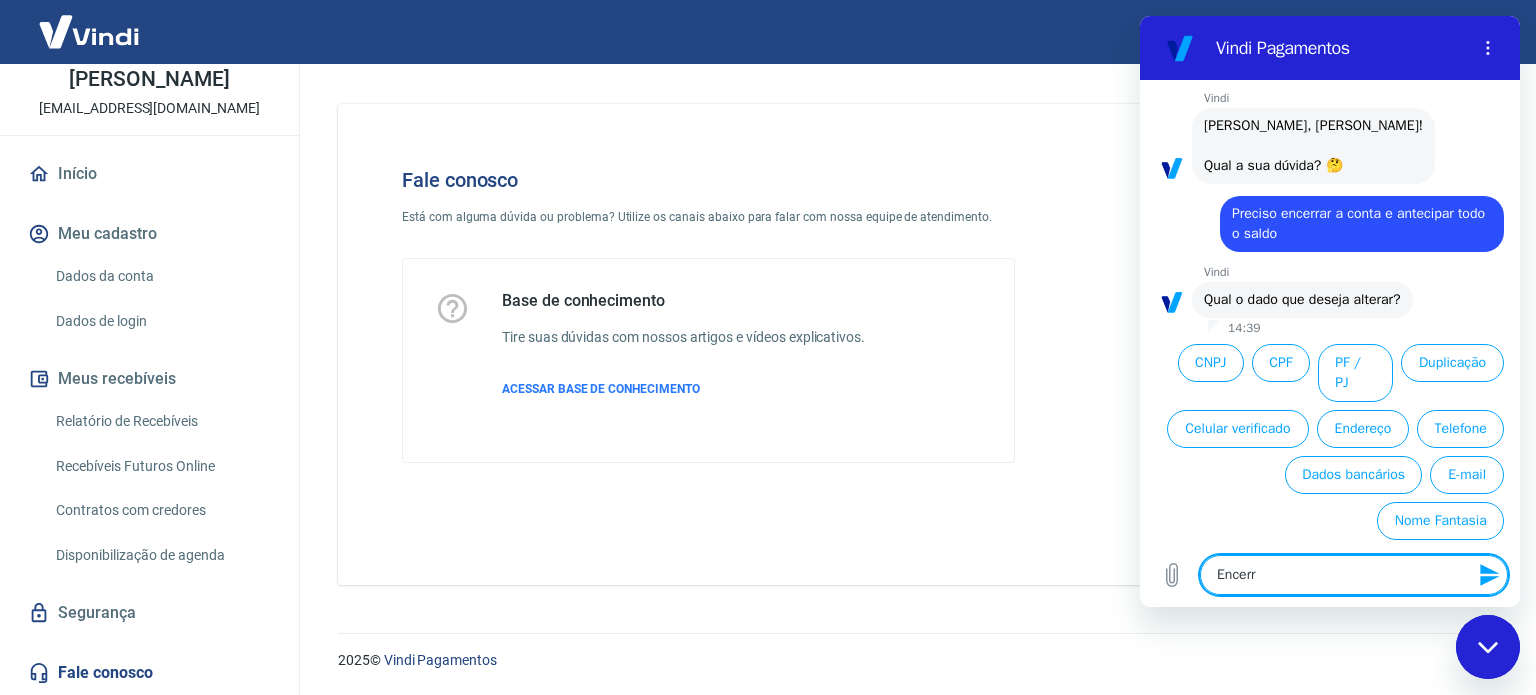 type on "Encerra" 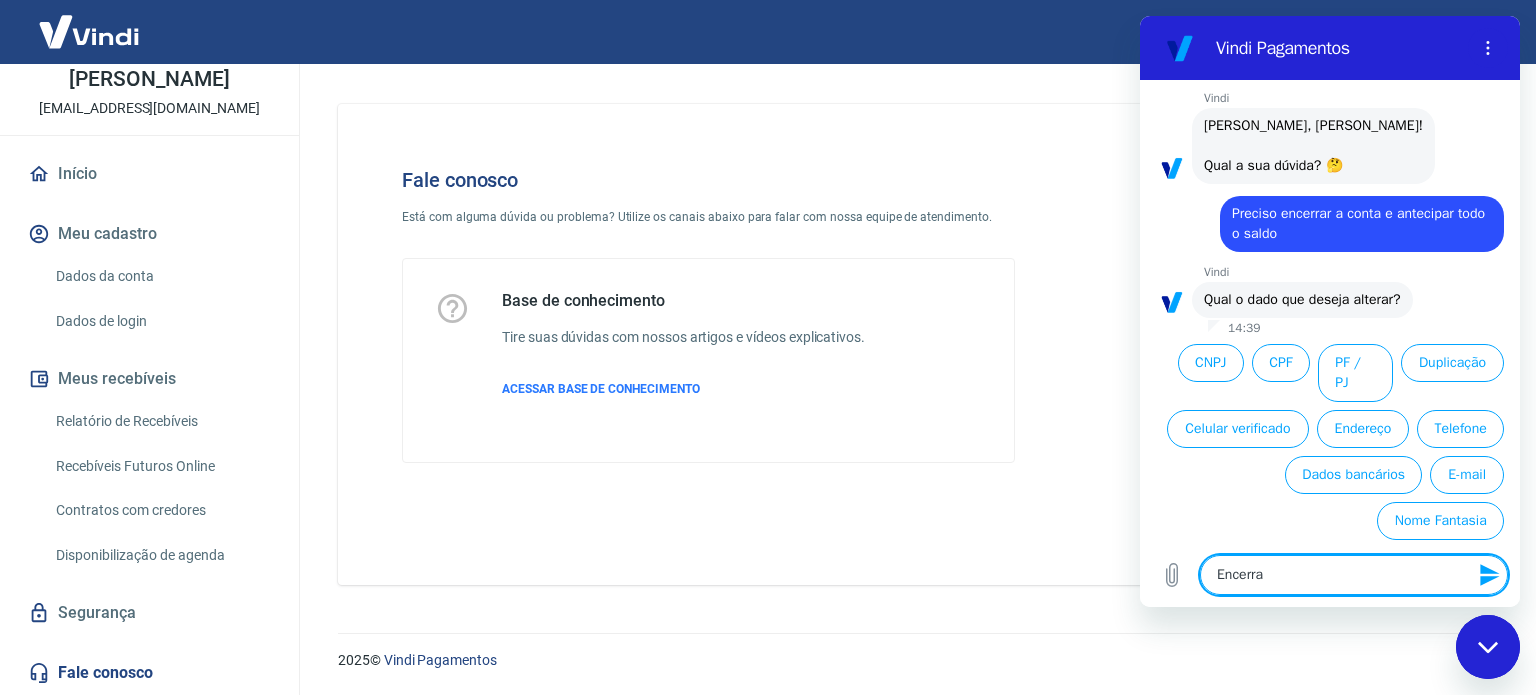 type on "Encerrar" 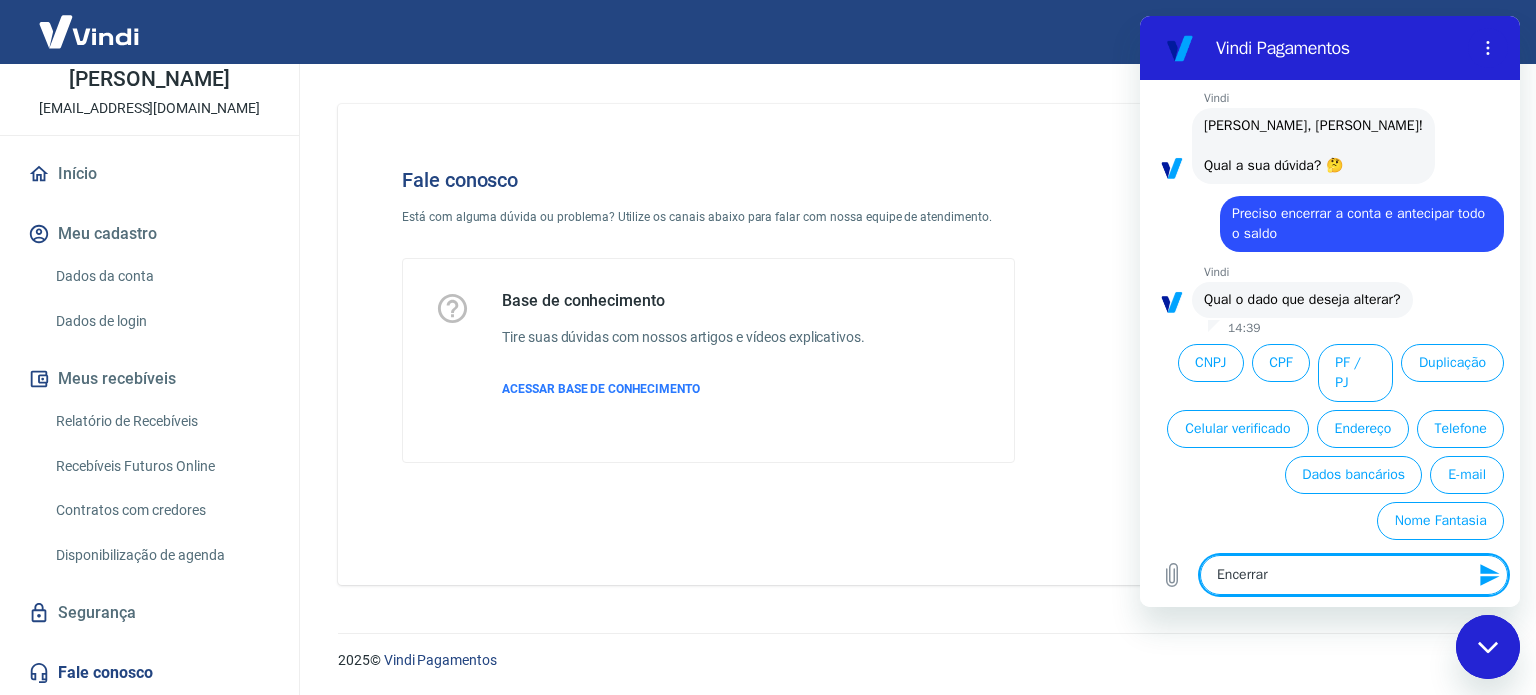 type on "Encerrar" 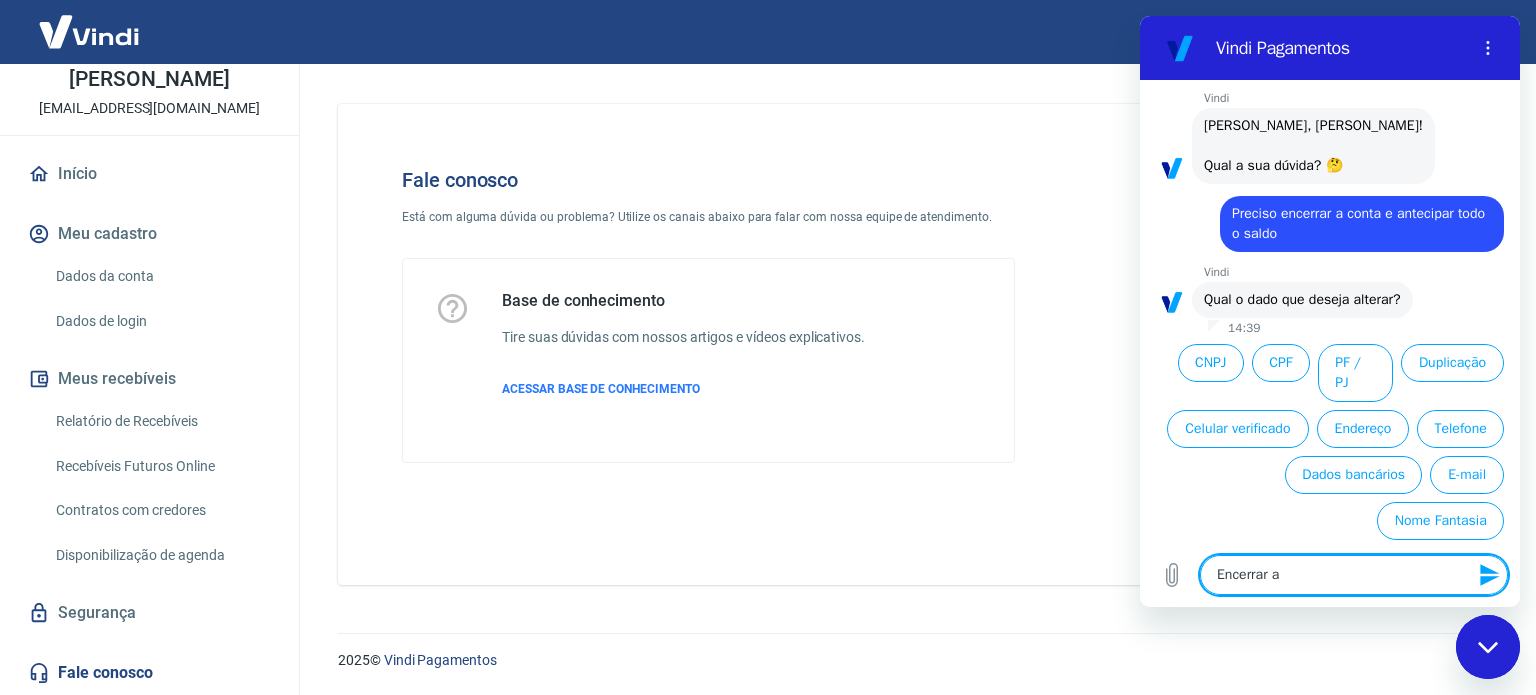 type on "Encerrar a" 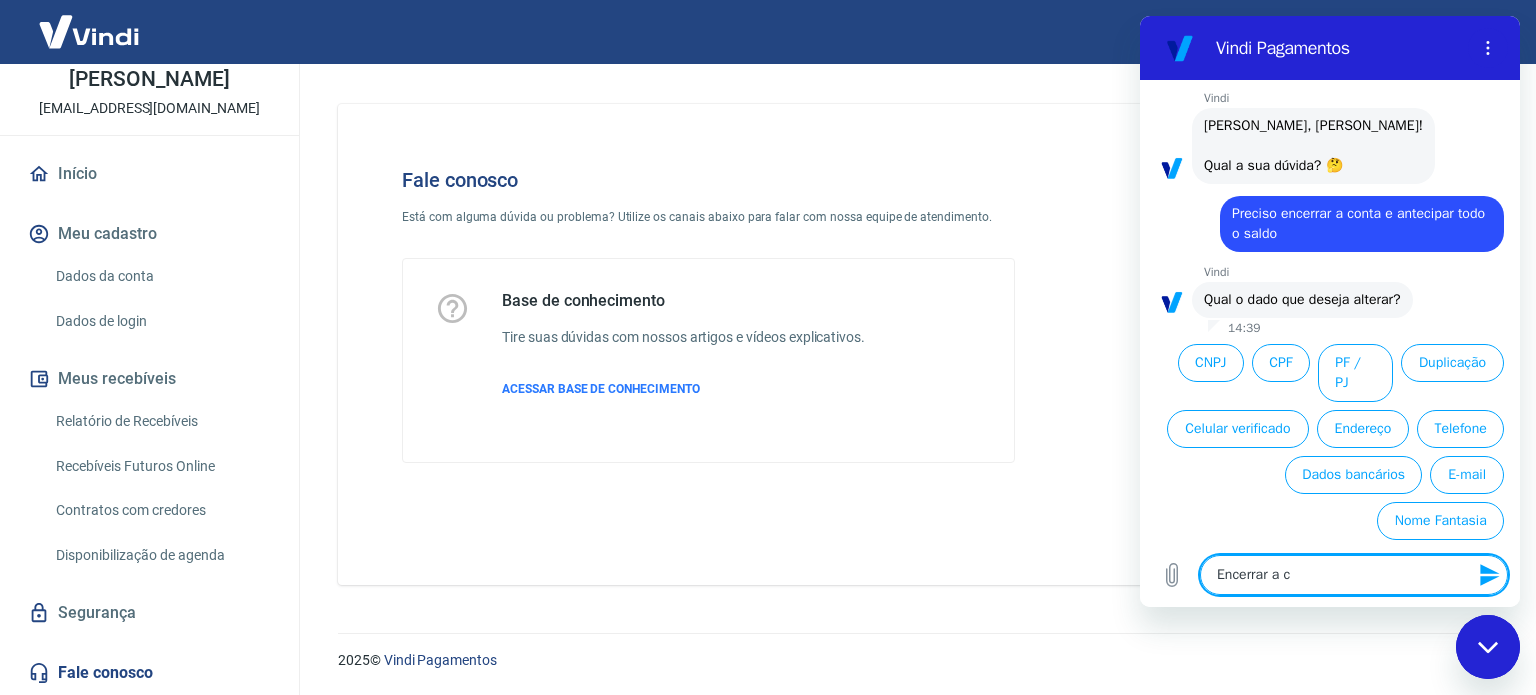 type on "Encerrar a co" 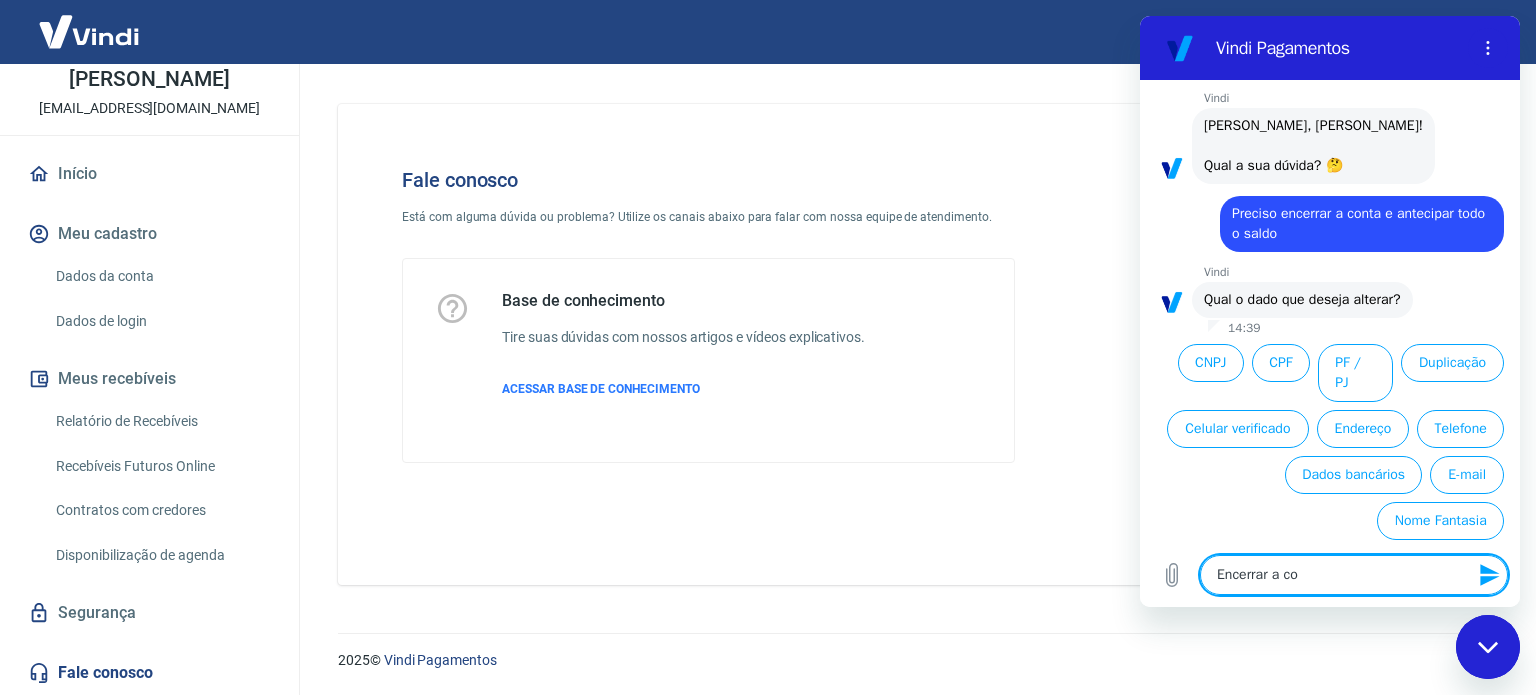 type on "x" 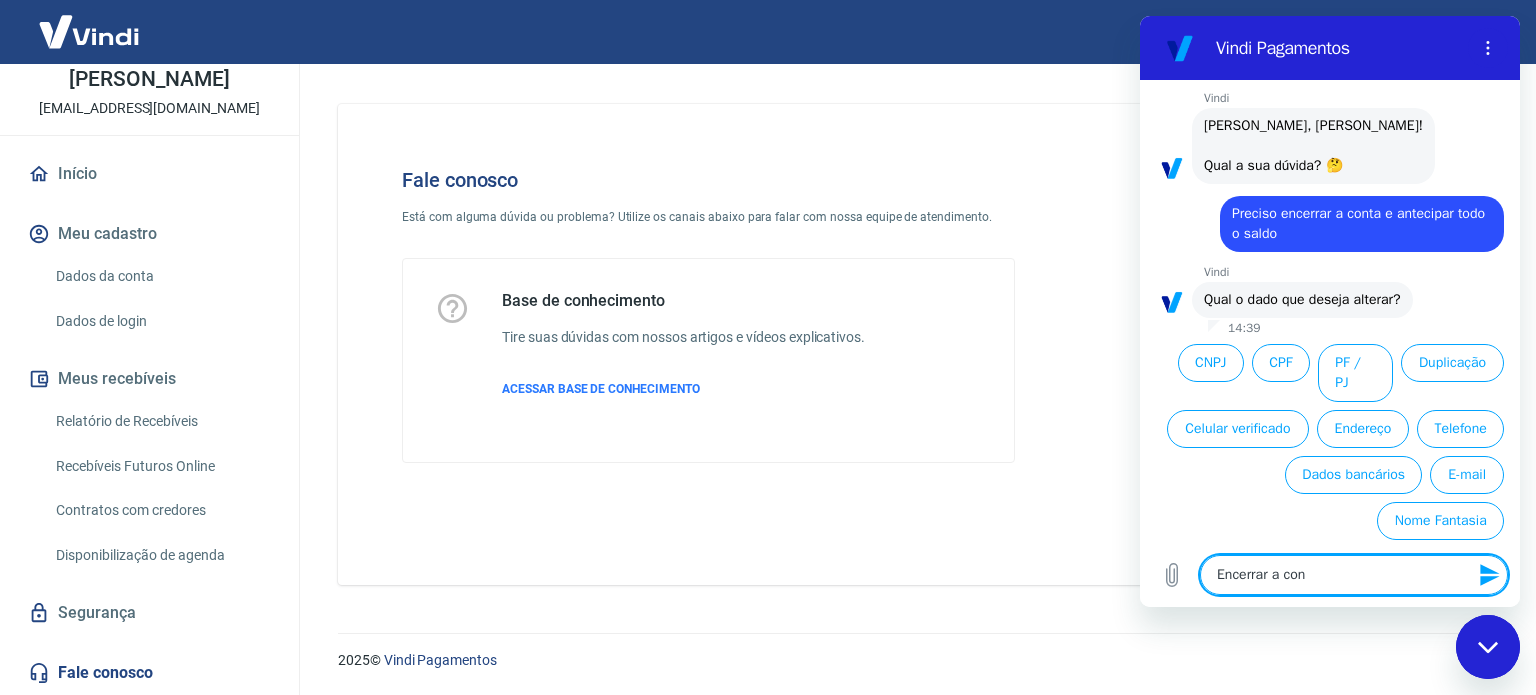type on "Encerrar a cont" 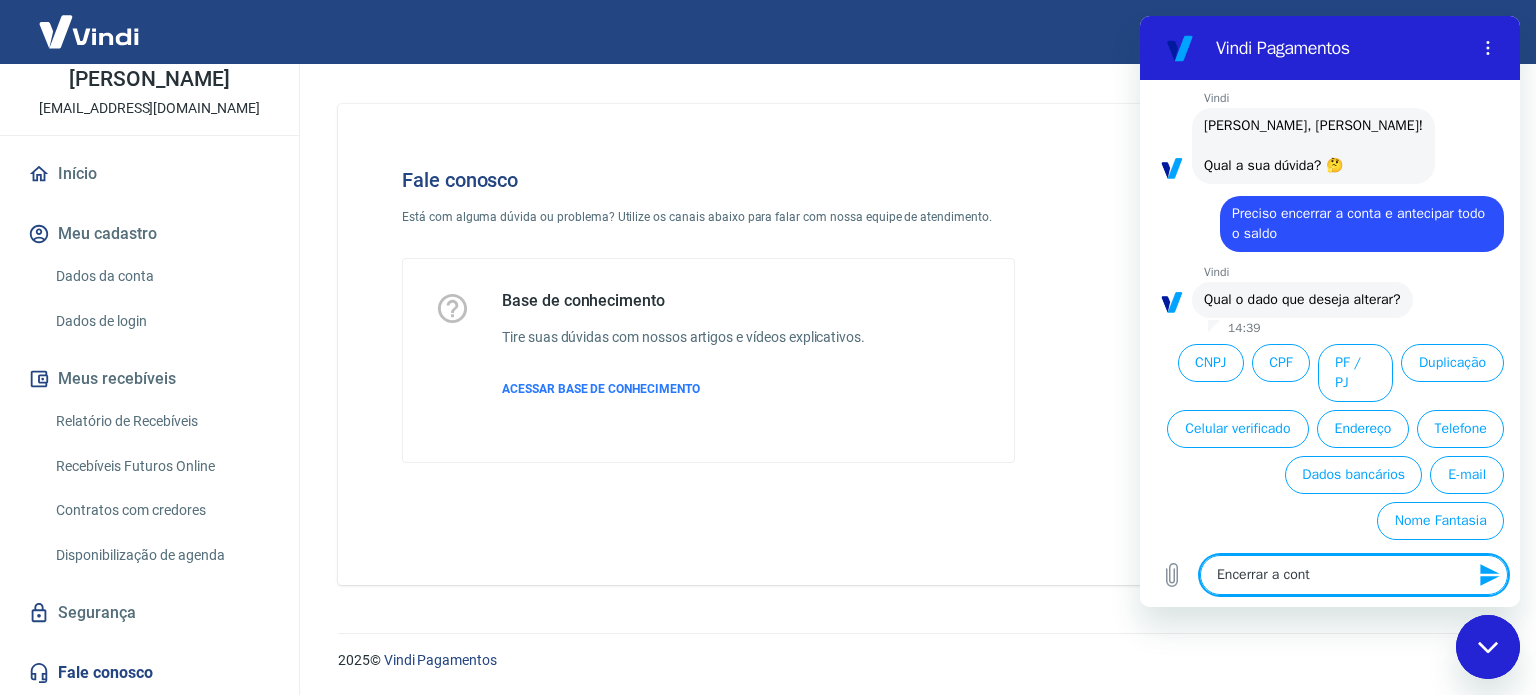 type on "Encerrar a conta" 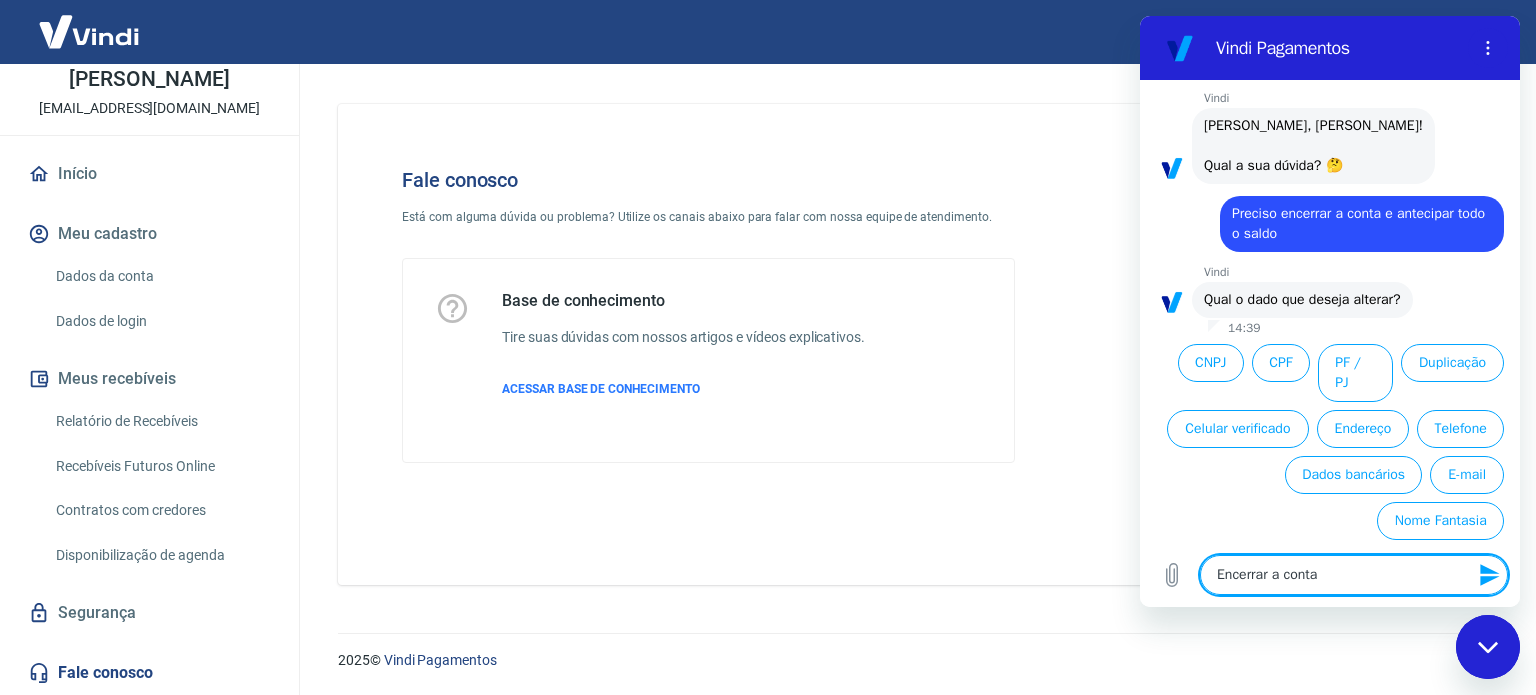 type 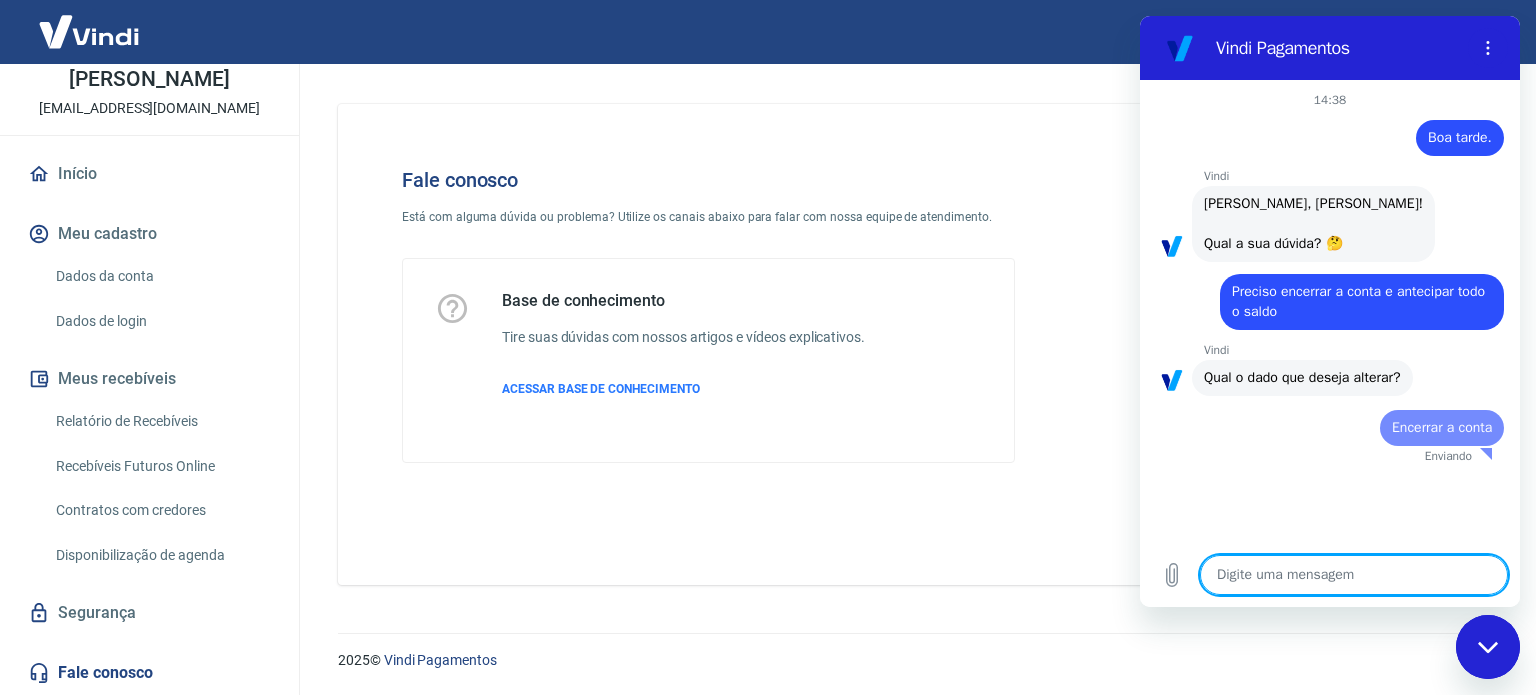 scroll, scrollTop: 0, scrollLeft: 0, axis: both 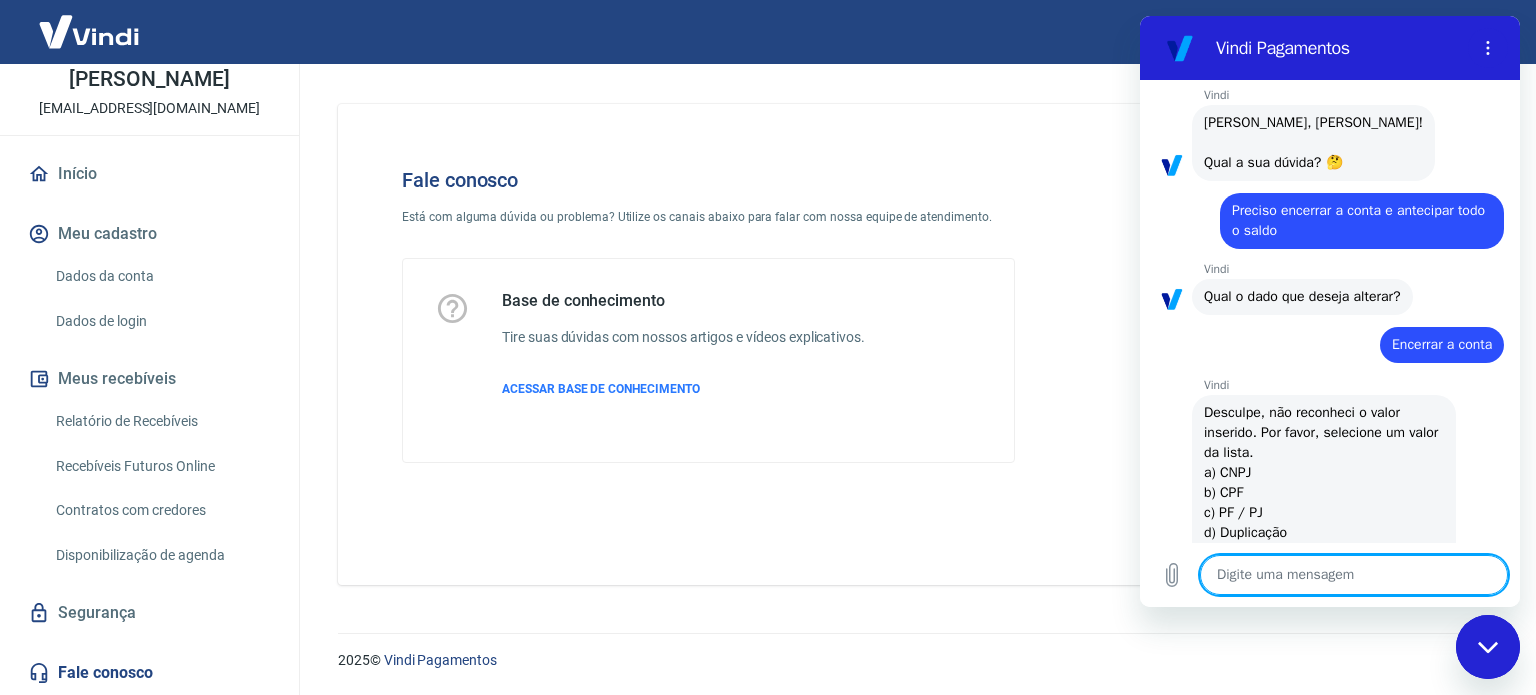 type on "x" 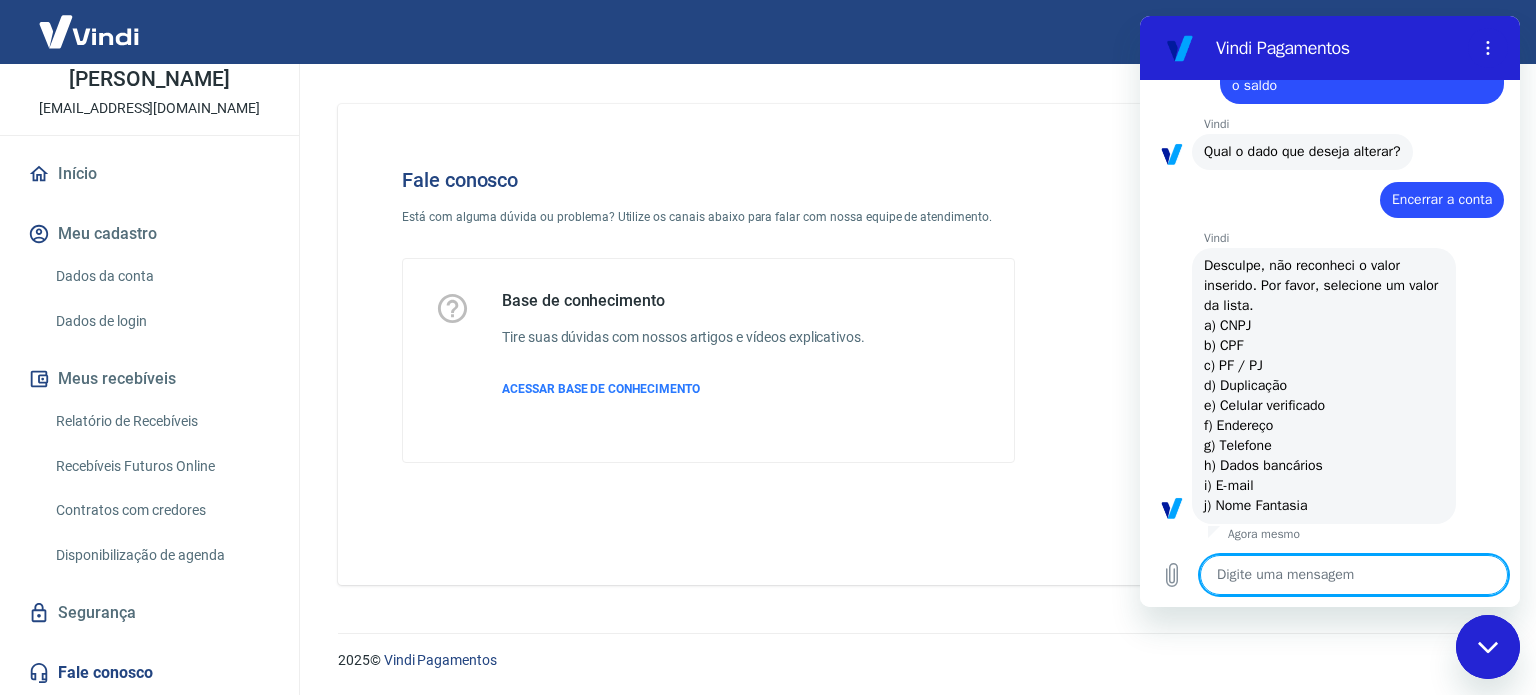 scroll, scrollTop: 249, scrollLeft: 0, axis: vertical 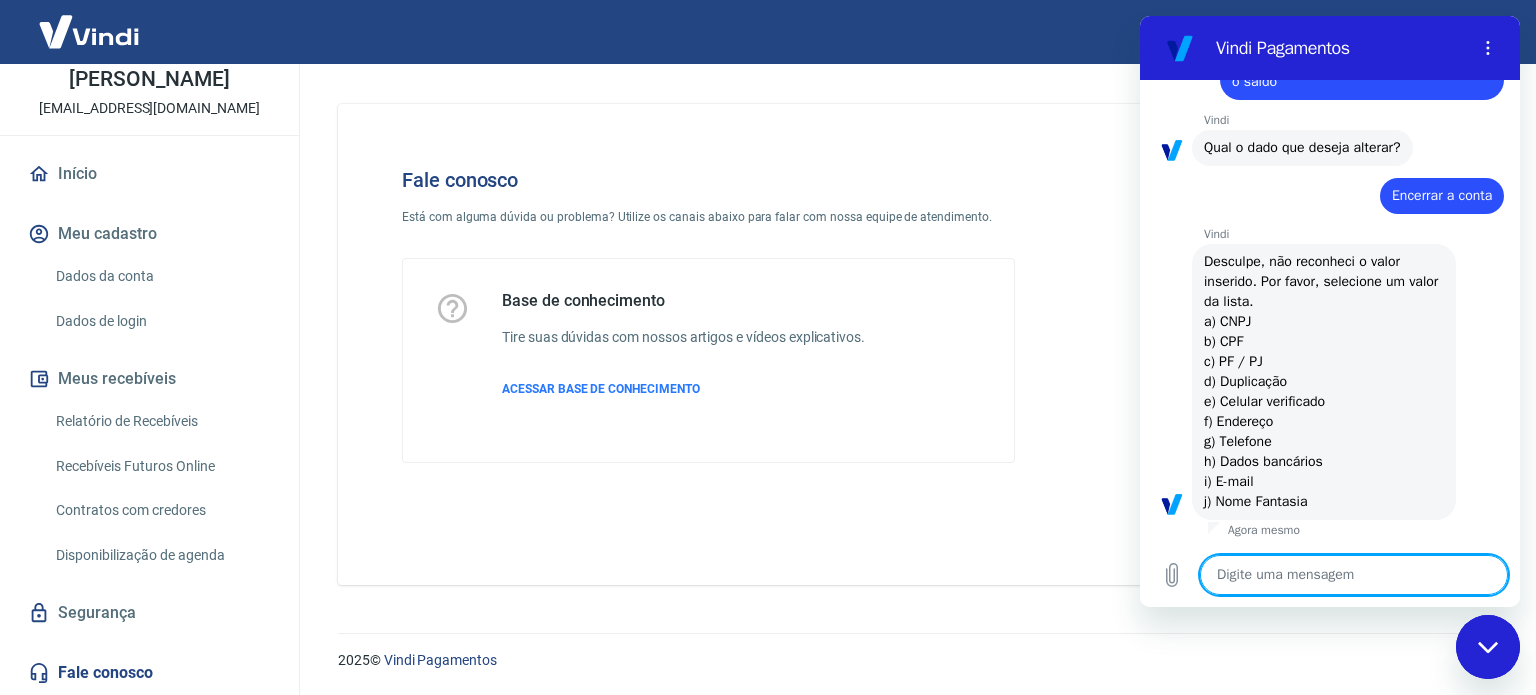 type on "N" 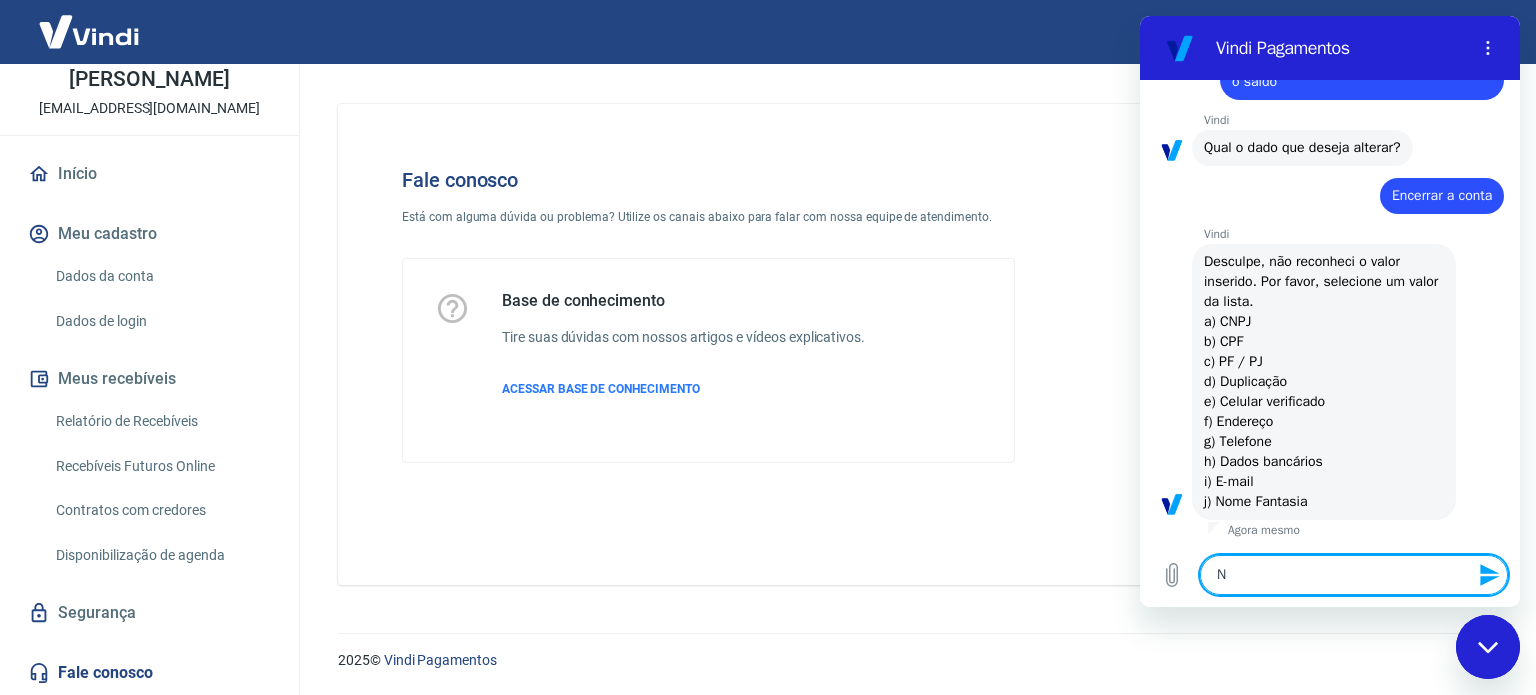 type on "Nã" 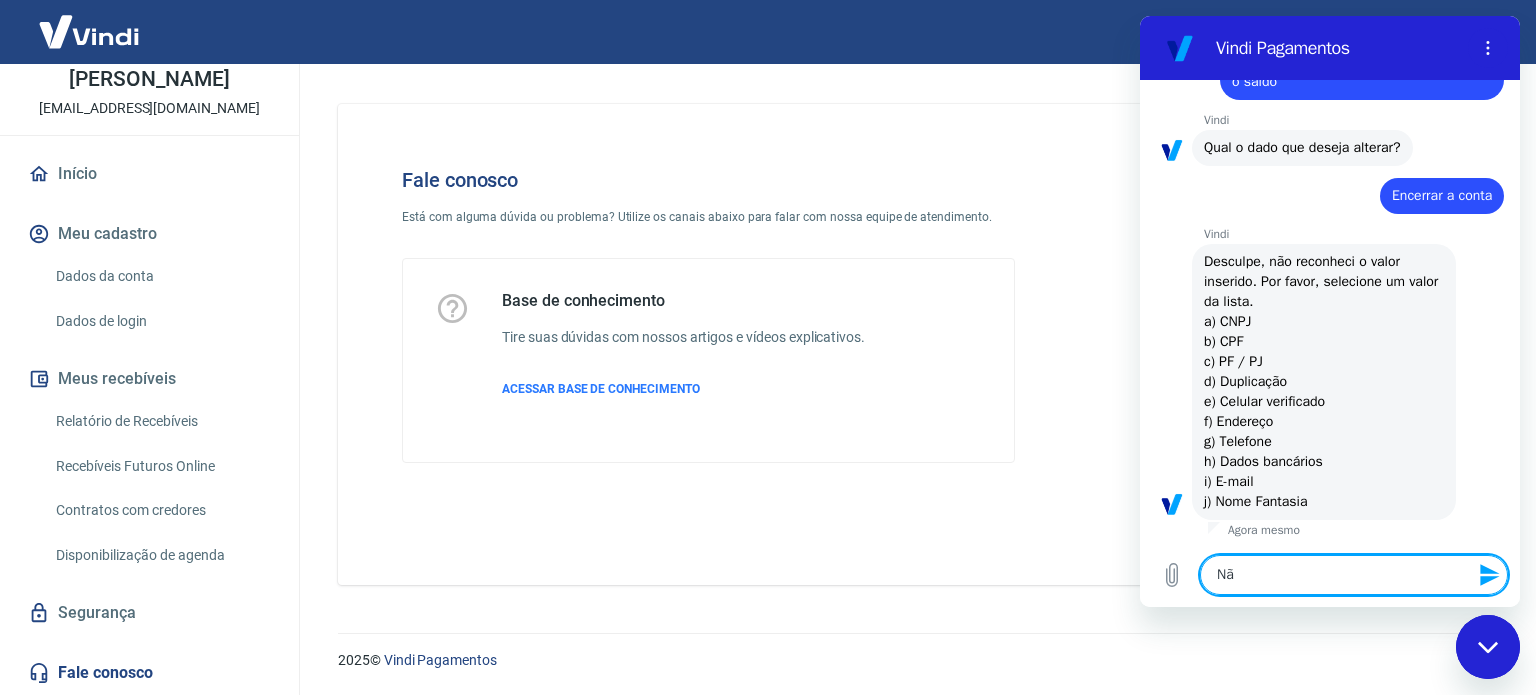 type on "Não" 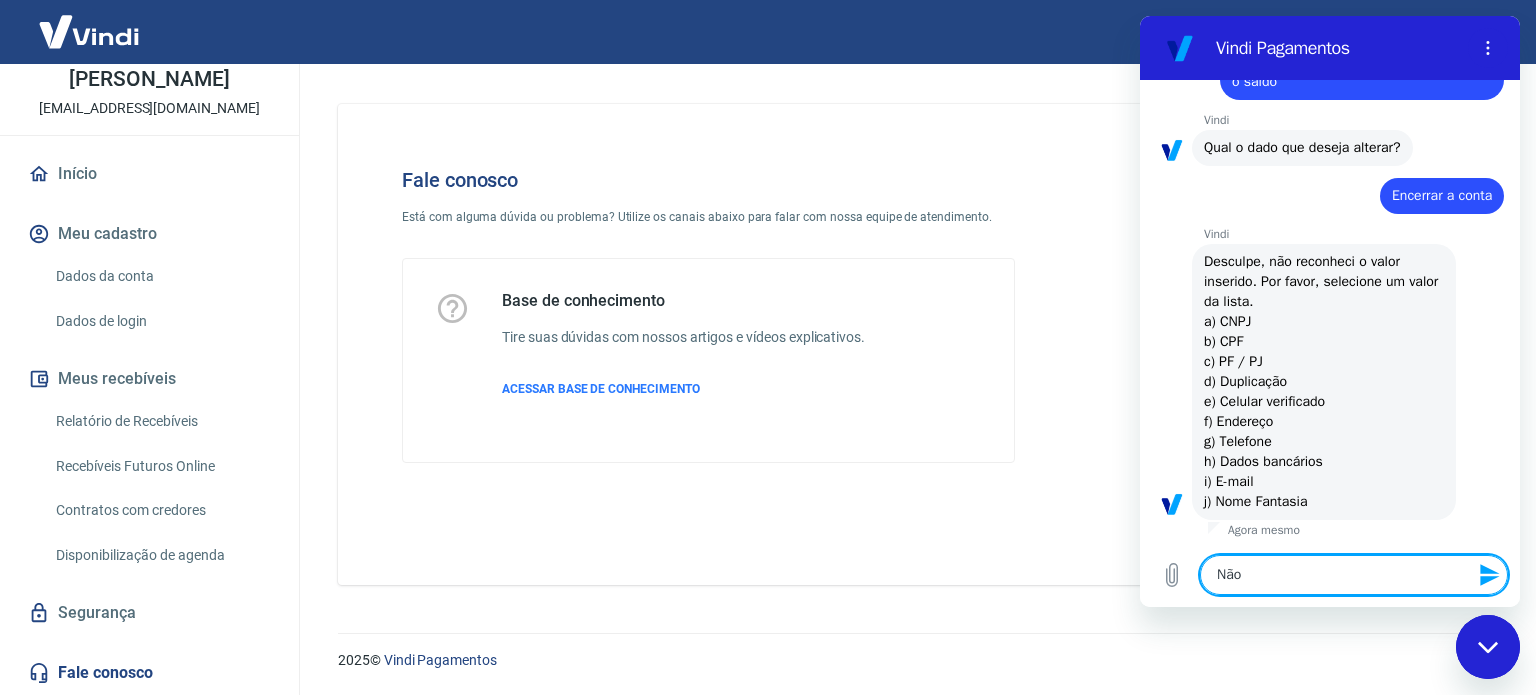 type on "Não" 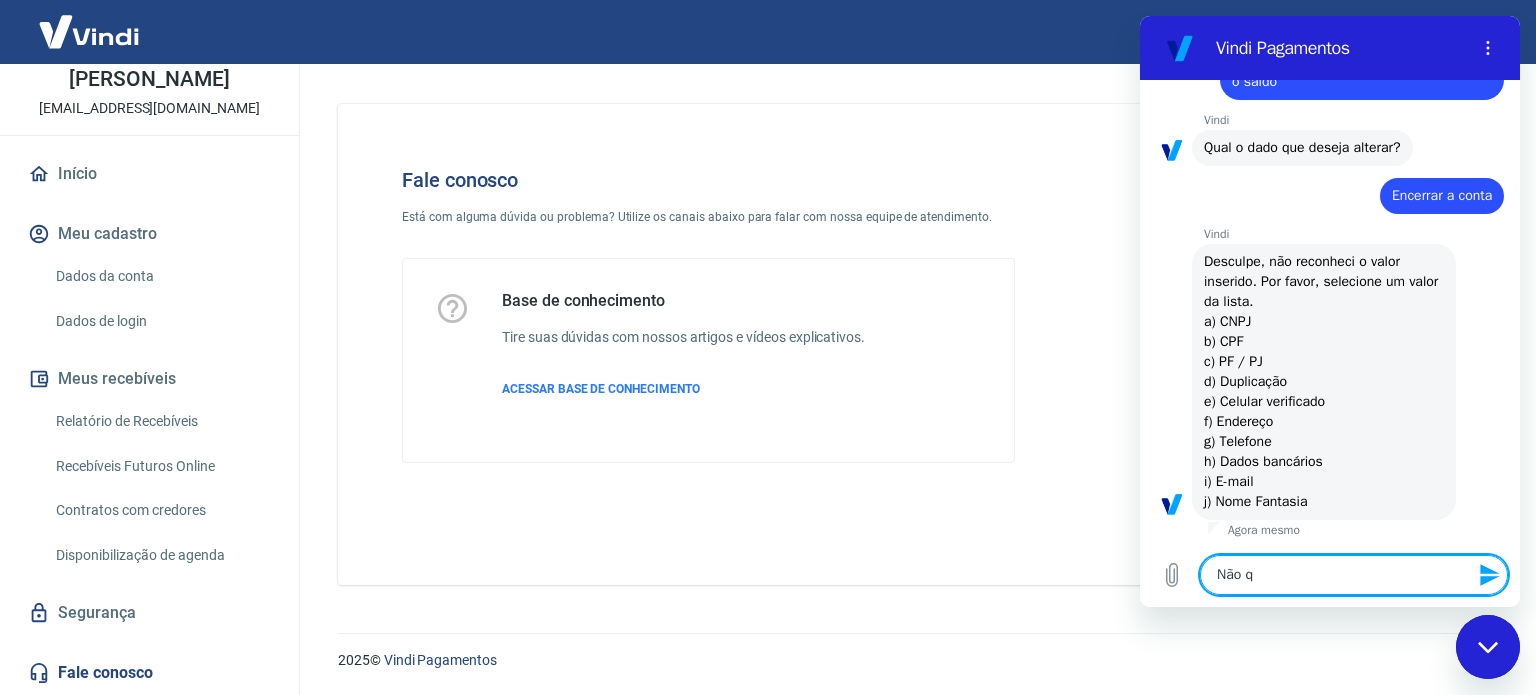 type on "x" 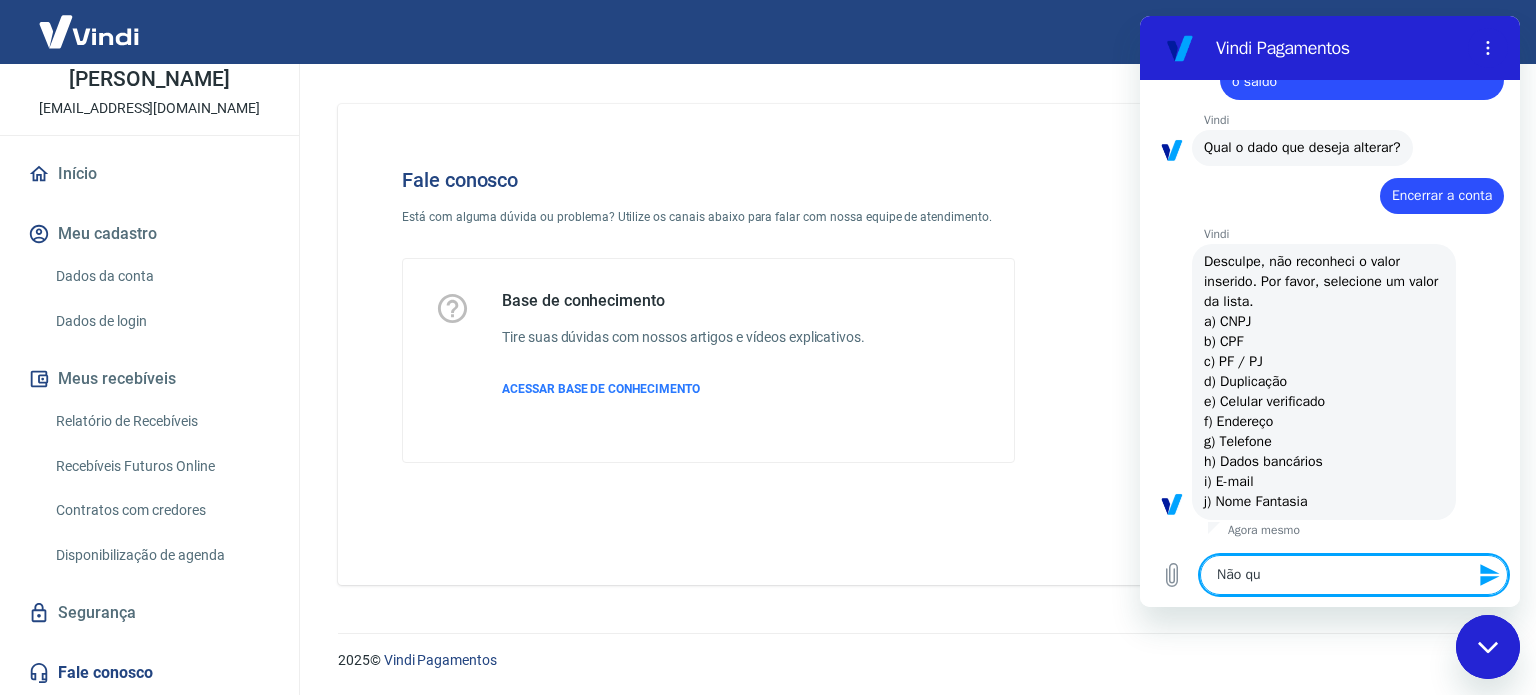 type on "Não que" 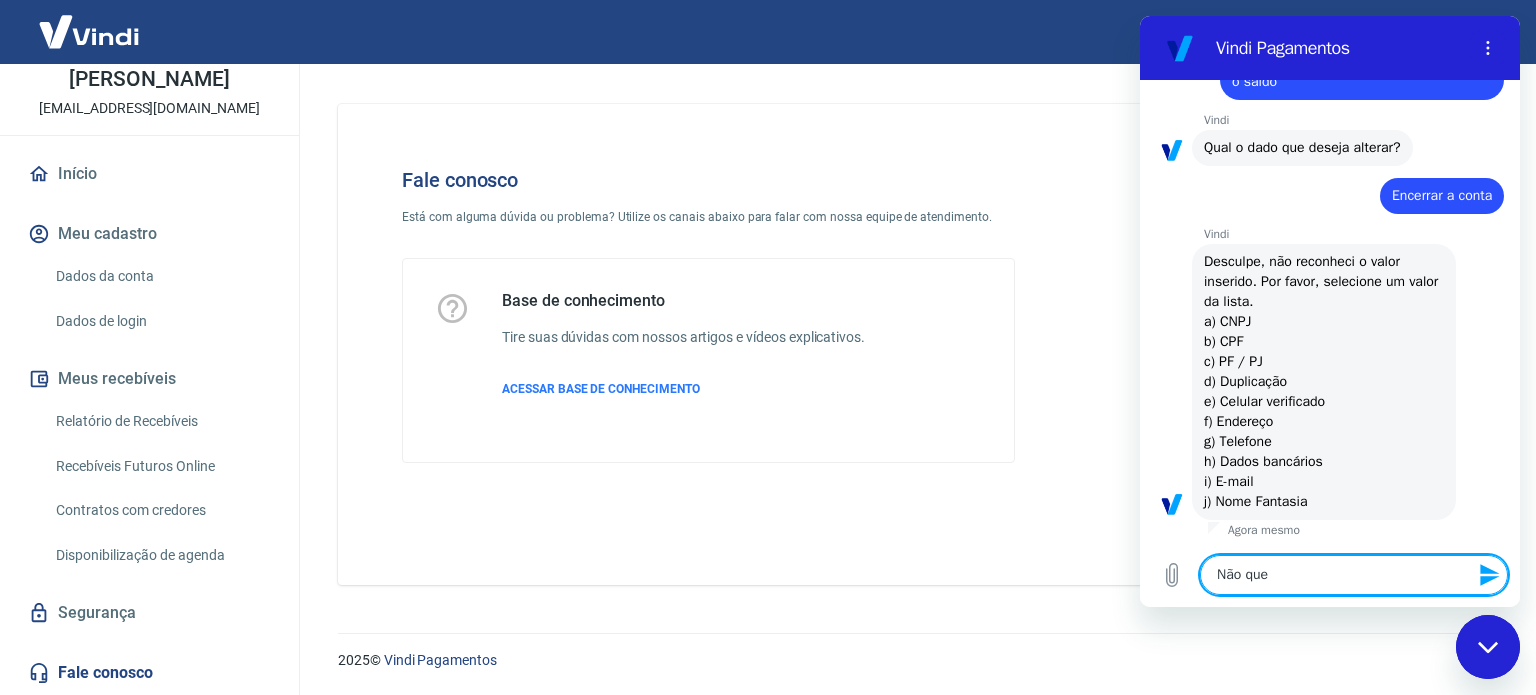 type on "Não quer" 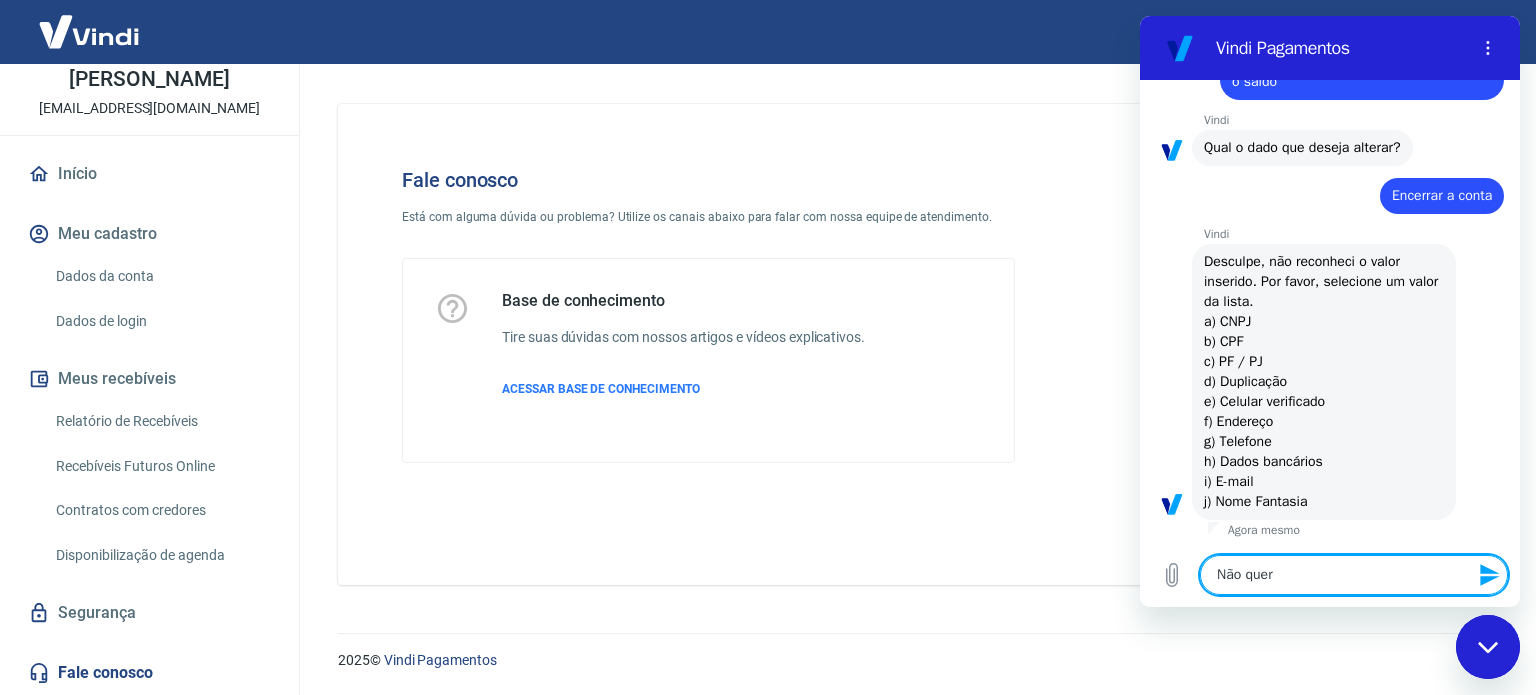 type on "Não quero" 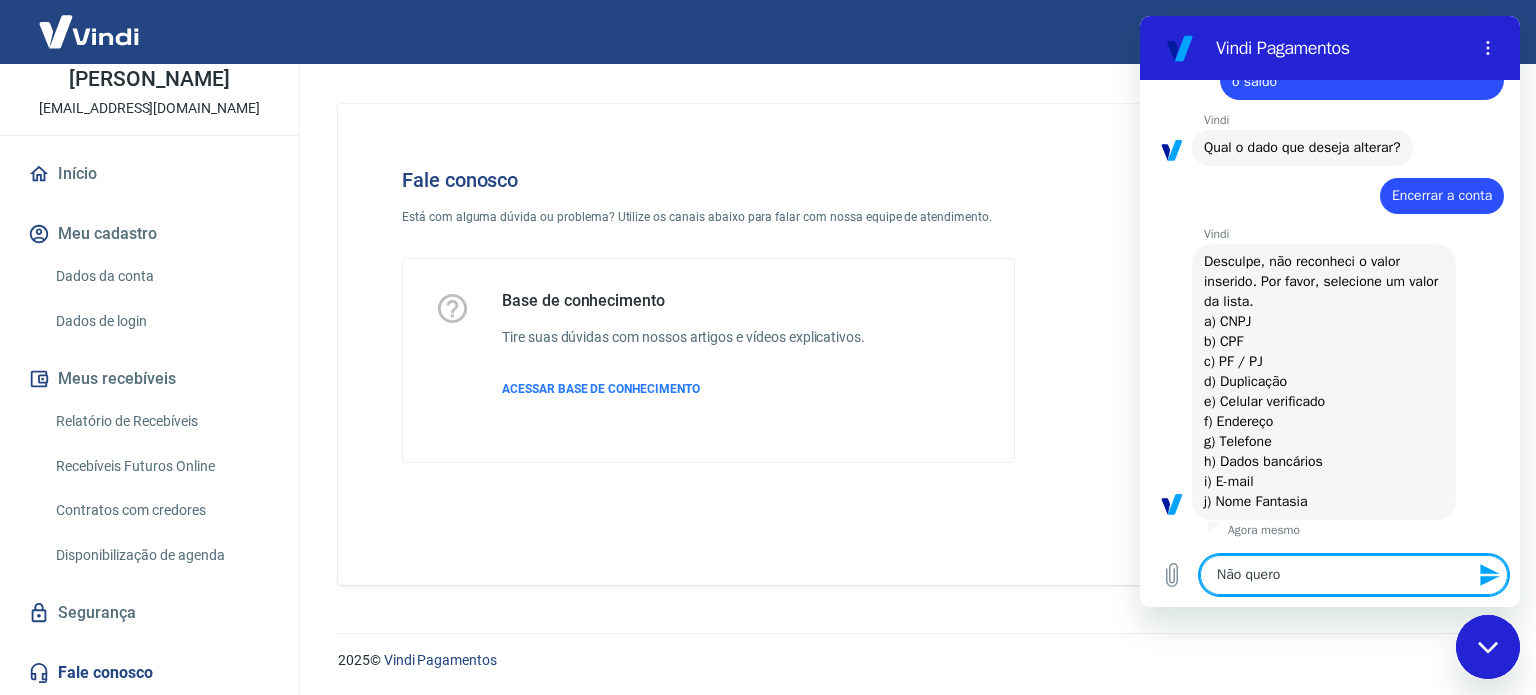type on "Não quero" 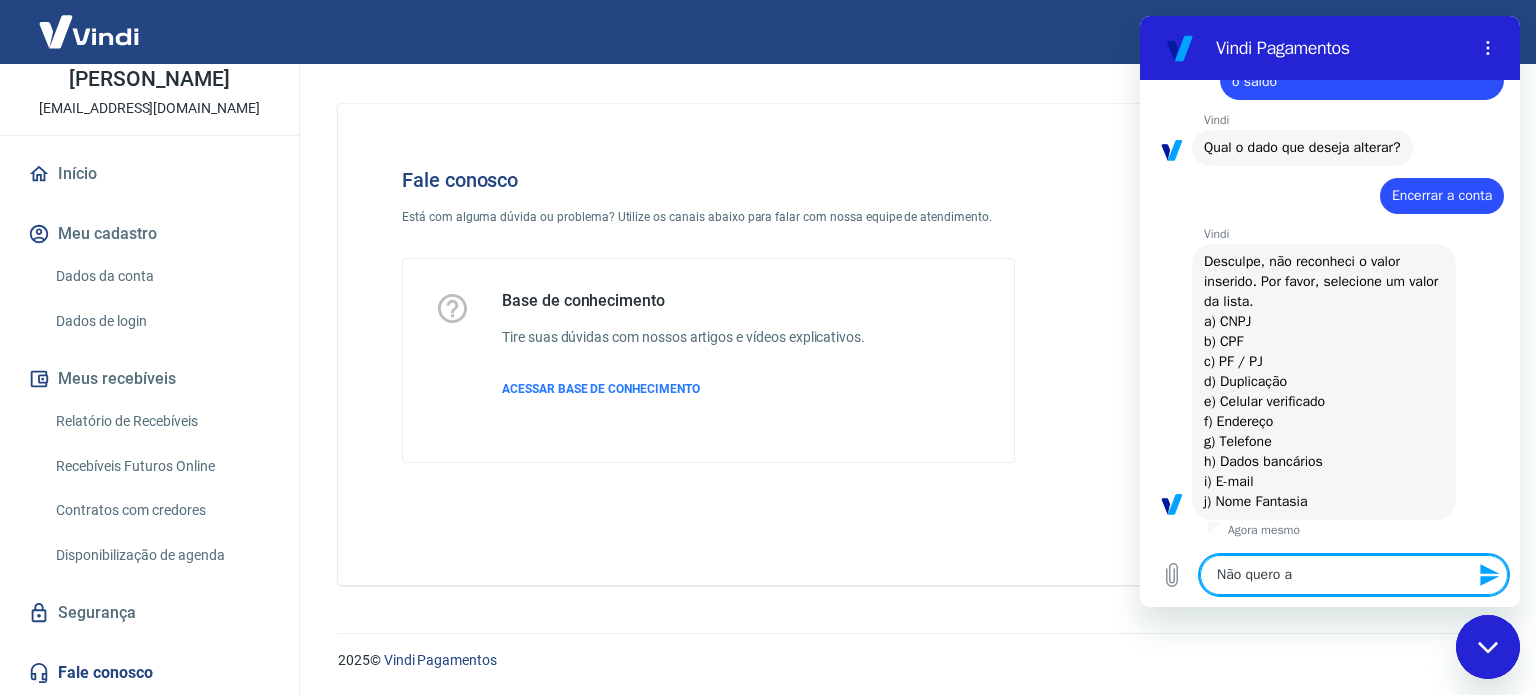 type on "x" 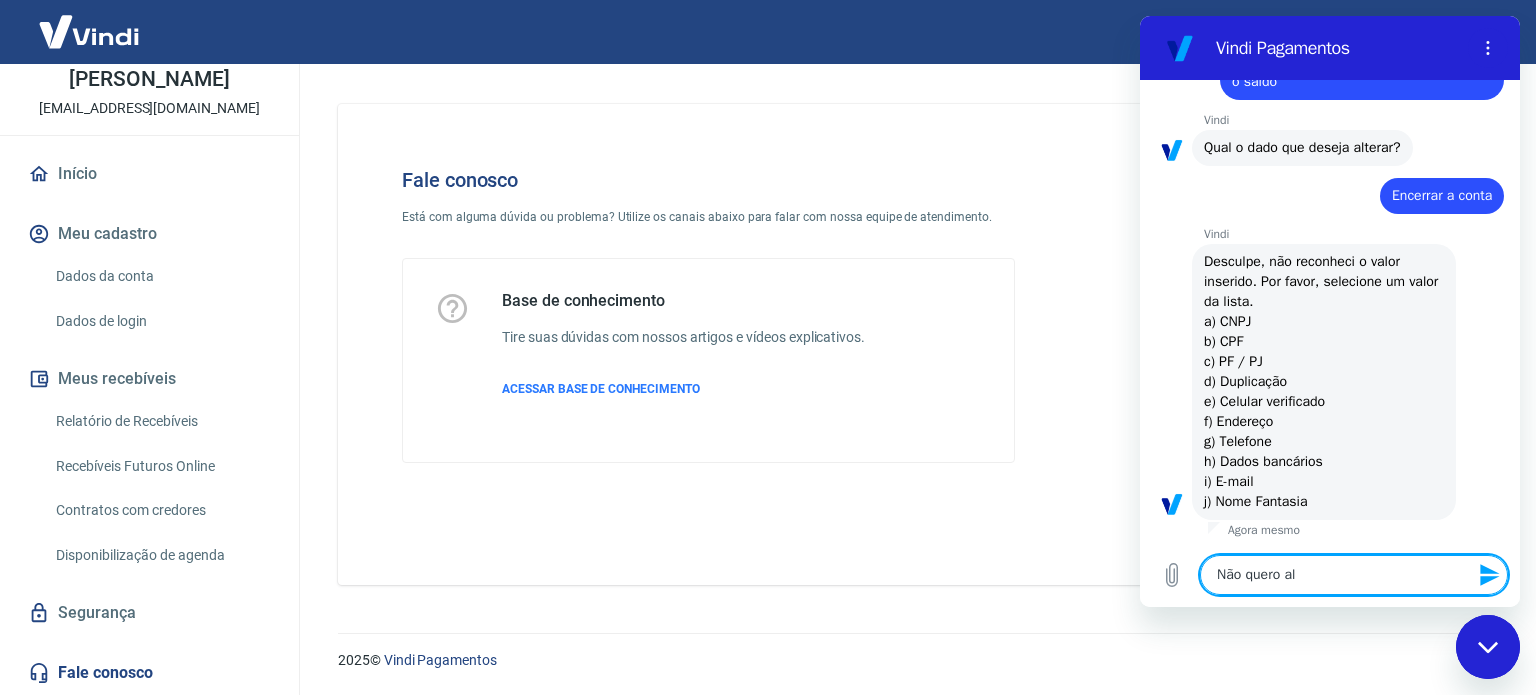 type on "Não quero alt" 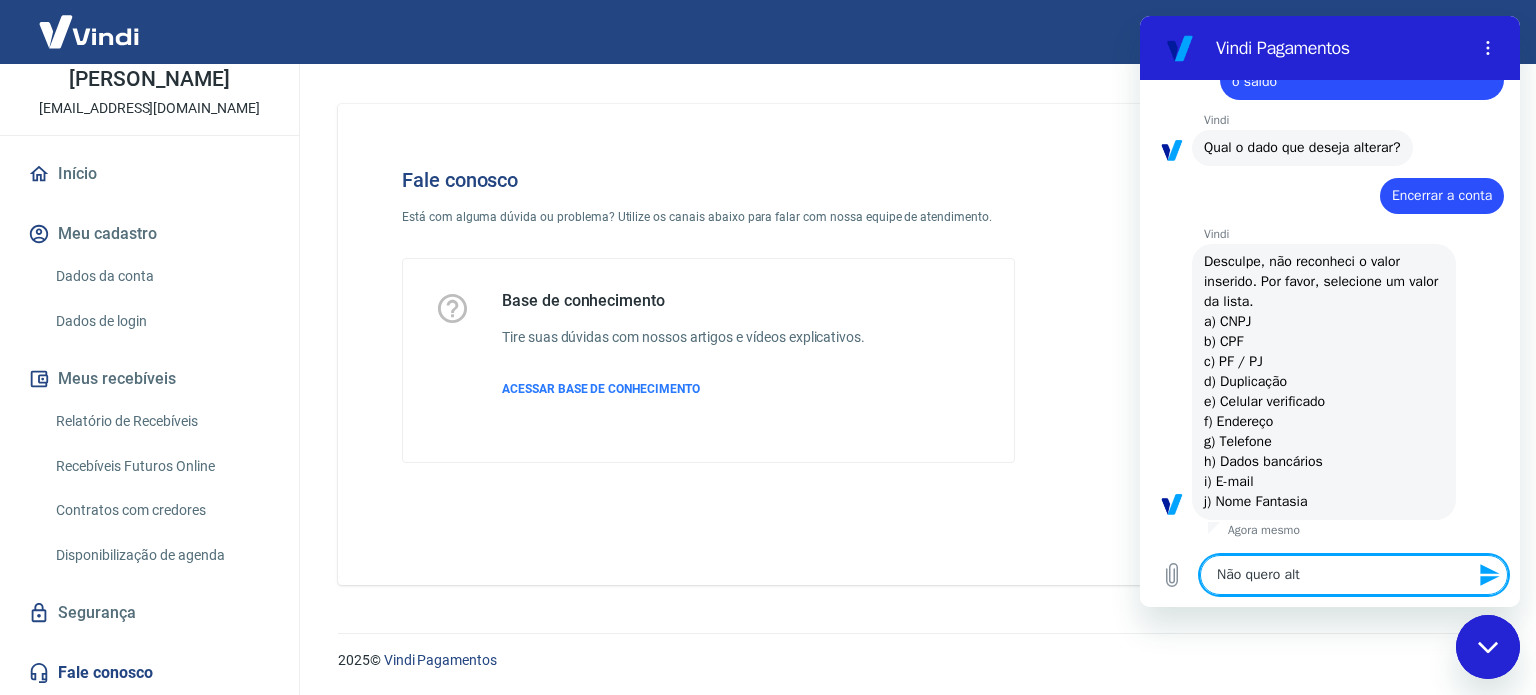 type on "Não quero alte" 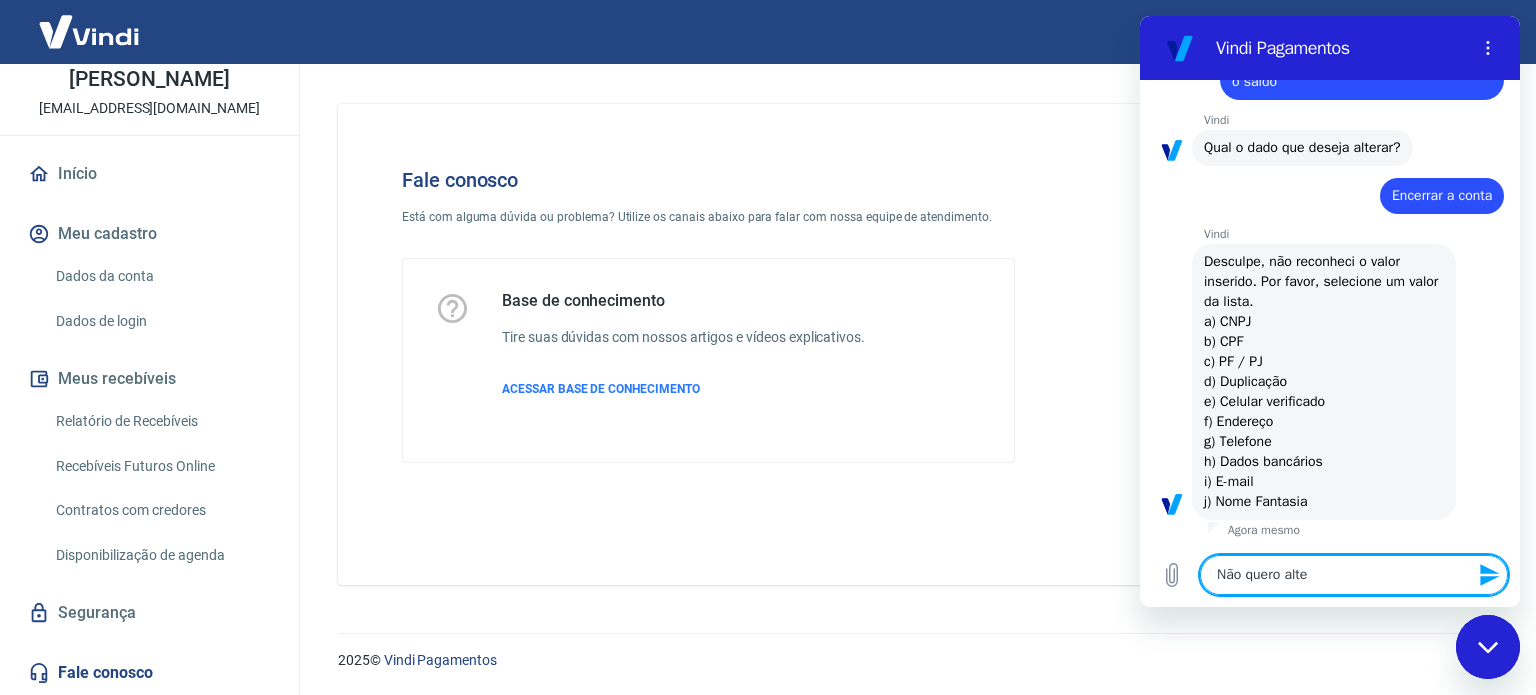 type on "Não quero alter" 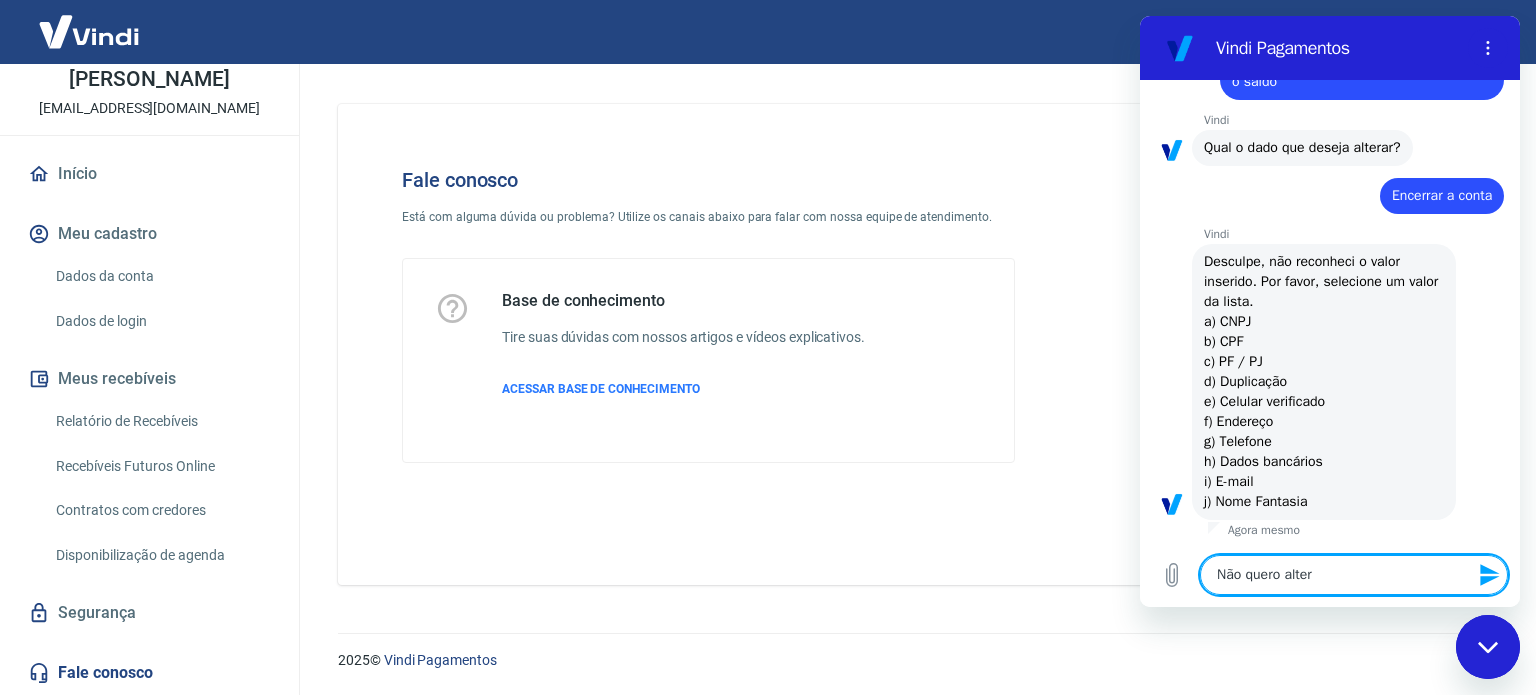 type on "Não quero altera" 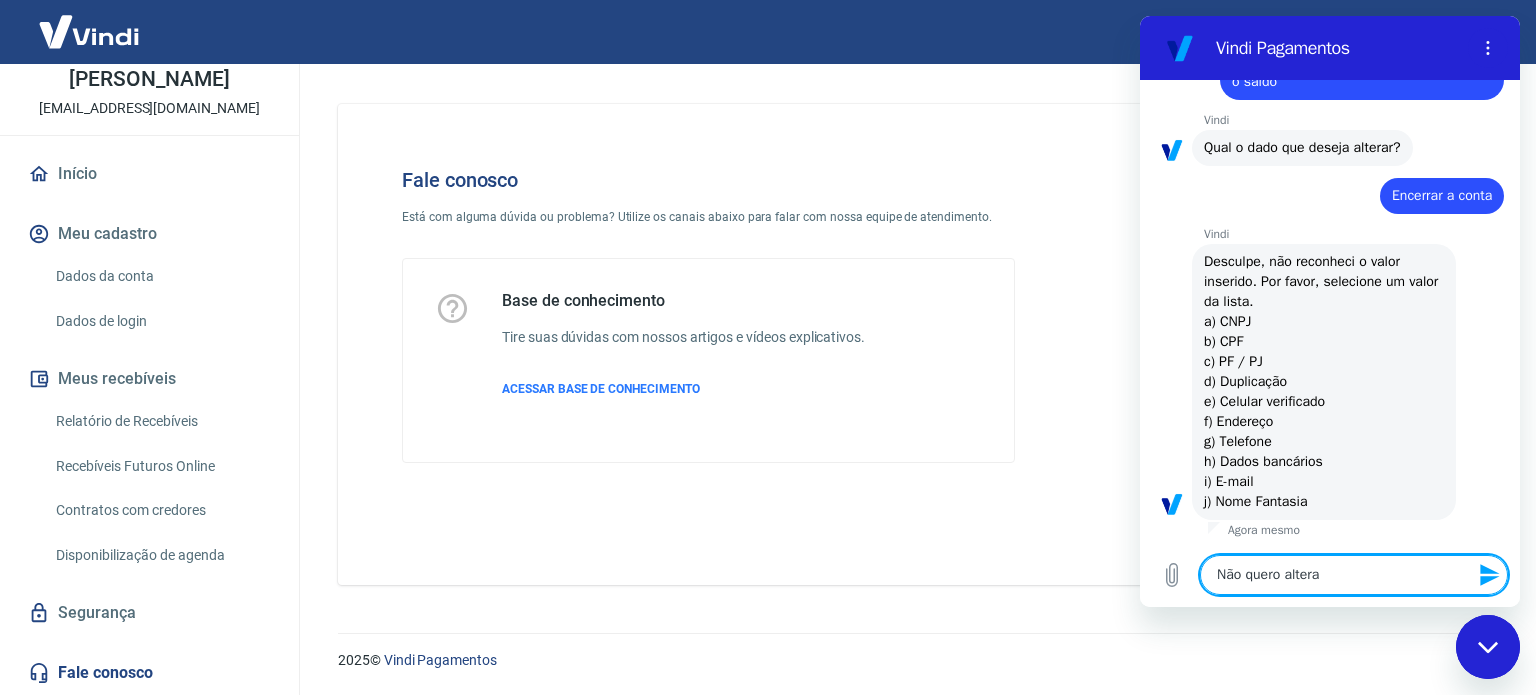 type on "Não quero alterar" 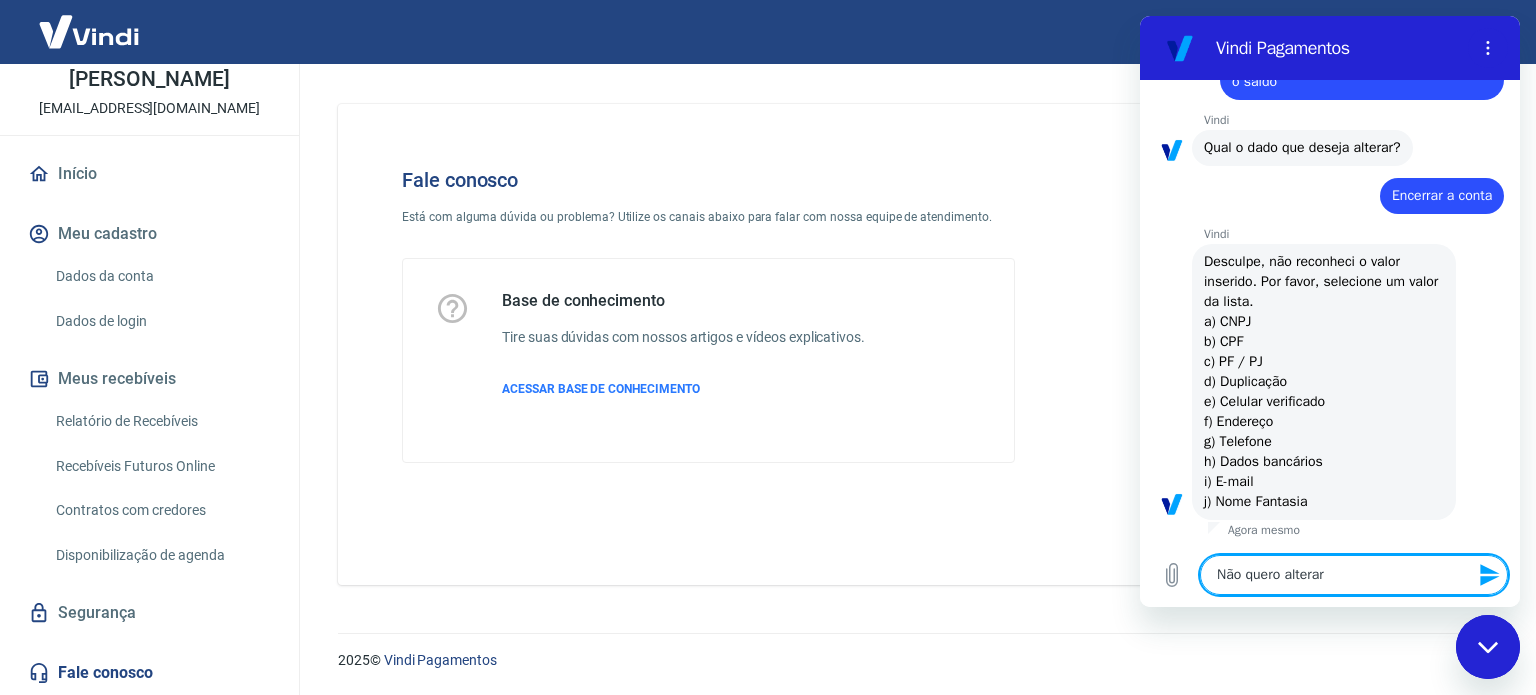 type 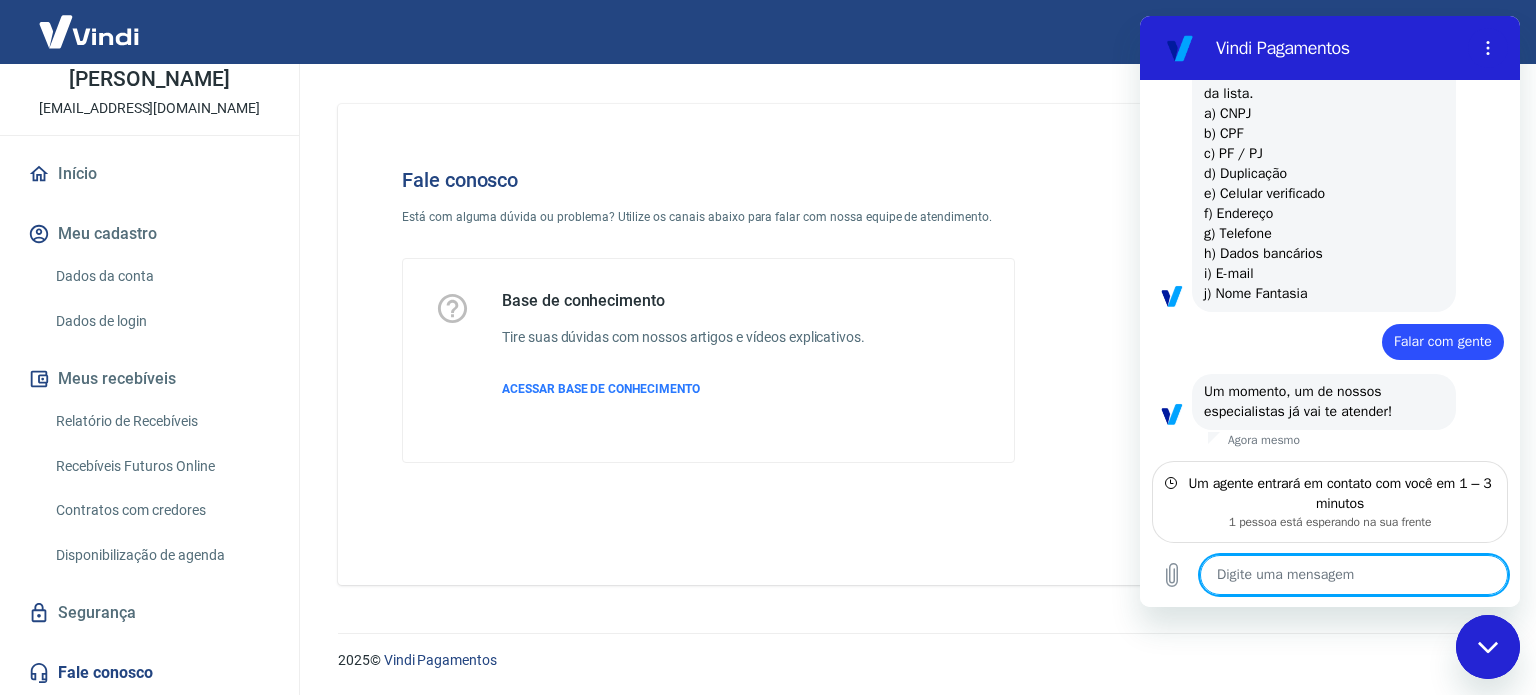 scroll, scrollTop: 791, scrollLeft: 0, axis: vertical 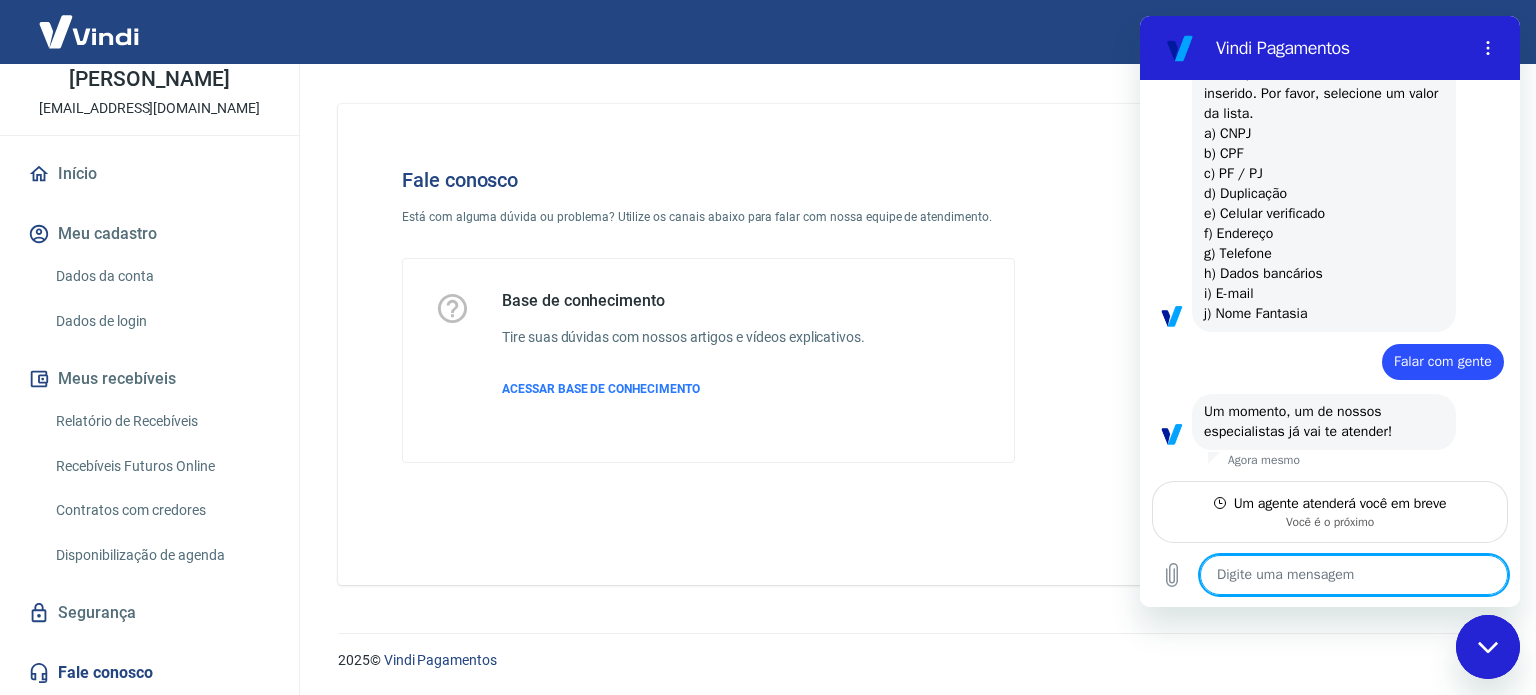 click at bounding box center [1354, 575] 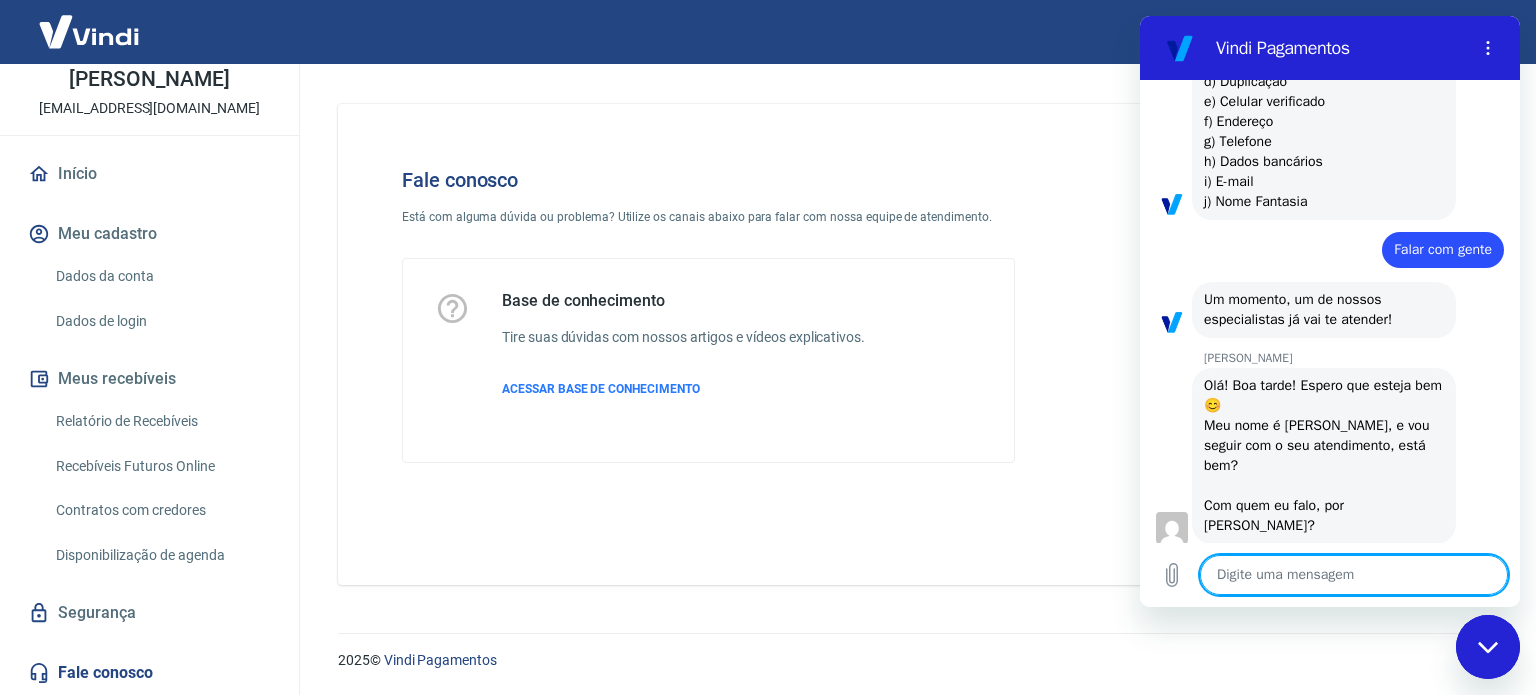 scroll, scrollTop: 888, scrollLeft: 0, axis: vertical 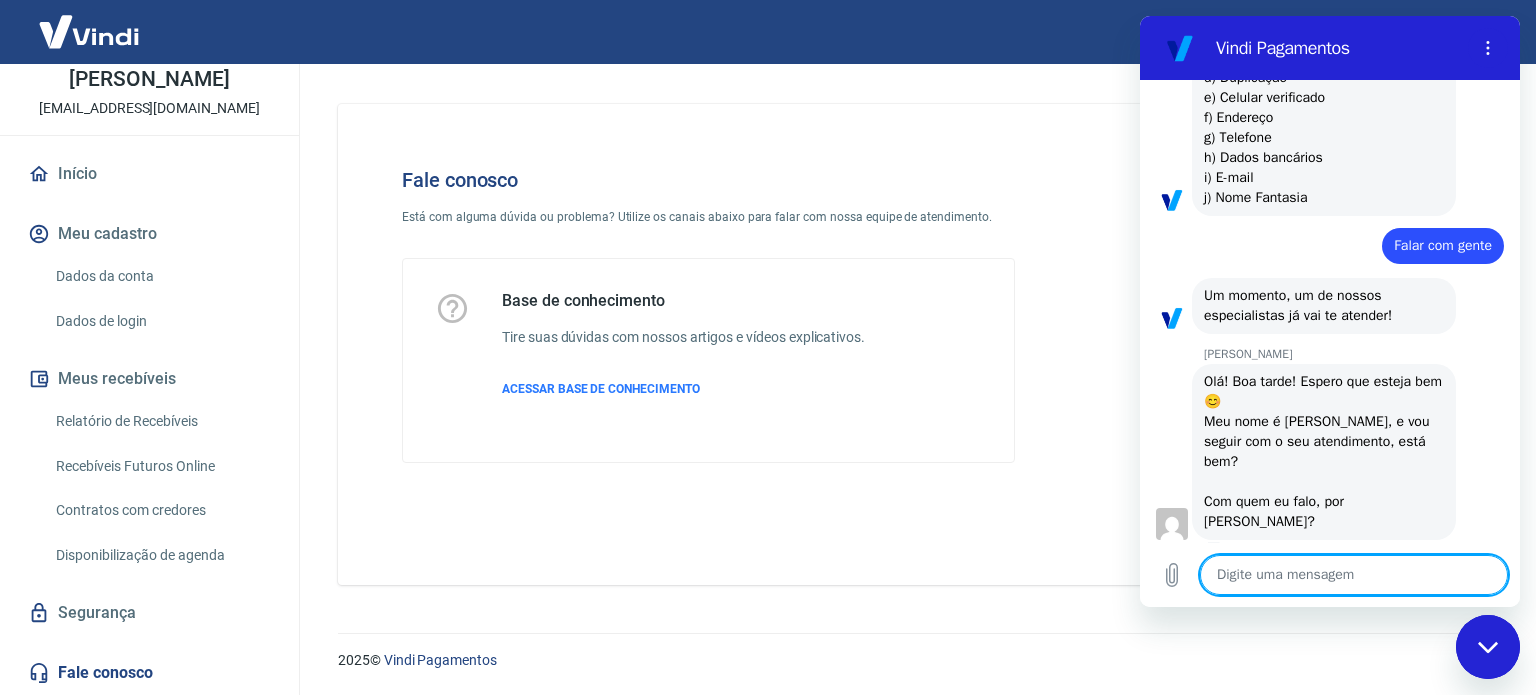 click at bounding box center (1354, 575) 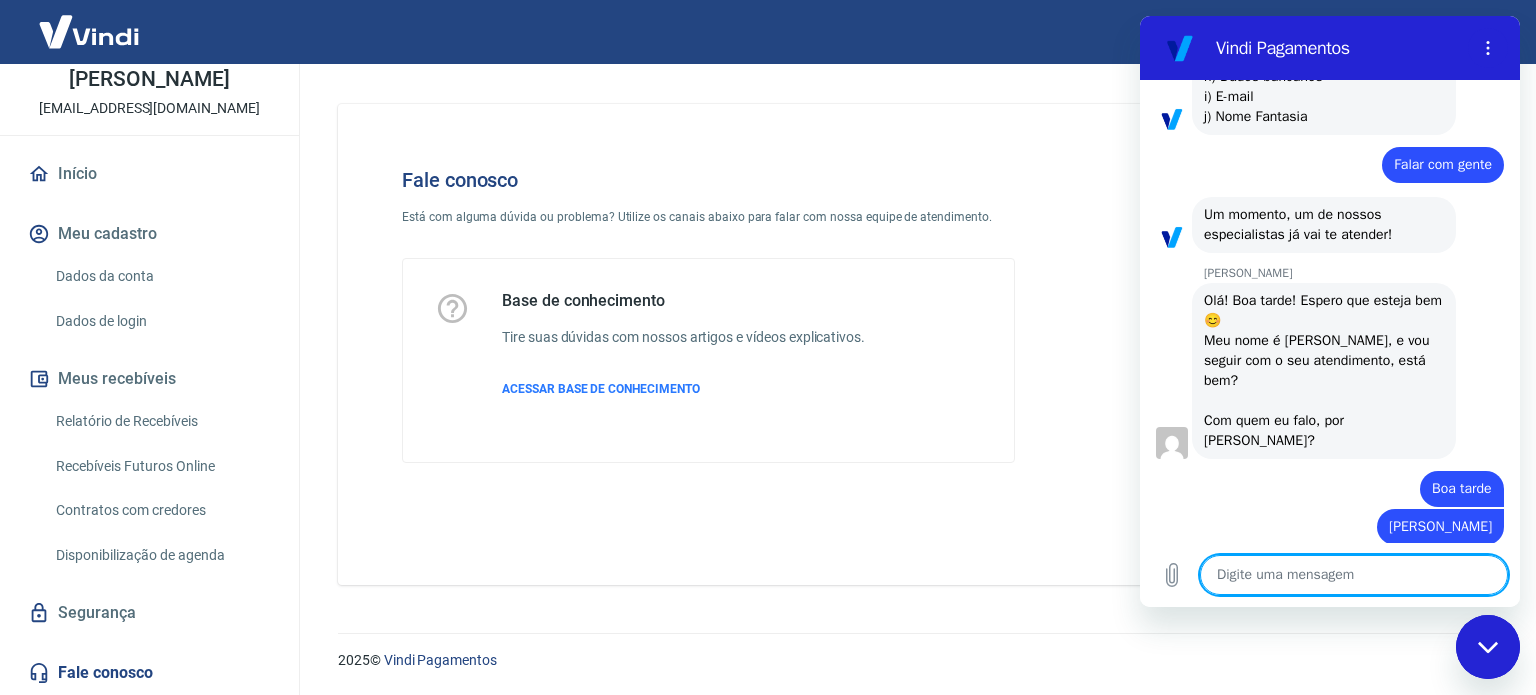 scroll, scrollTop: 973, scrollLeft: 0, axis: vertical 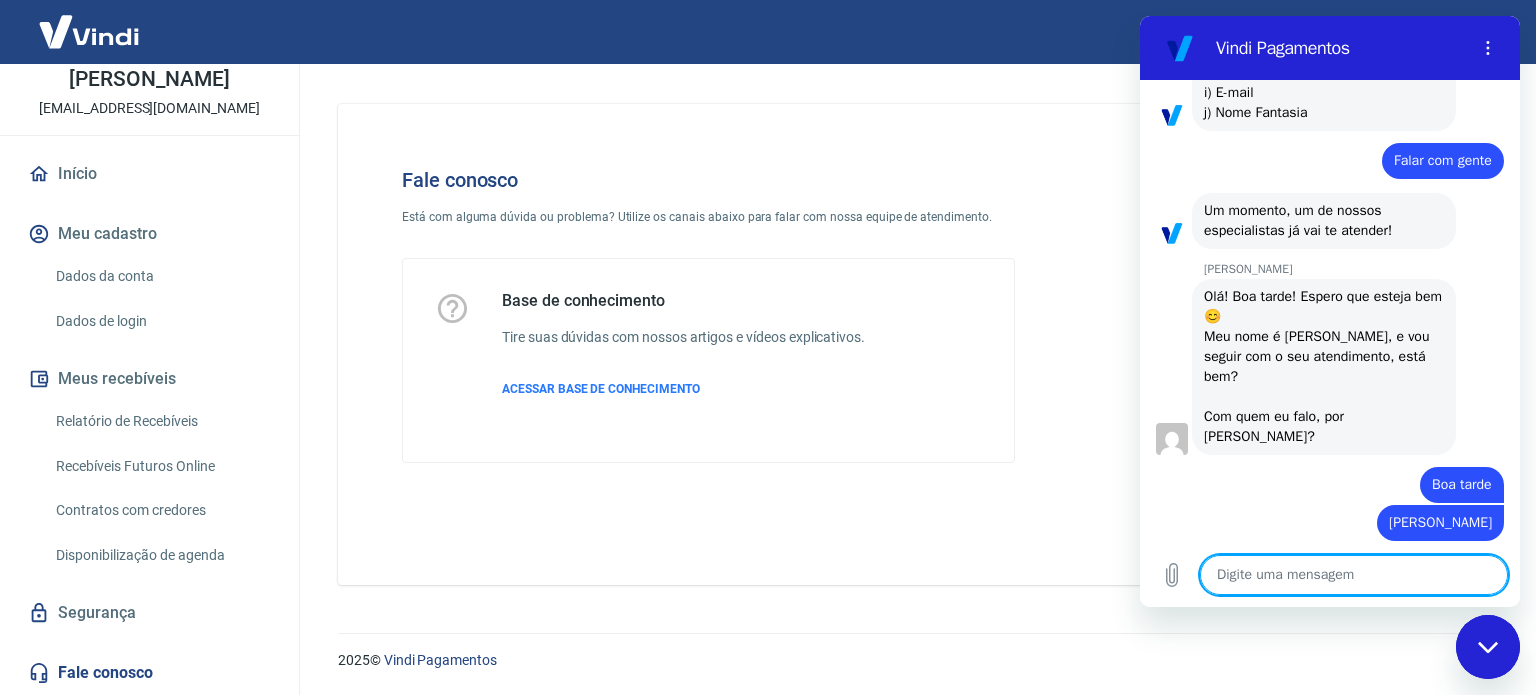 click at bounding box center (1354, 575) 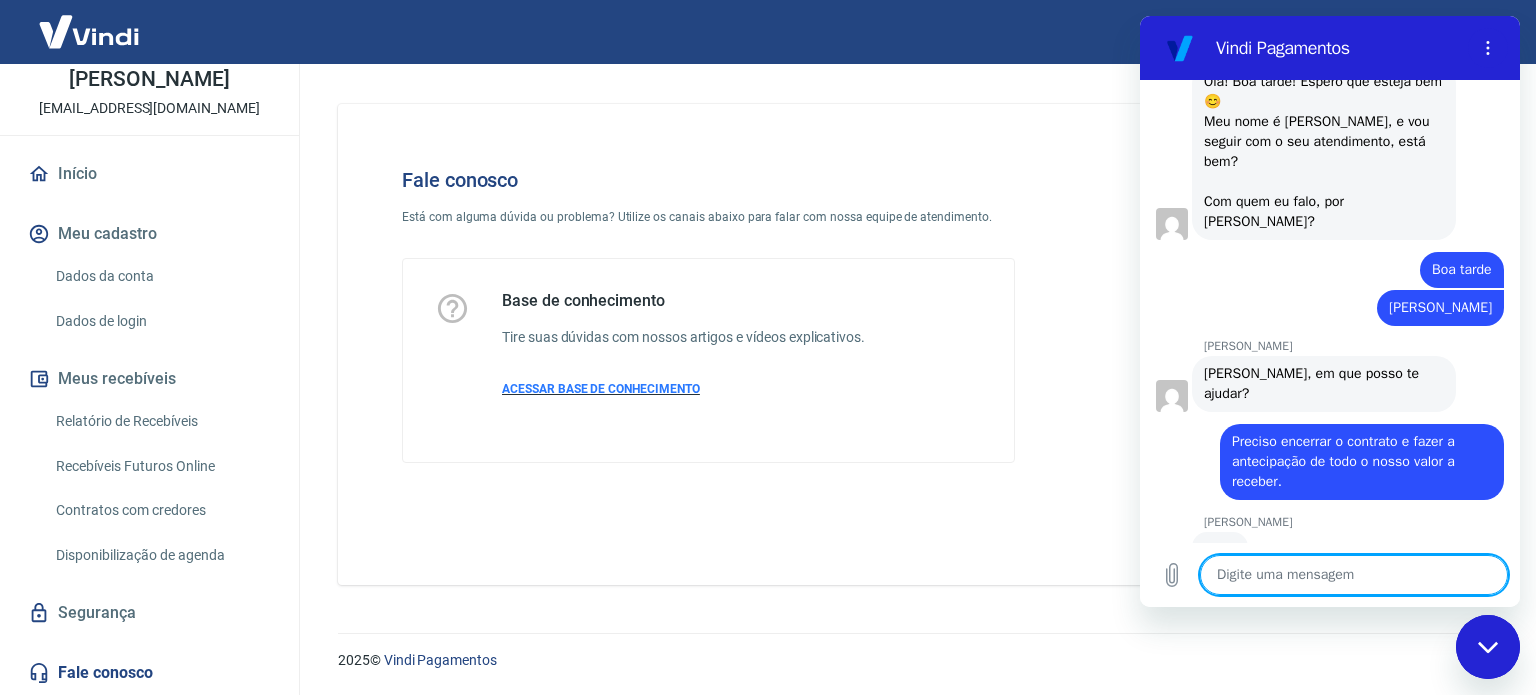 scroll, scrollTop: 1185, scrollLeft: 0, axis: vertical 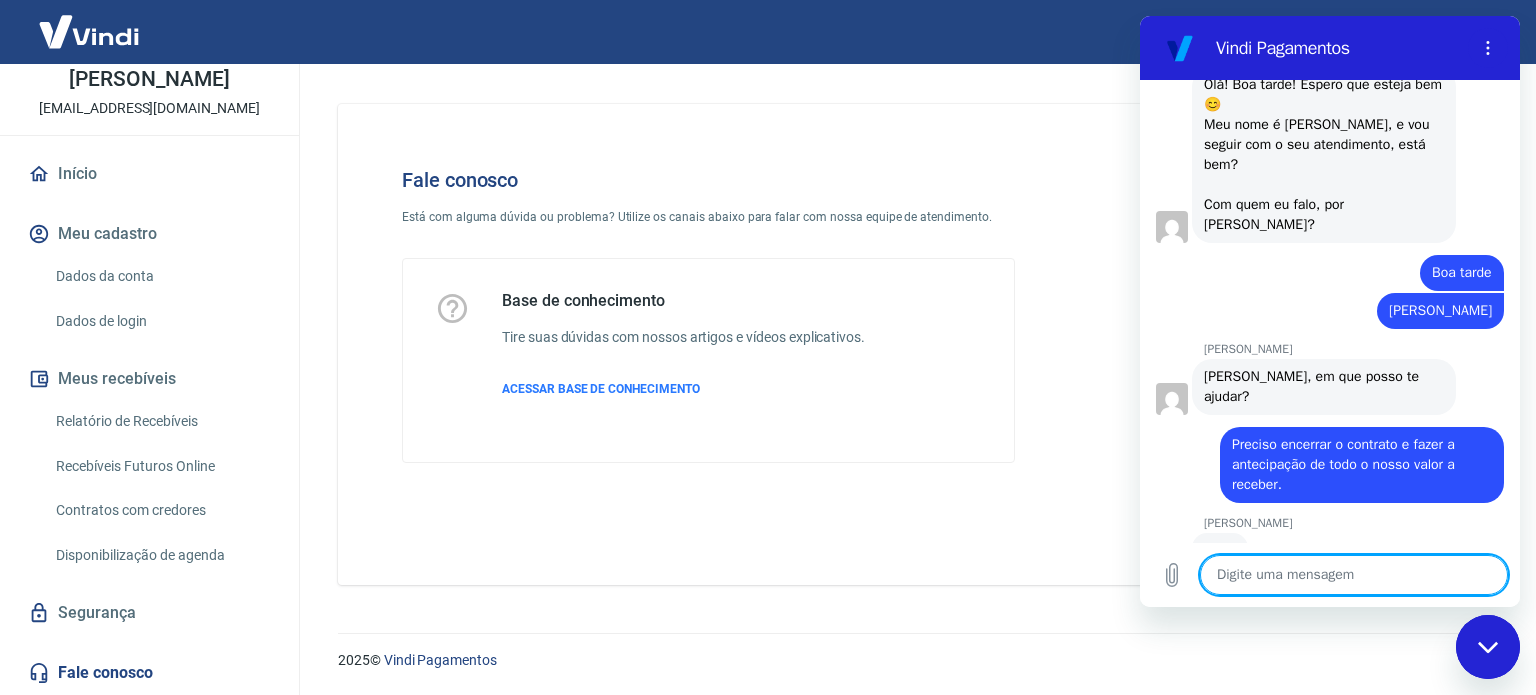 click at bounding box center [1354, 575] 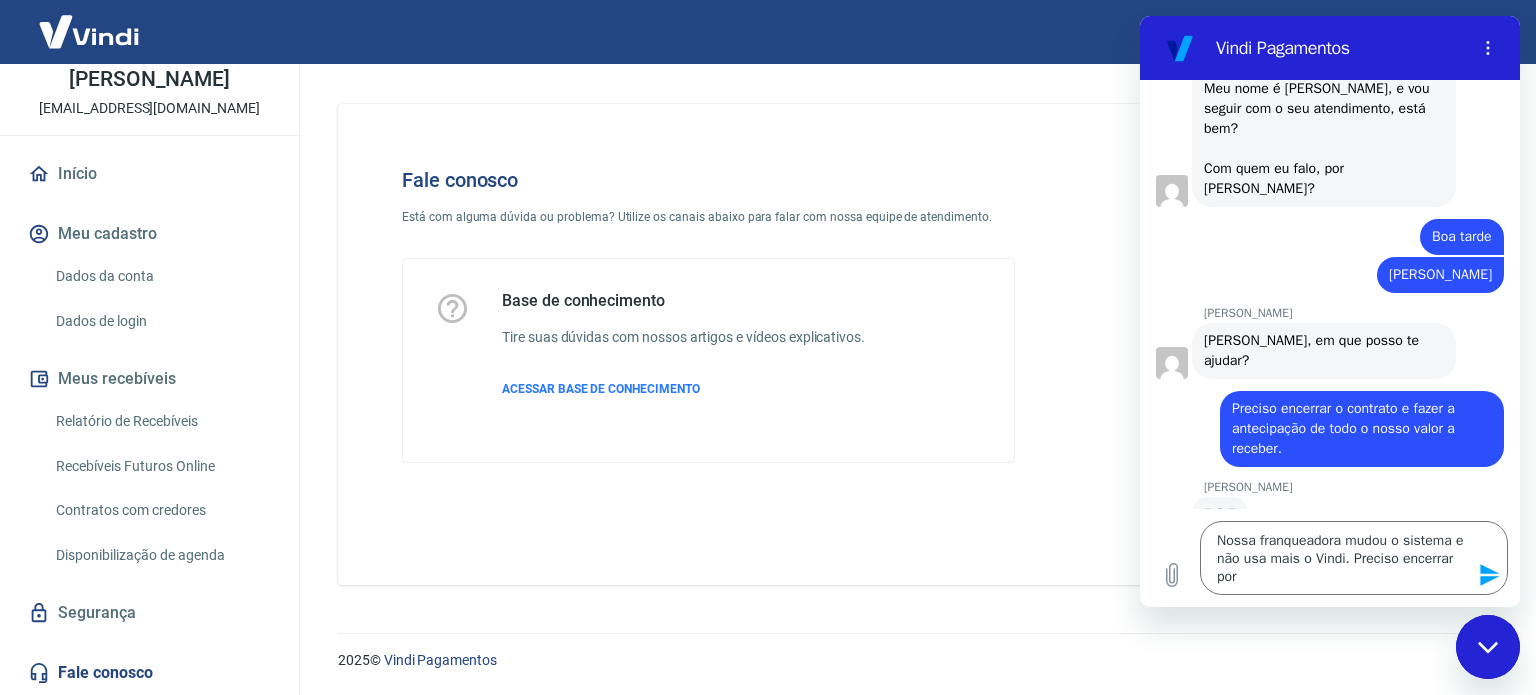 scroll, scrollTop: 1219, scrollLeft: 0, axis: vertical 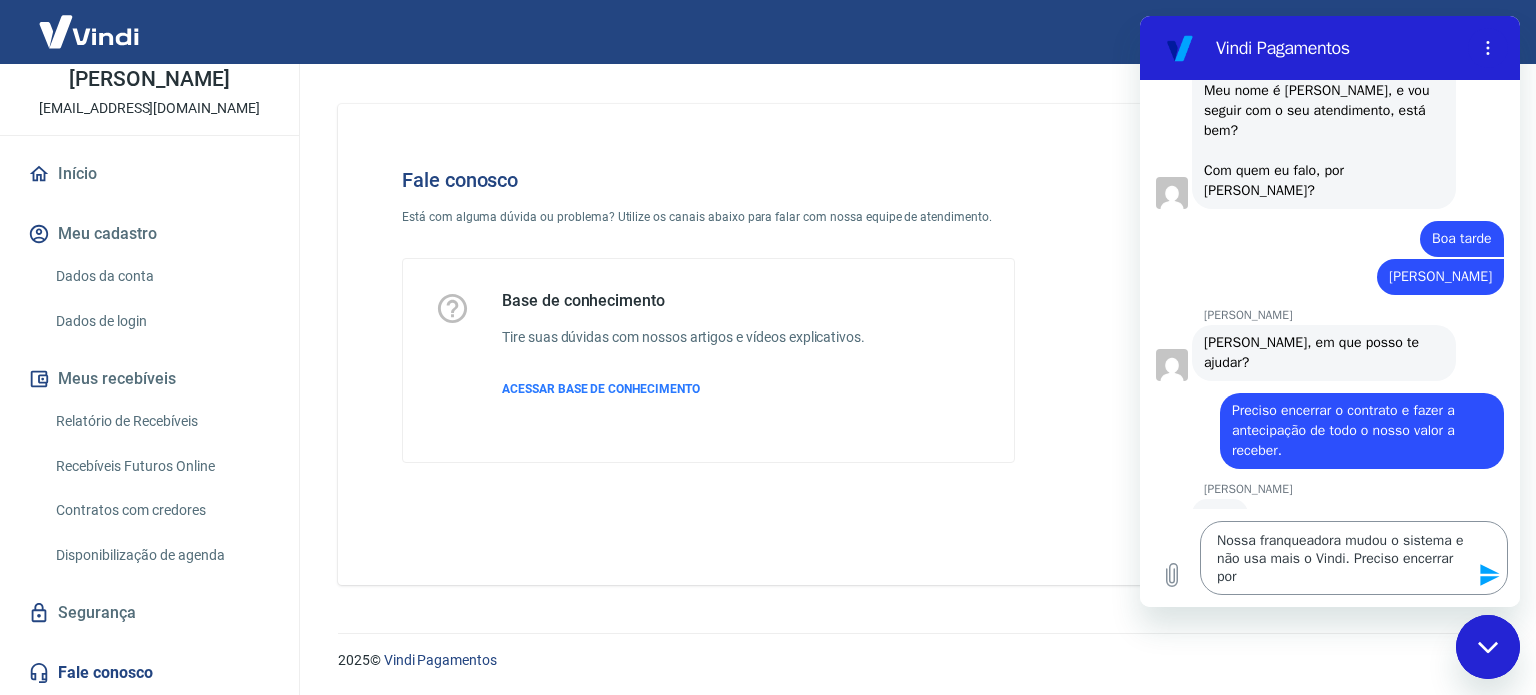 click on "Nossa franqueadora mudou o sistema e não usa mais o Vindi. Preciso encerrar por" at bounding box center (1354, 558) 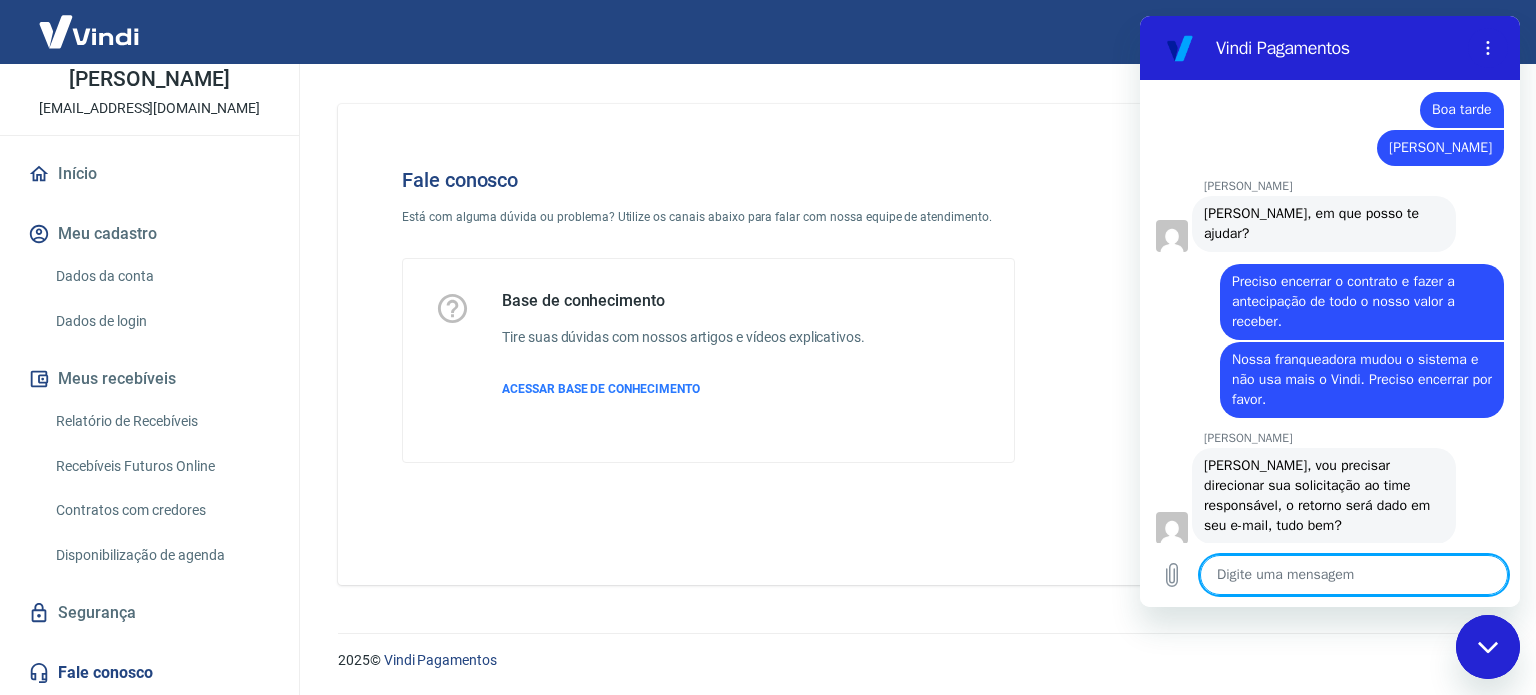 scroll, scrollTop: 1352, scrollLeft: 0, axis: vertical 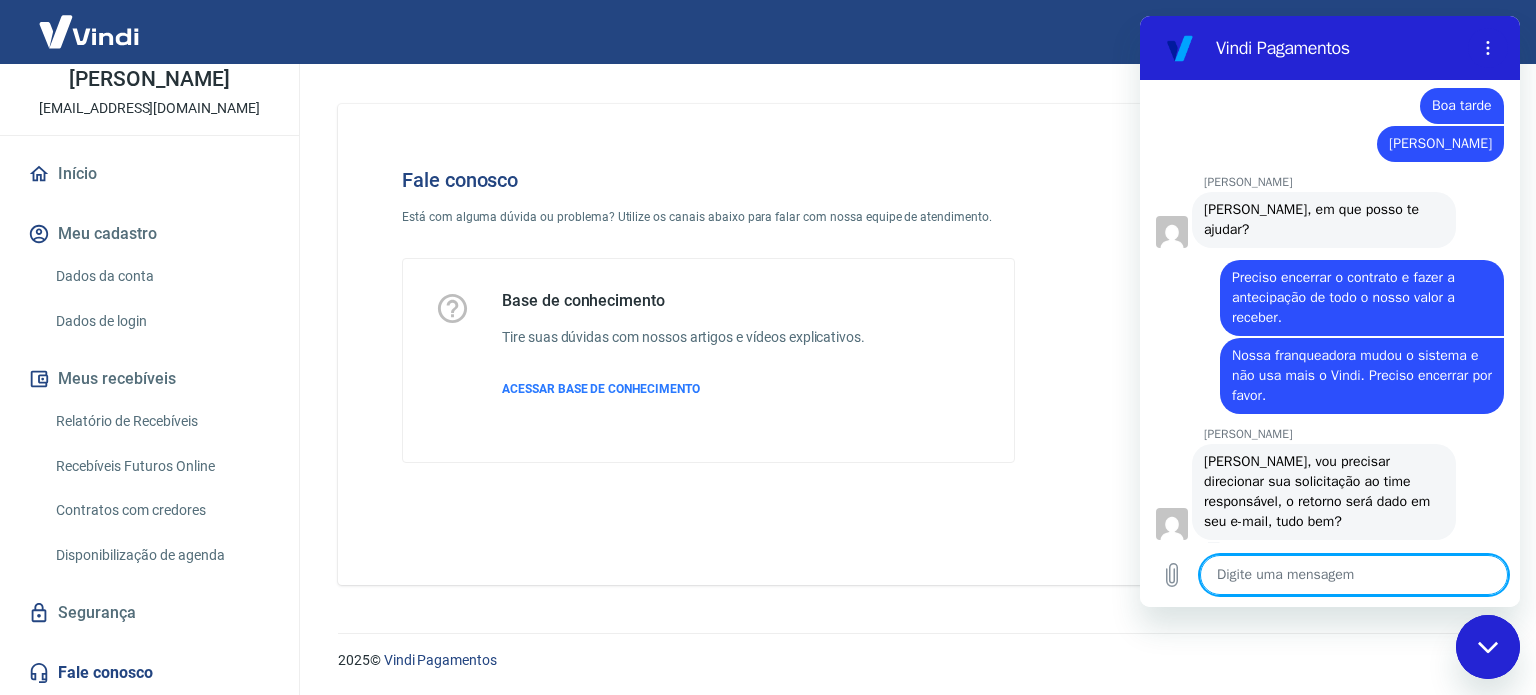 click at bounding box center [1354, 575] 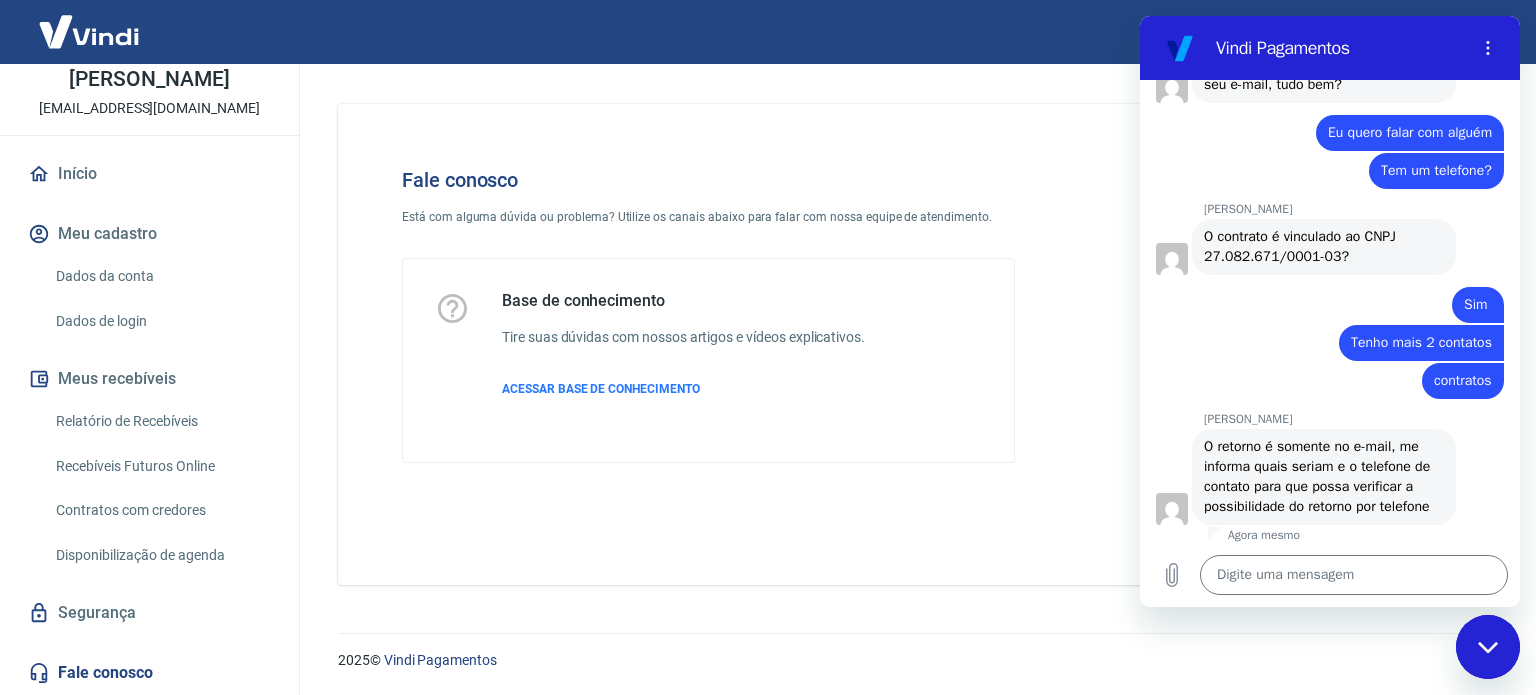 scroll, scrollTop: 1793, scrollLeft: 0, axis: vertical 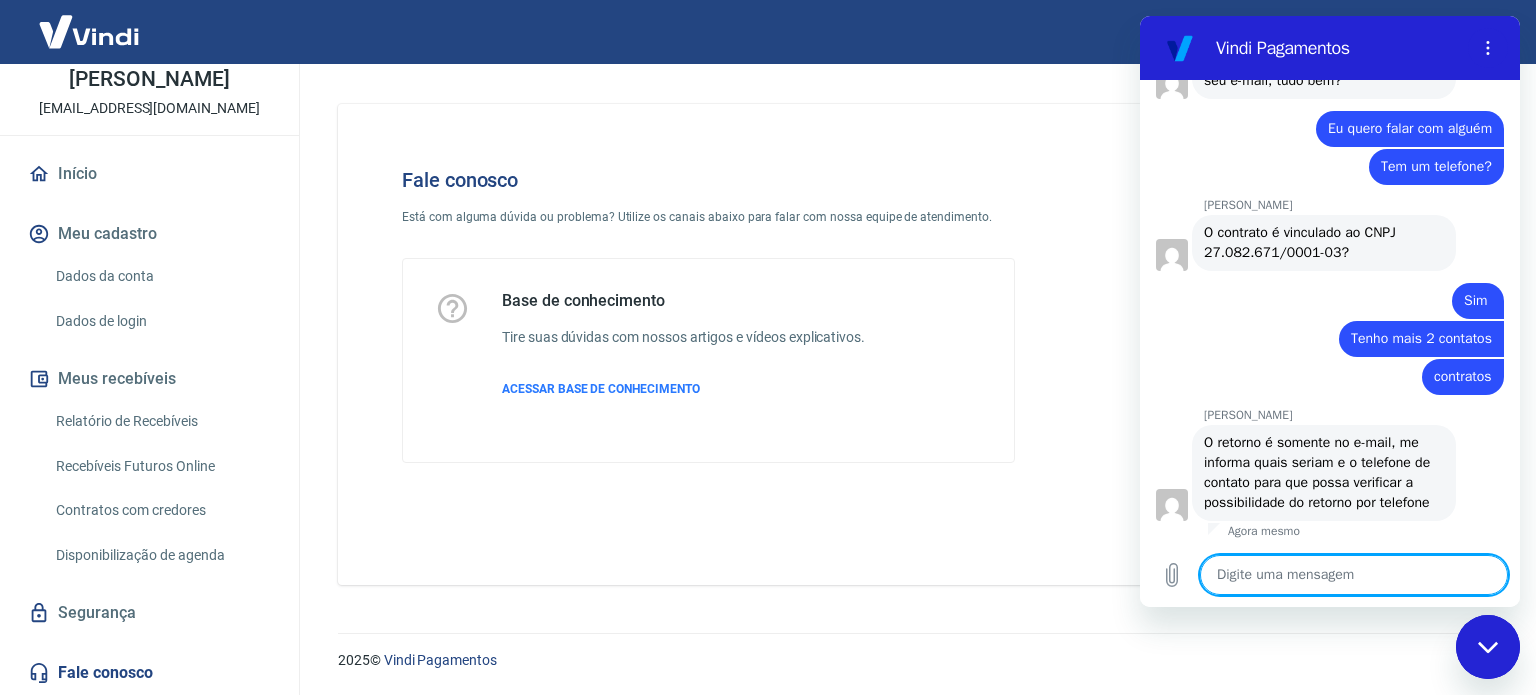 click at bounding box center (1354, 575) 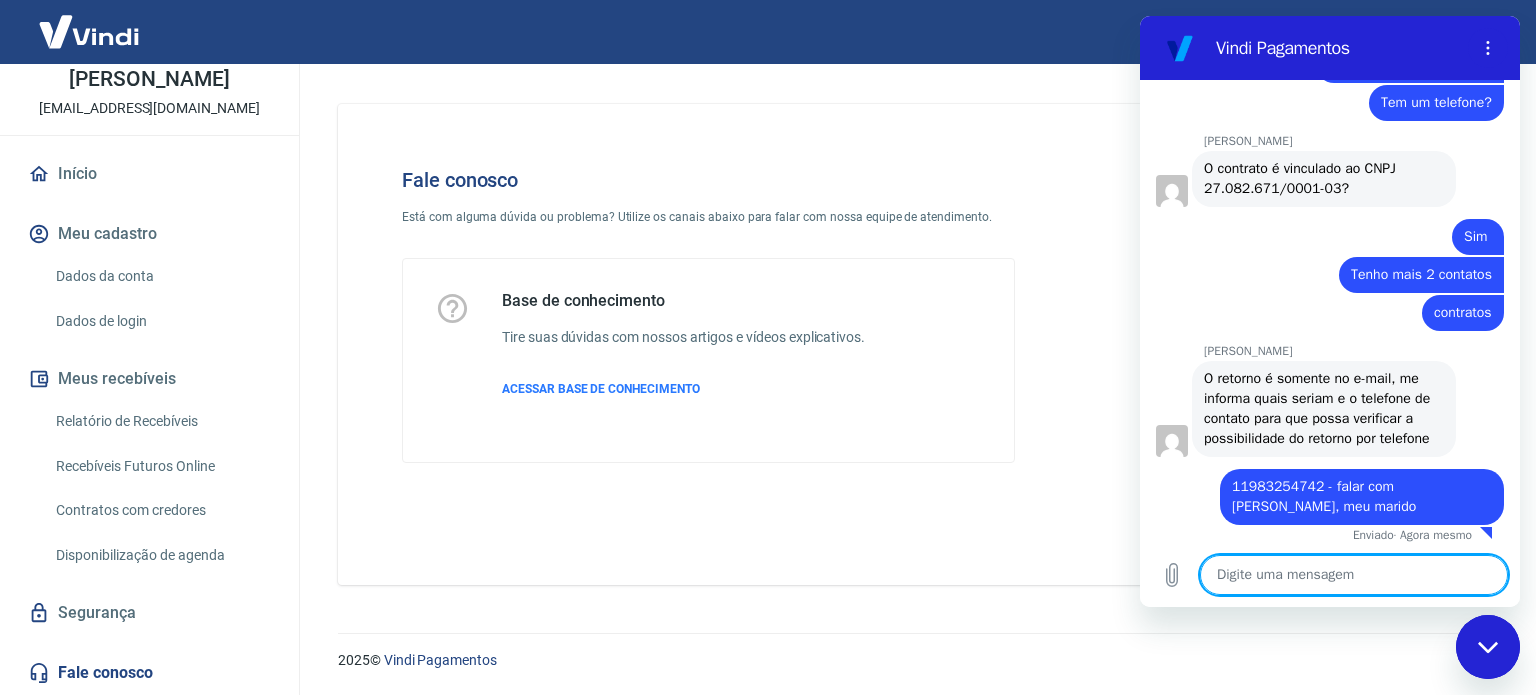 scroll, scrollTop: 1861, scrollLeft: 0, axis: vertical 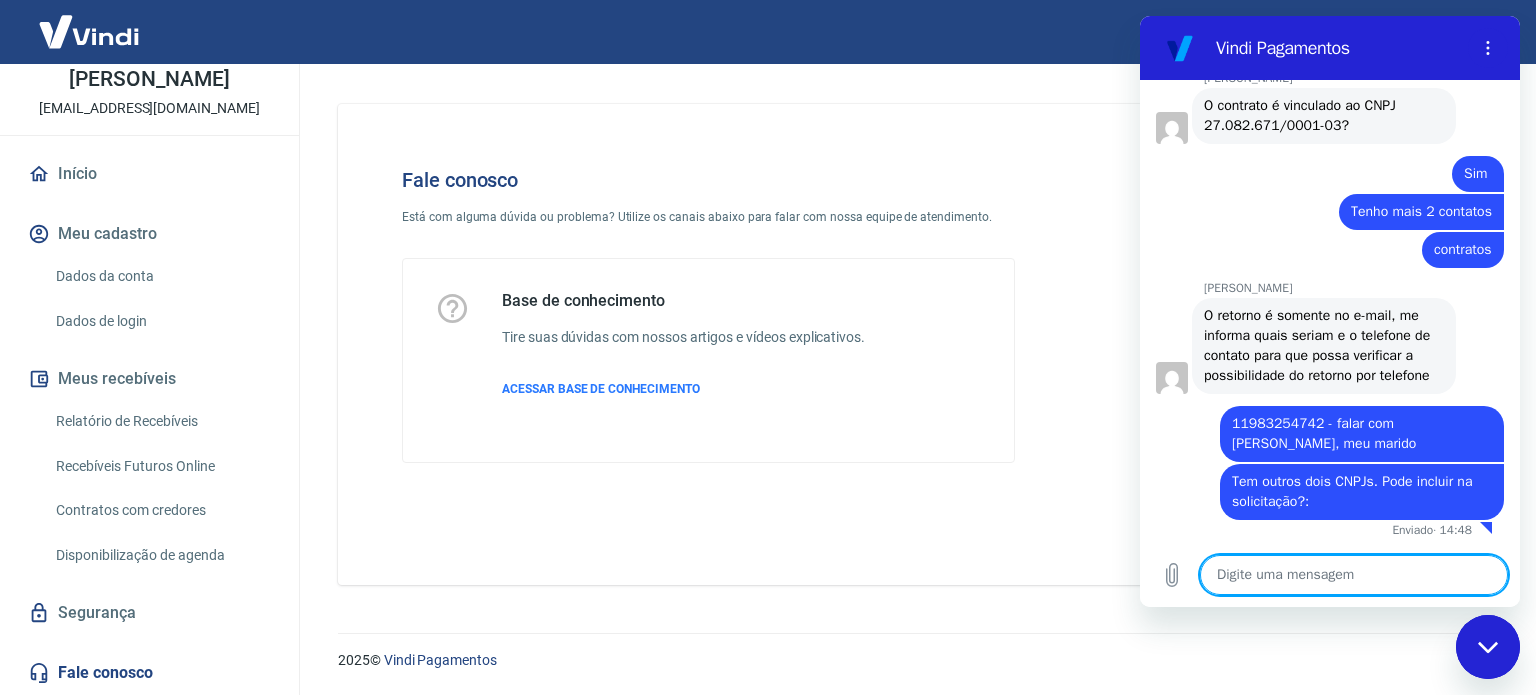 click at bounding box center [1354, 575] 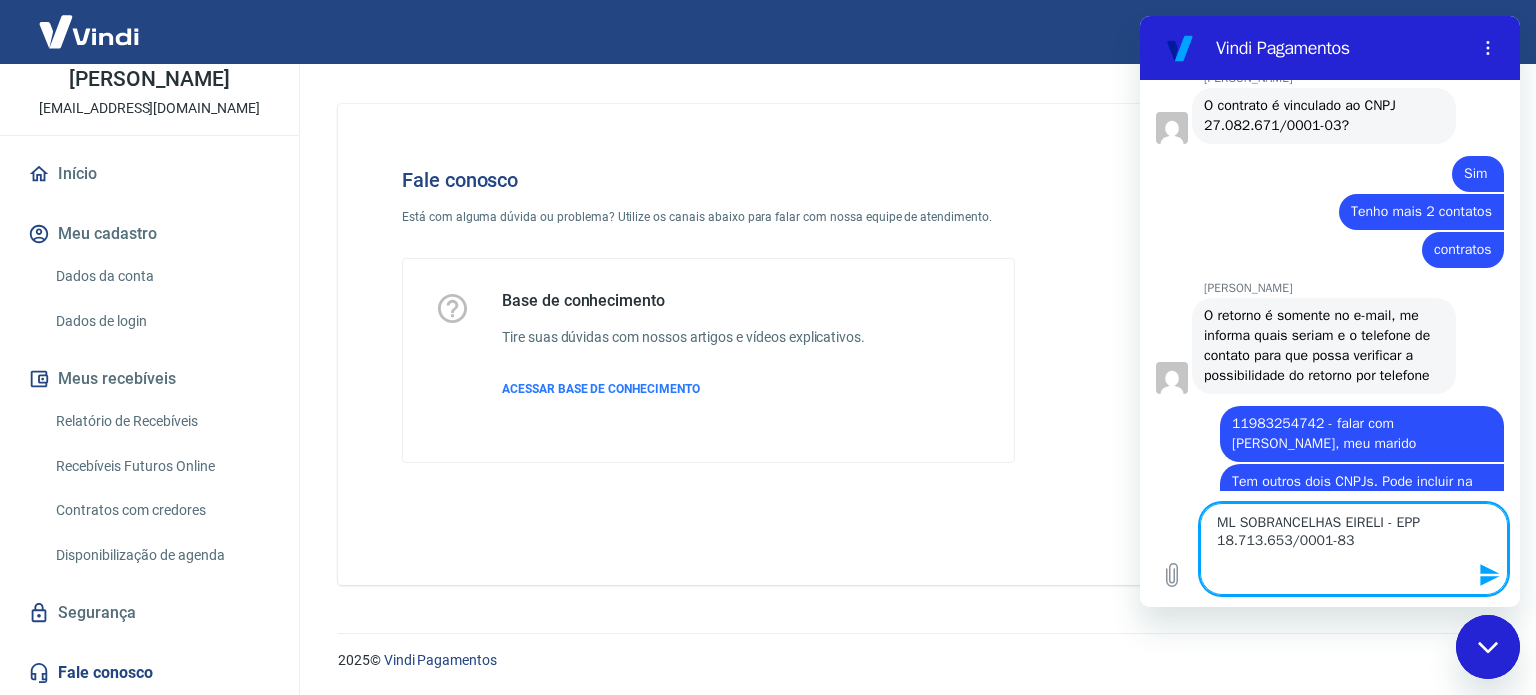 paste on "SD MASTER SP CAPITAL SERVICOS LTDA - ME
27.691.829/0001-34" 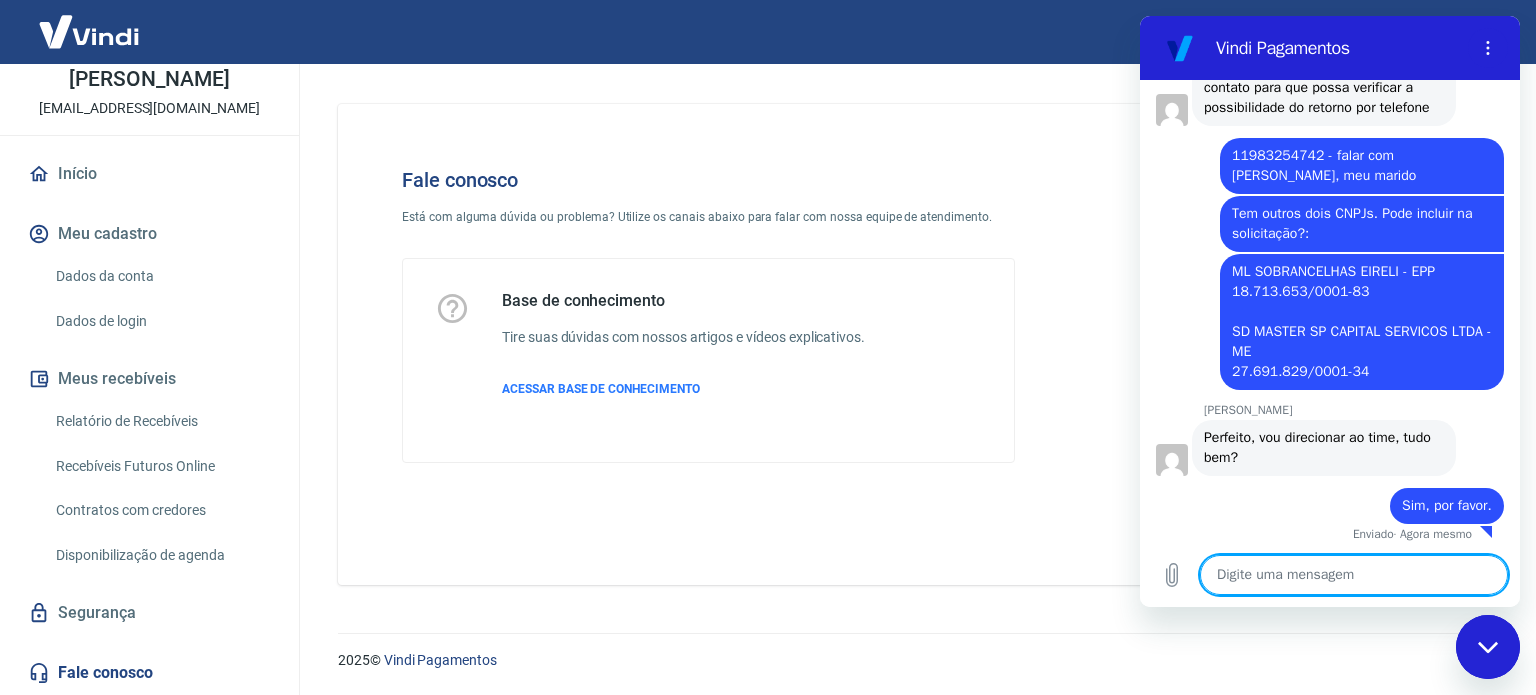 scroll, scrollTop: 2192, scrollLeft: 0, axis: vertical 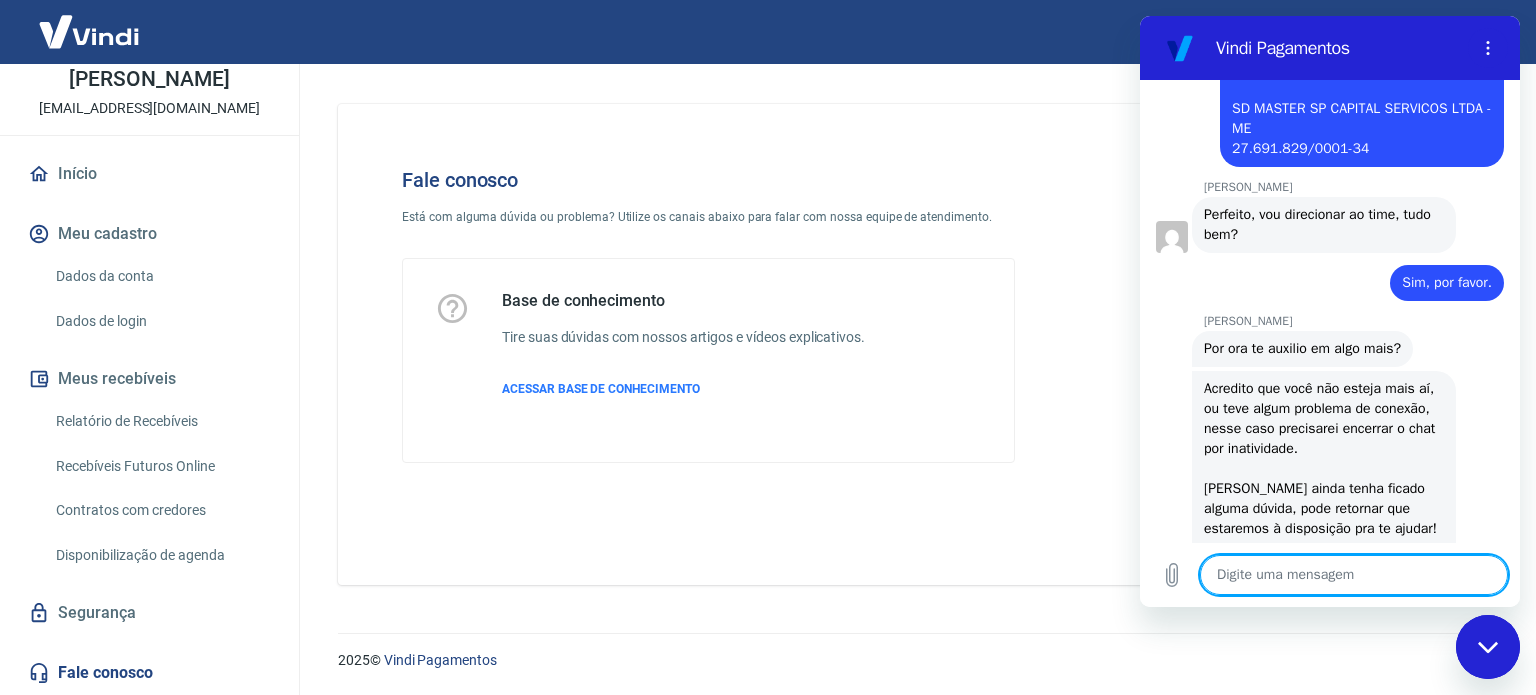 click at bounding box center (1354, 575) 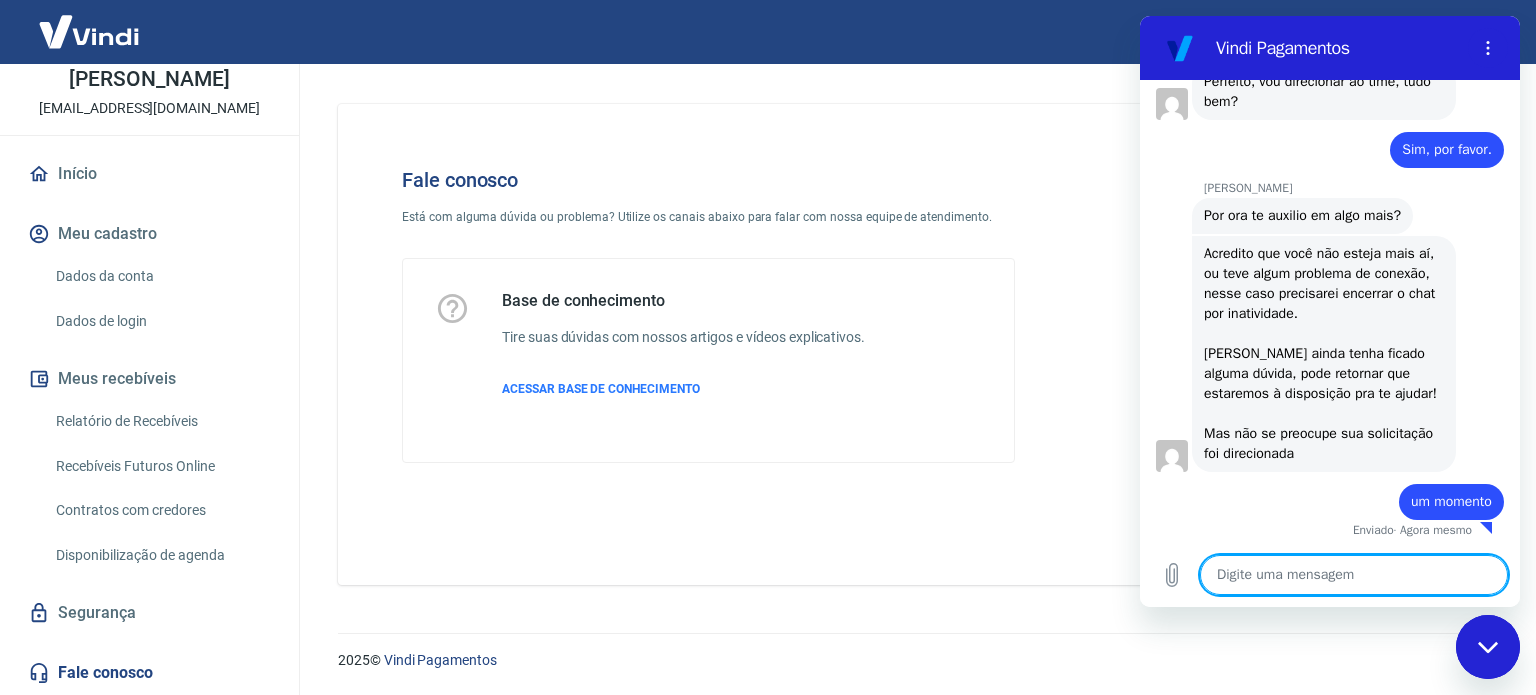 scroll, scrollTop: 2564, scrollLeft: 0, axis: vertical 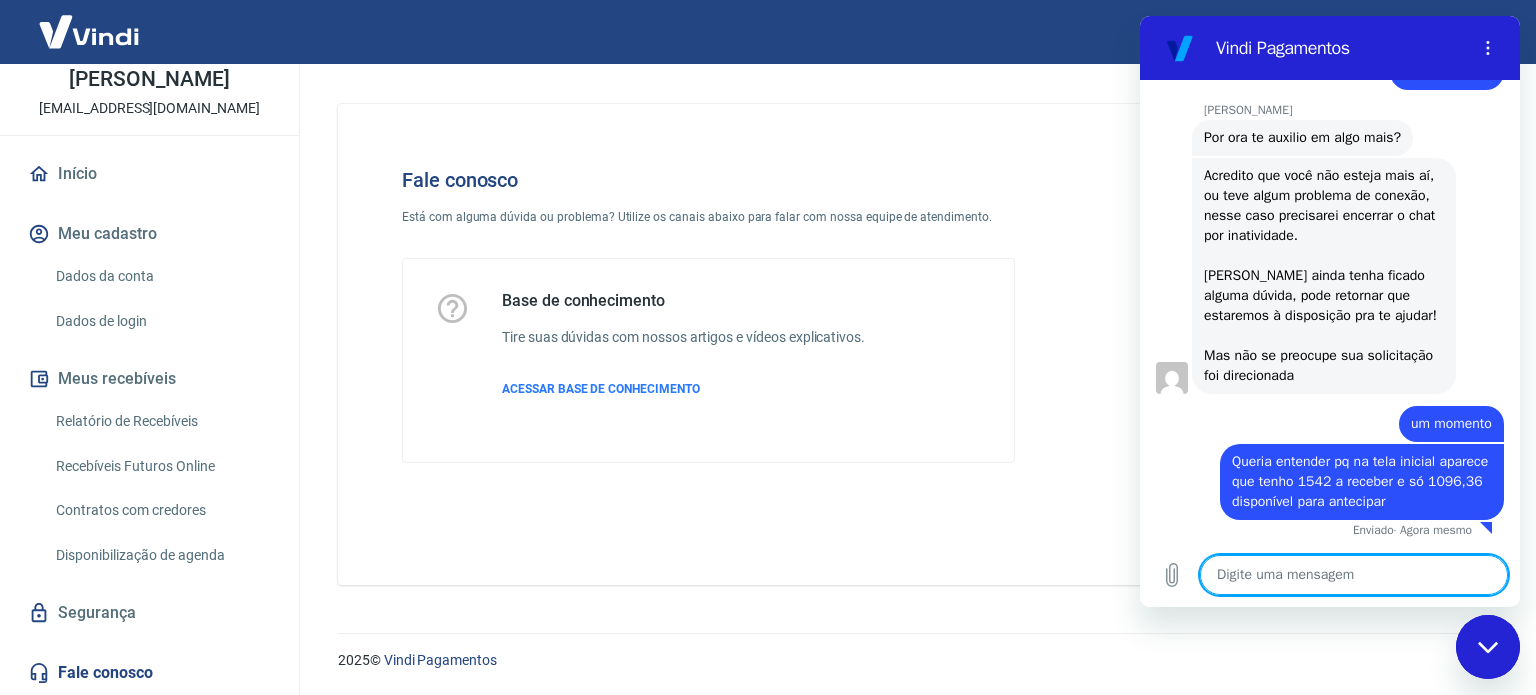 click at bounding box center (1354, 575) 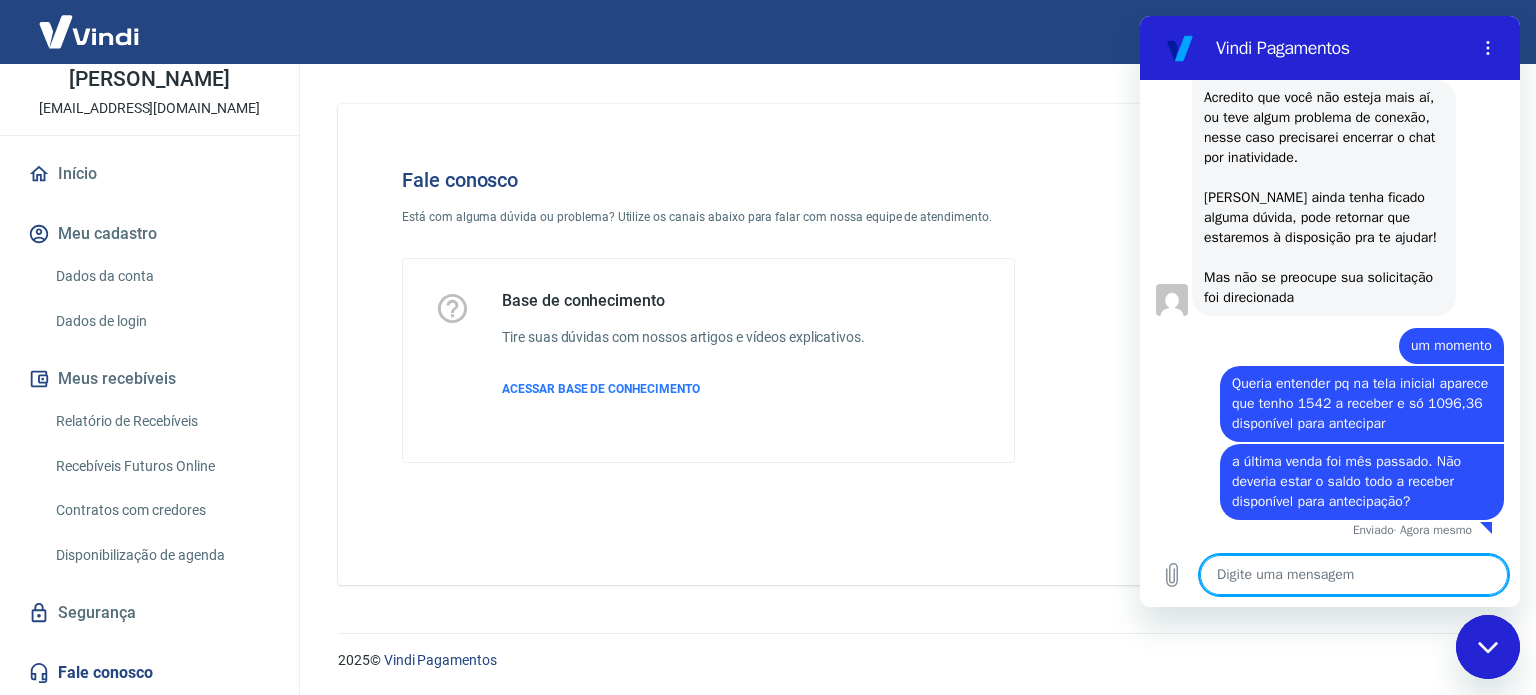 scroll, scrollTop: 2720, scrollLeft: 0, axis: vertical 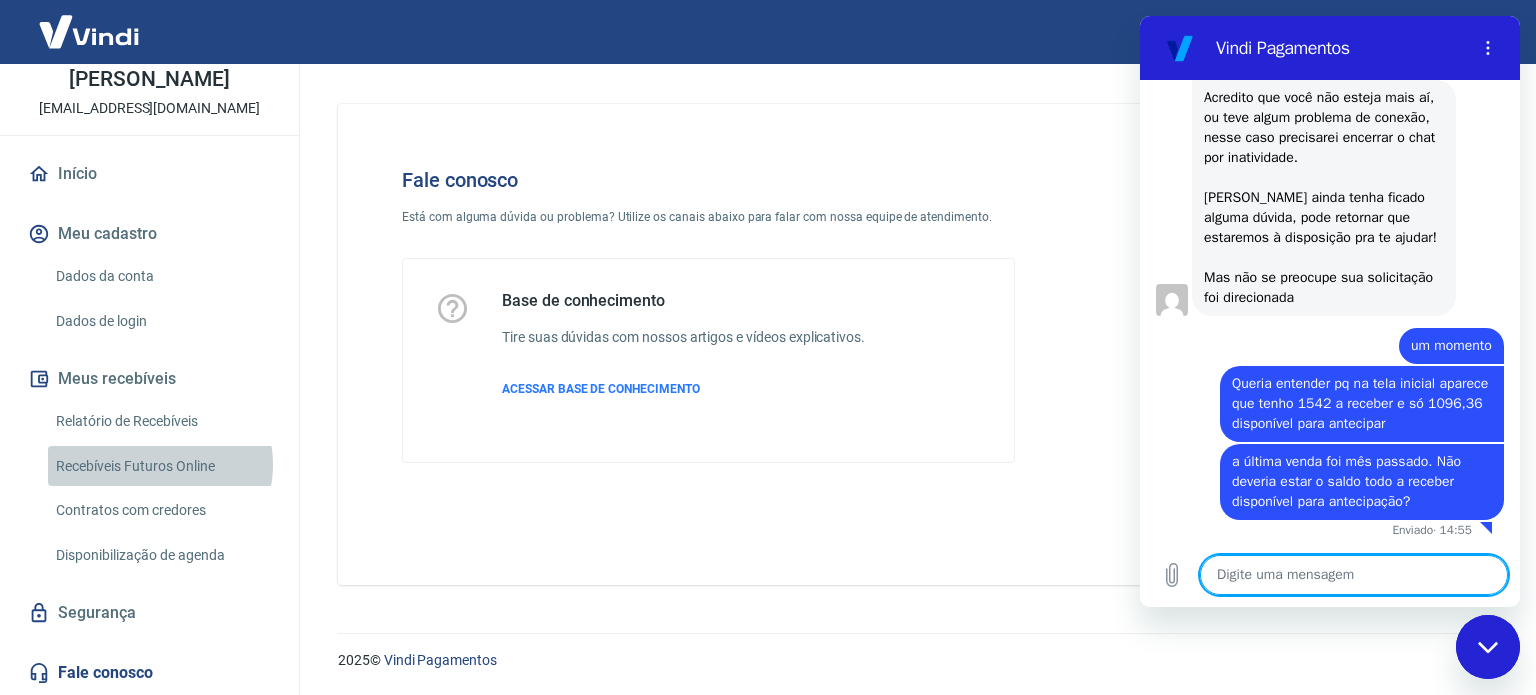 click on "Recebíveis Futuros Online" at bounding box center (161, 466) 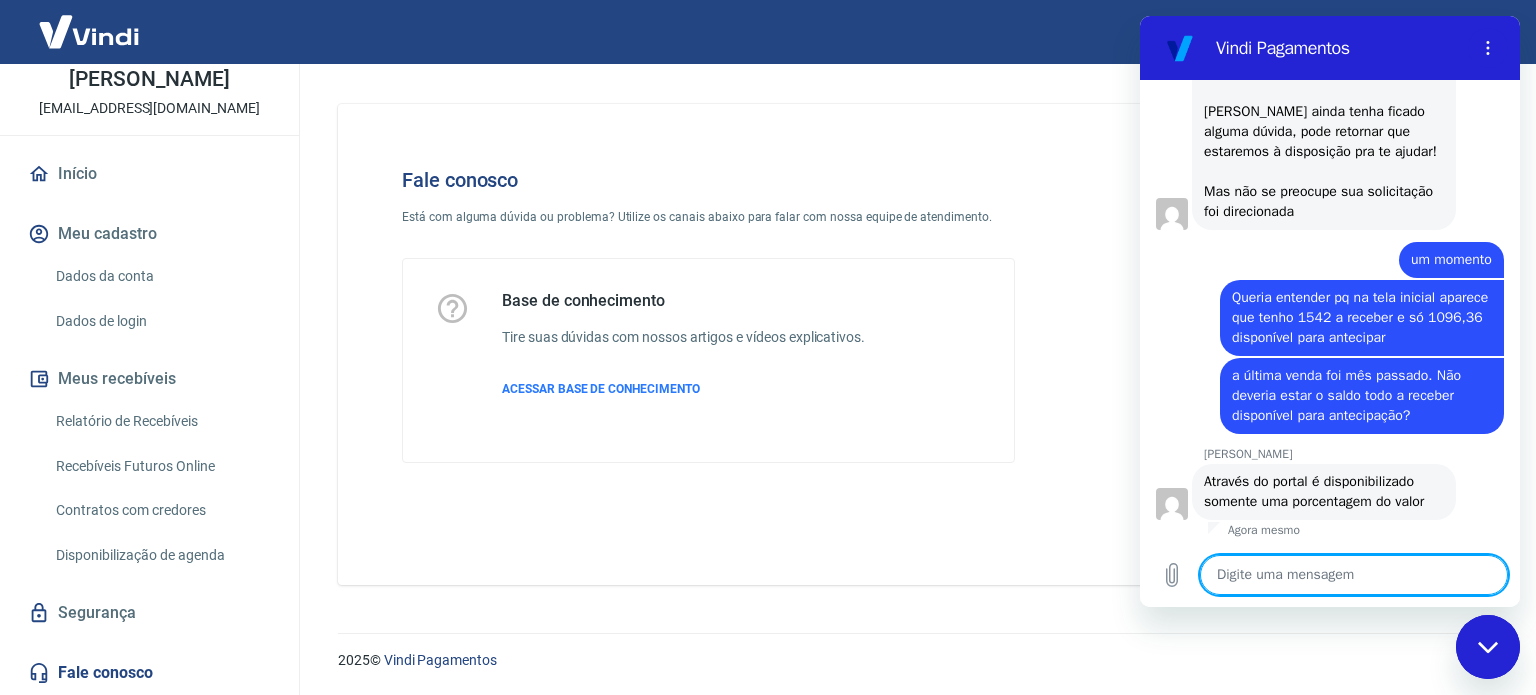 scroll, scrollTop: 2825, scrollLeft: 0, axis: vertical 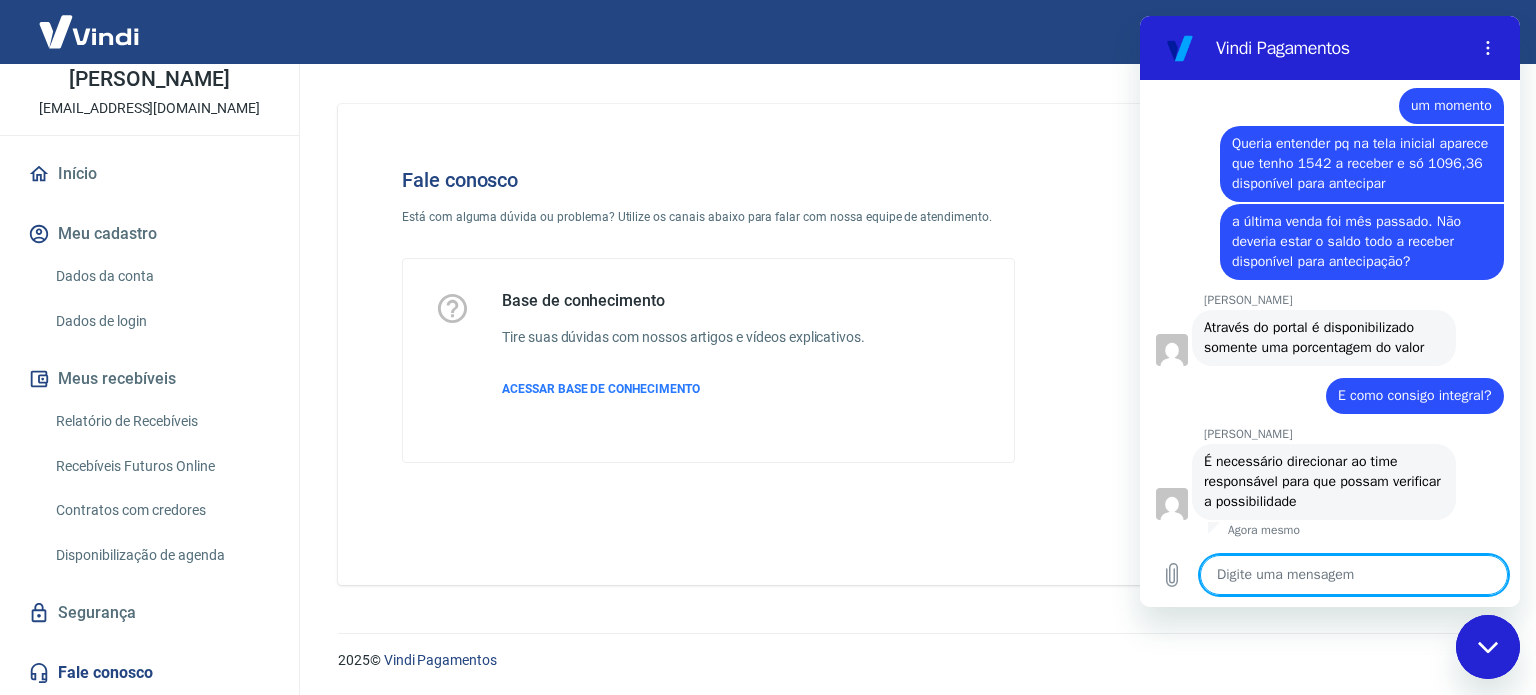 click at bounding box center [1354, 575] 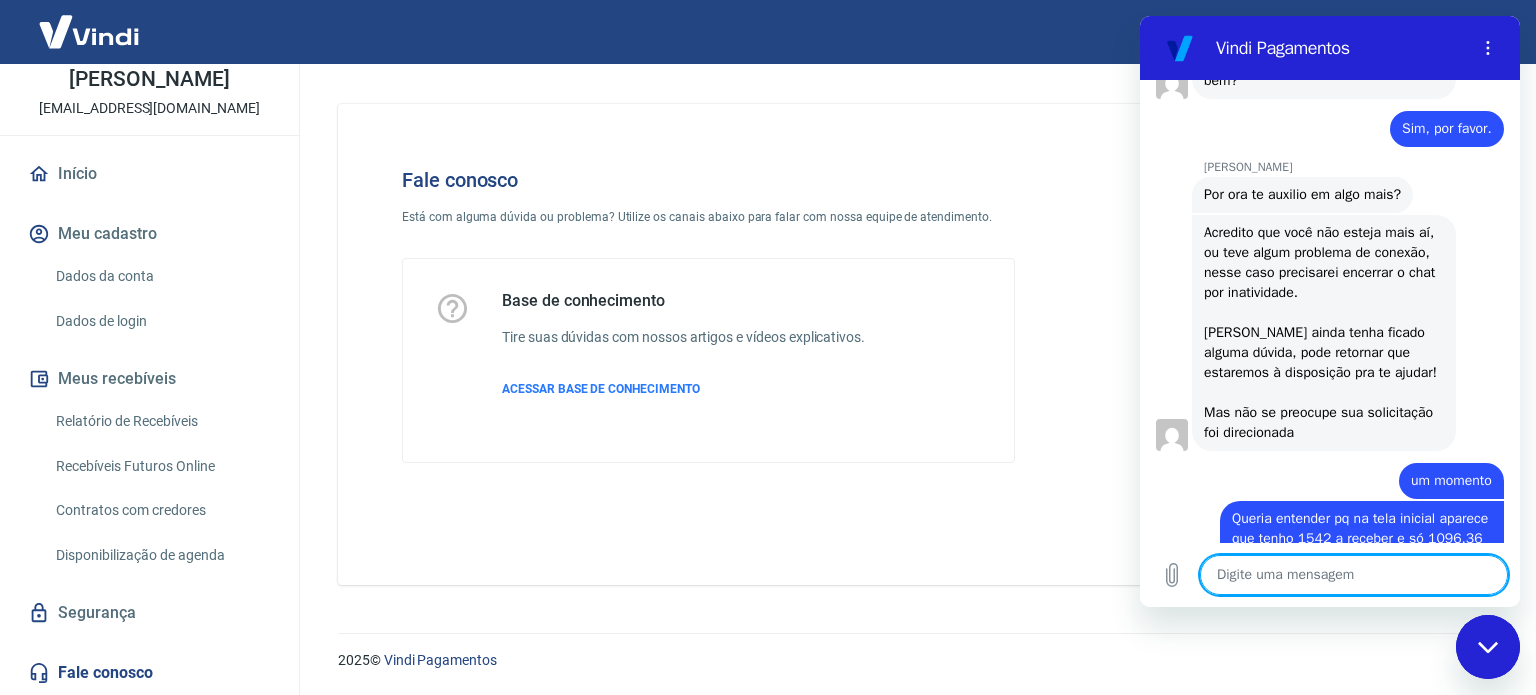 scroll, scrollTop: 3065, scrollLeft: 0, axis: vertical 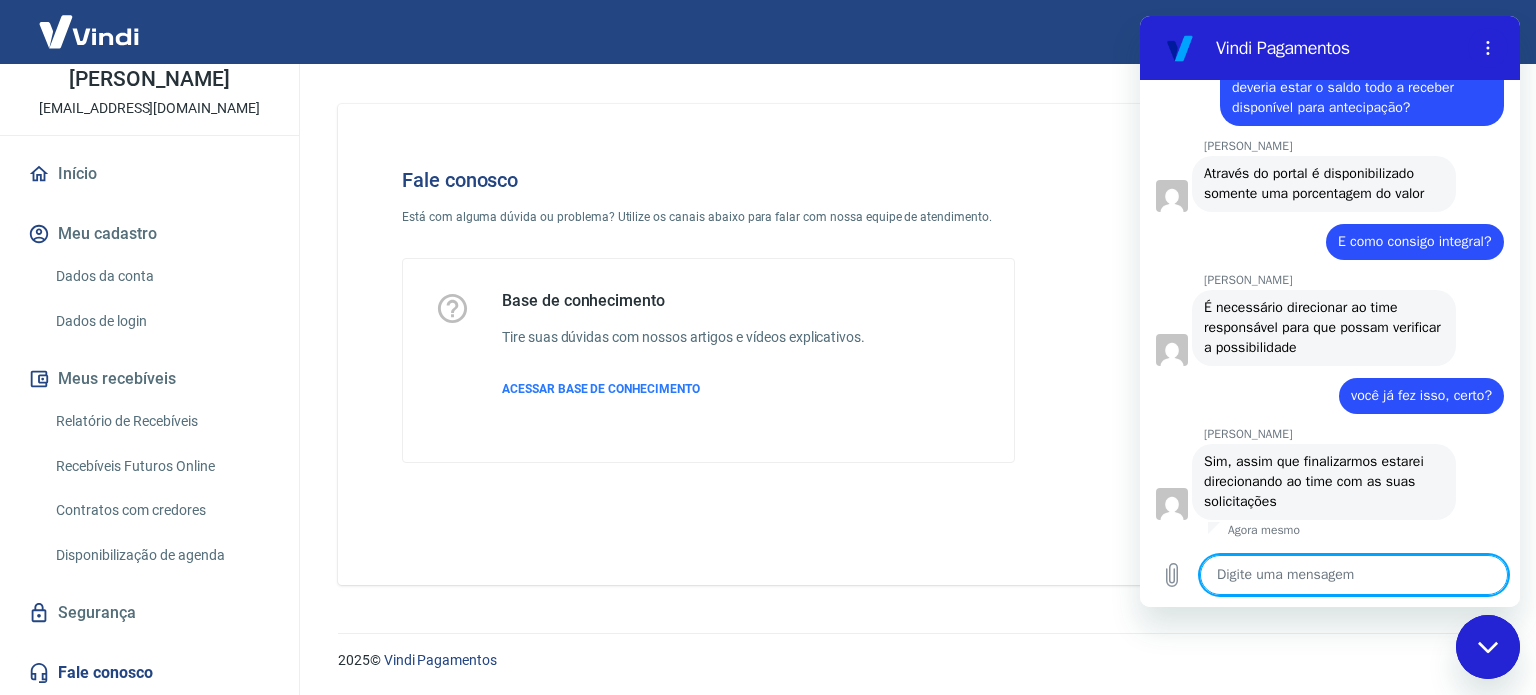 click at bounding box center [1354, 575] 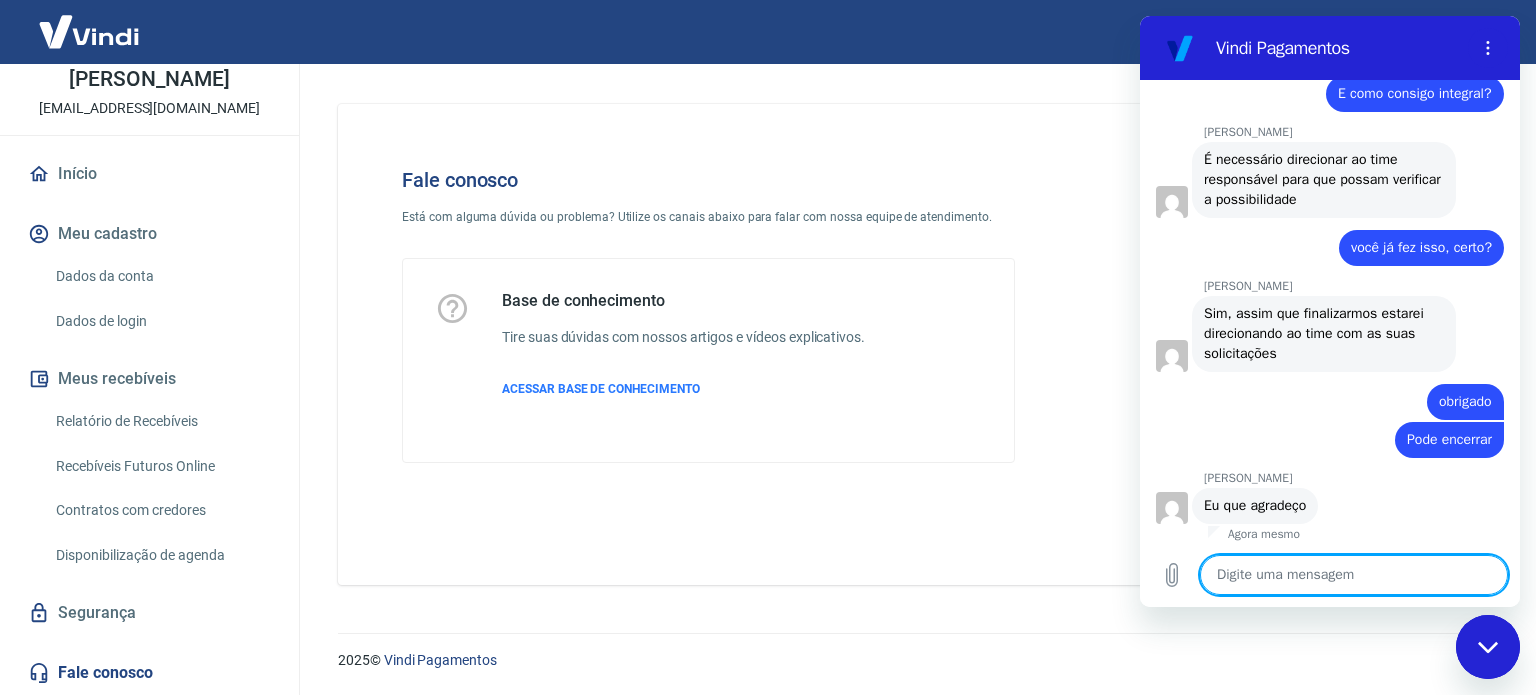 scroll, scrollTop: 3285, scrollLeft: 0, axis: vertical 